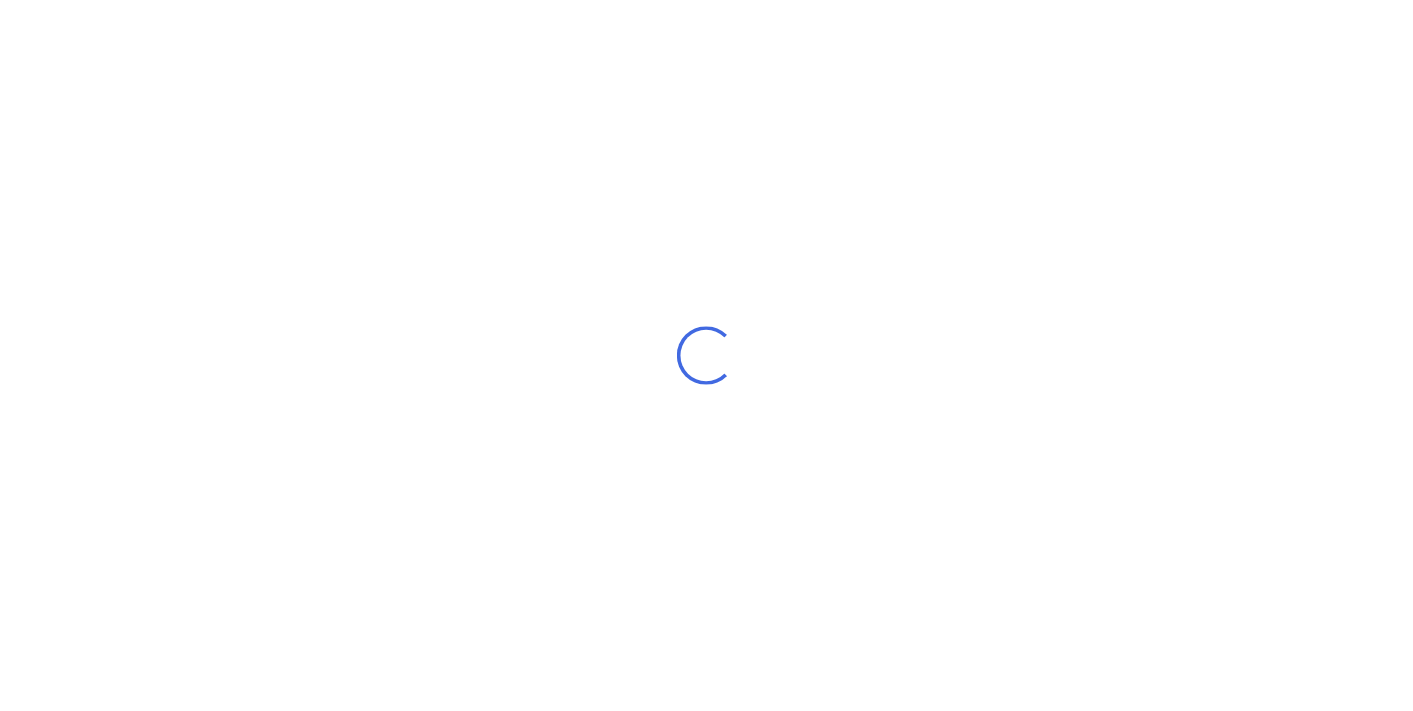 scroll, scrollTop: 0, scrollLeft: 0, axis: both 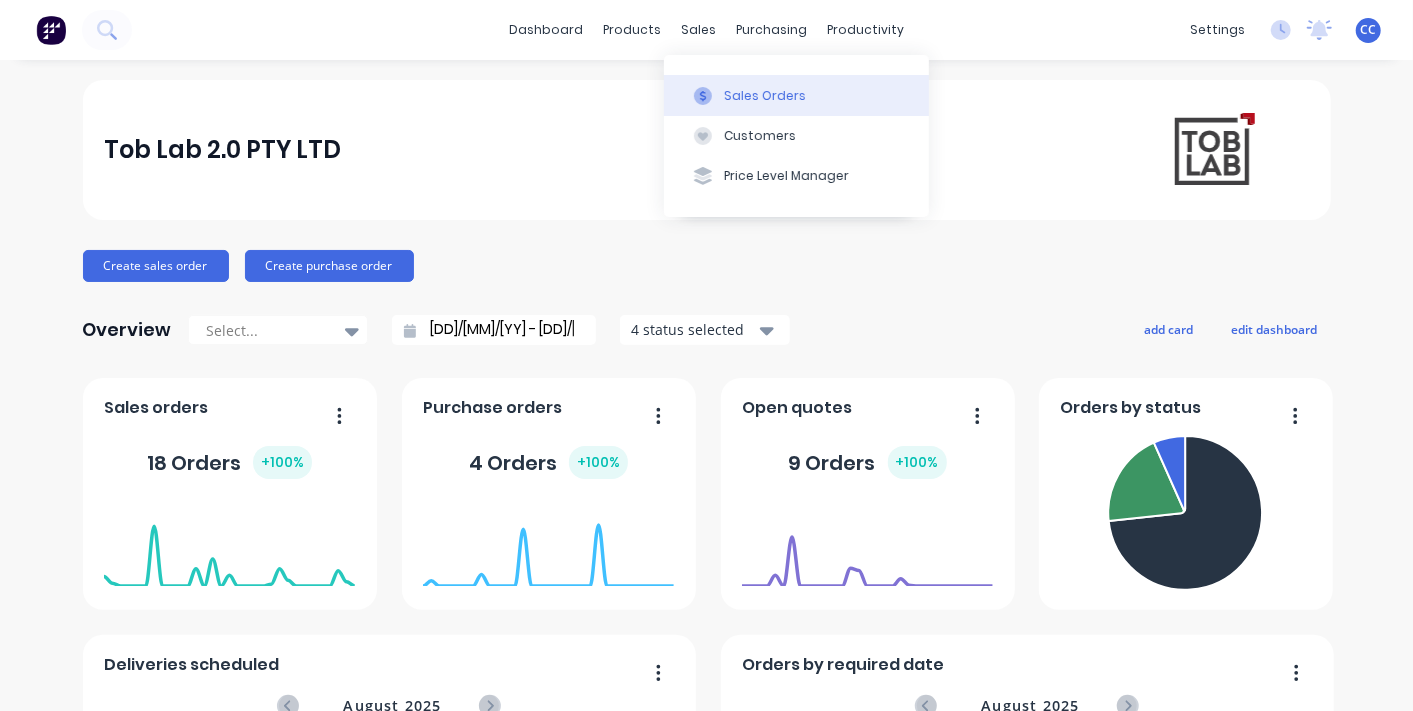 click on "Sales Orders" at bounding box center (765, 96) 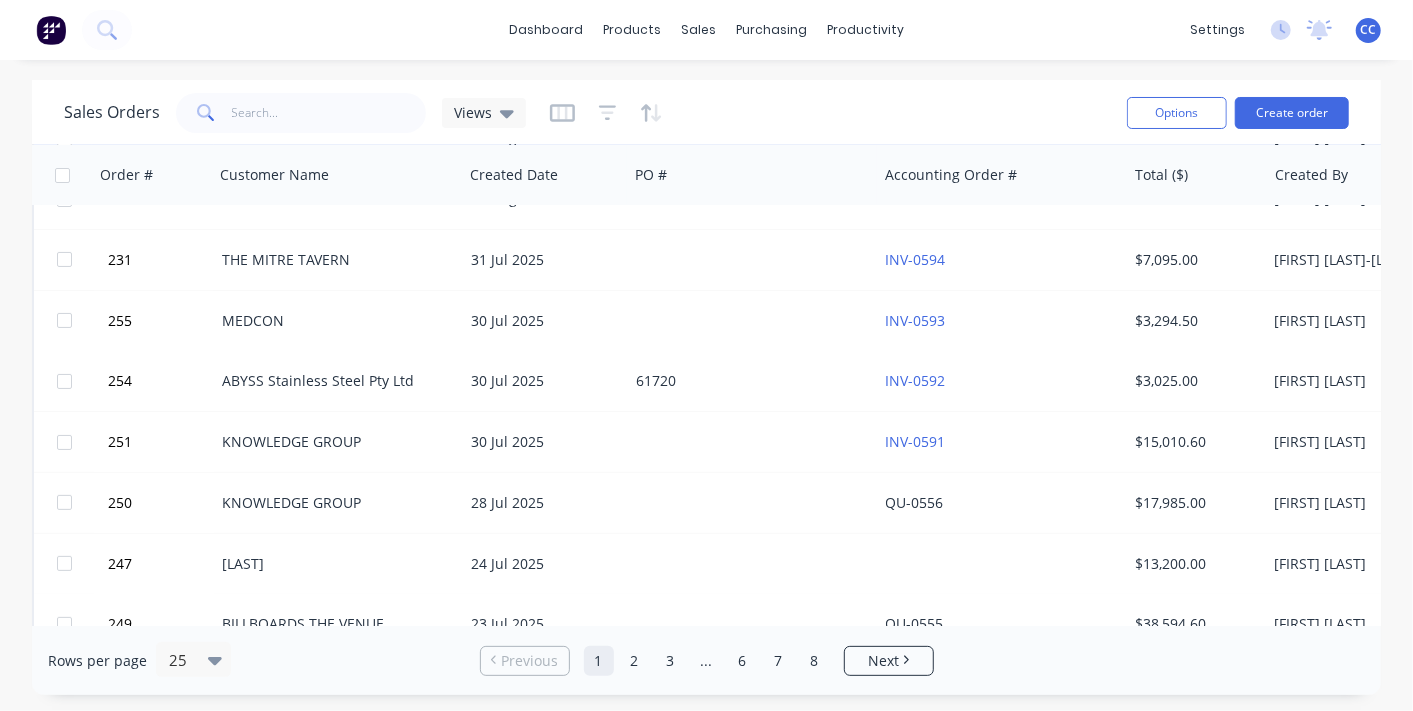 scroll, scrollTop: 222, scrollLeft: 0, axis: vertical 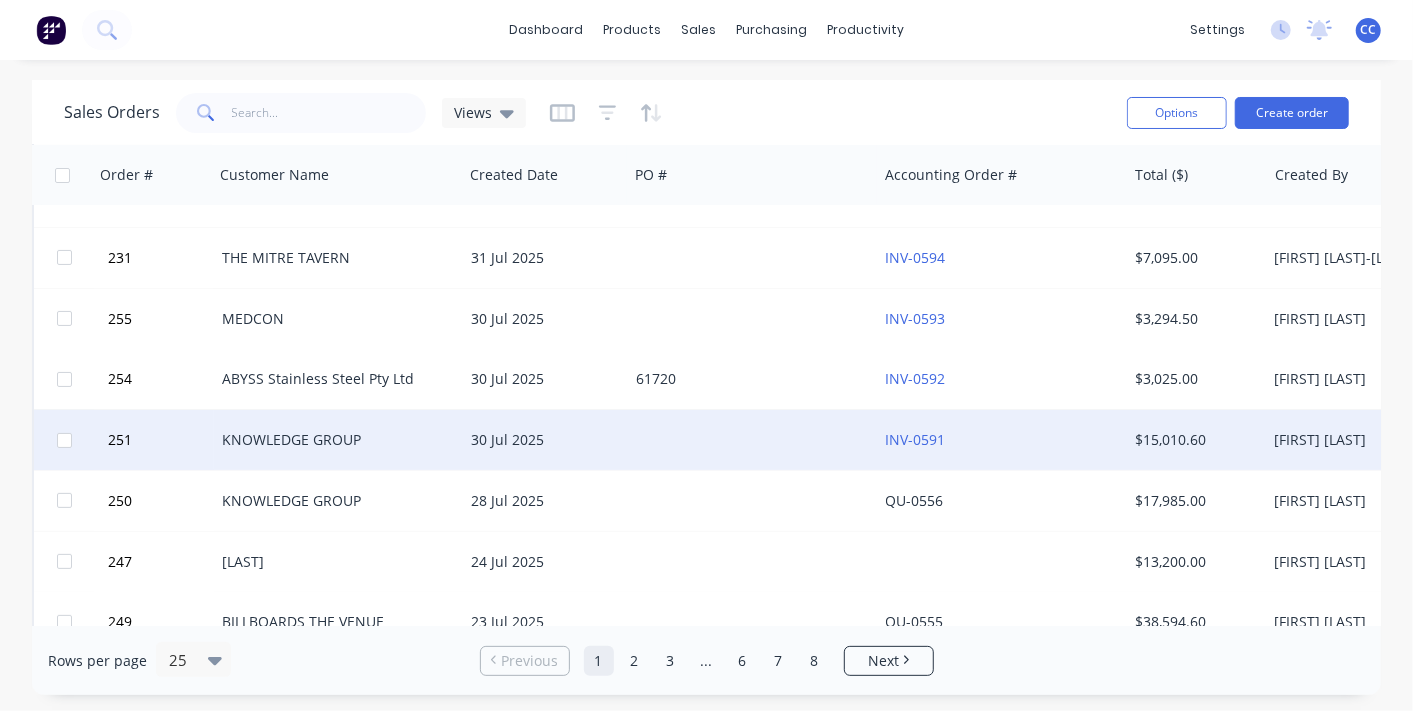 click on "KNOWLEDGE GROUP" at bounding box center (333, 440) 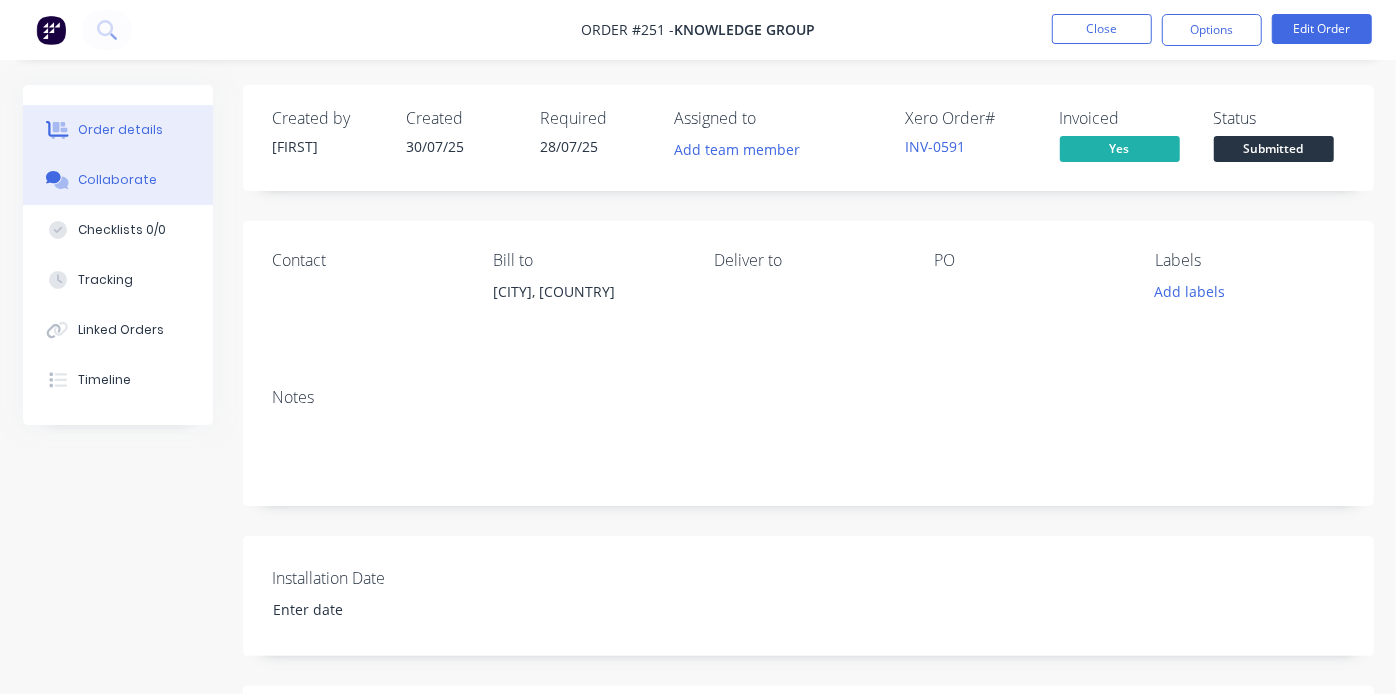 click on "Collaborate" at bounding box center (118, 180) 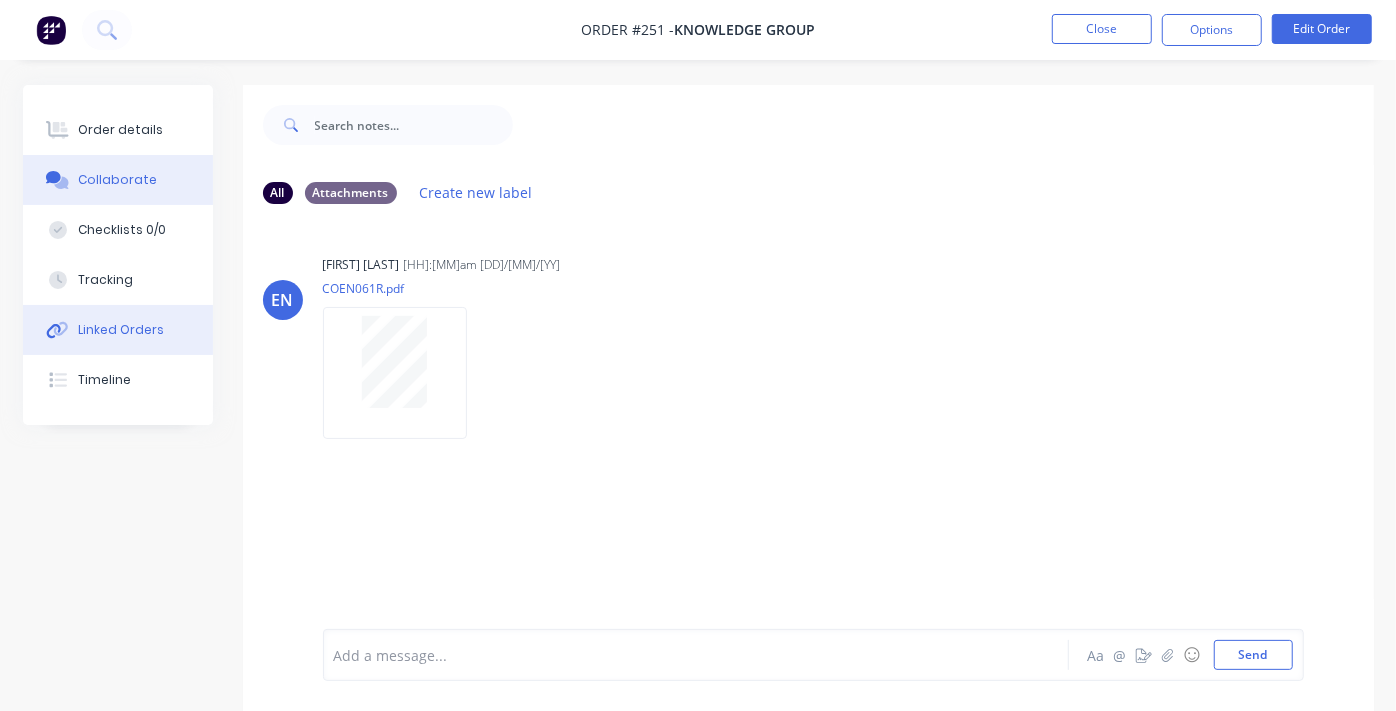 click on "Linked Orders" at bounding box center [121, 330] 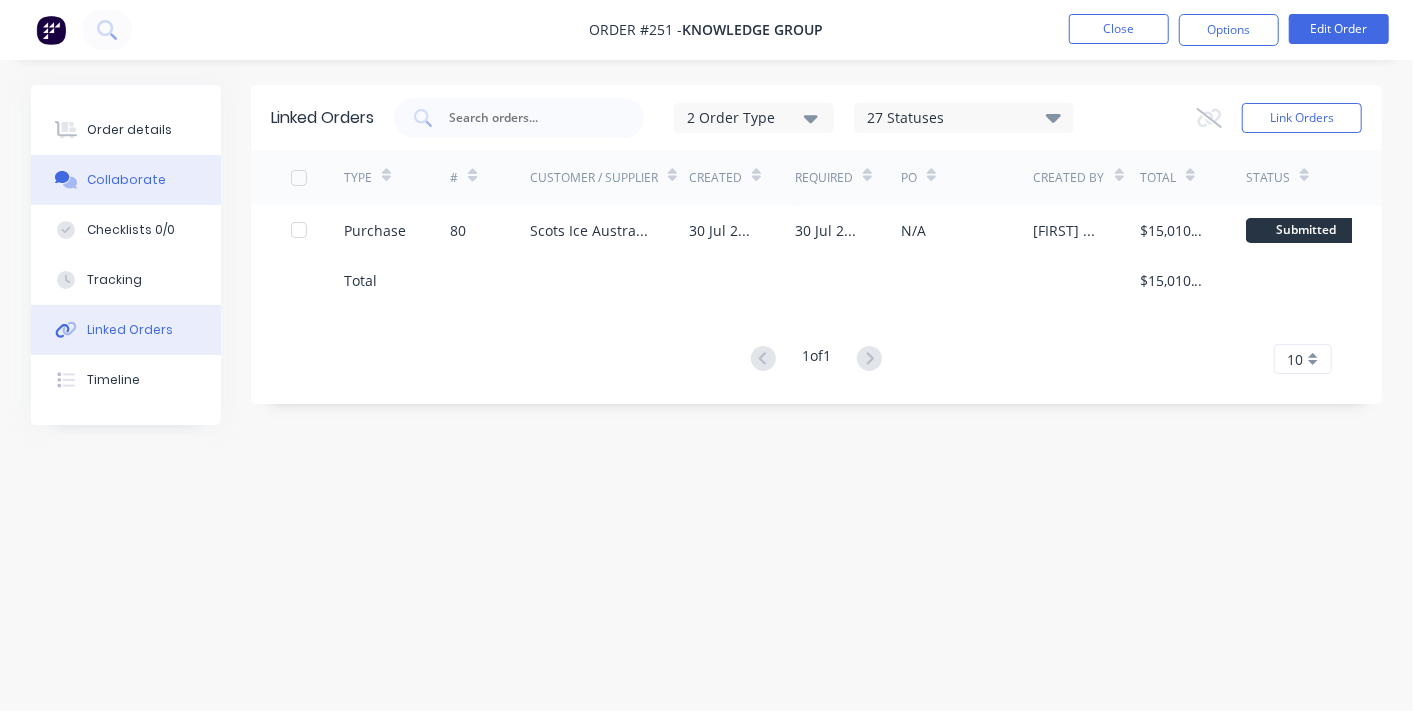 click on "Collaborate" at bounding box center [126, 180] 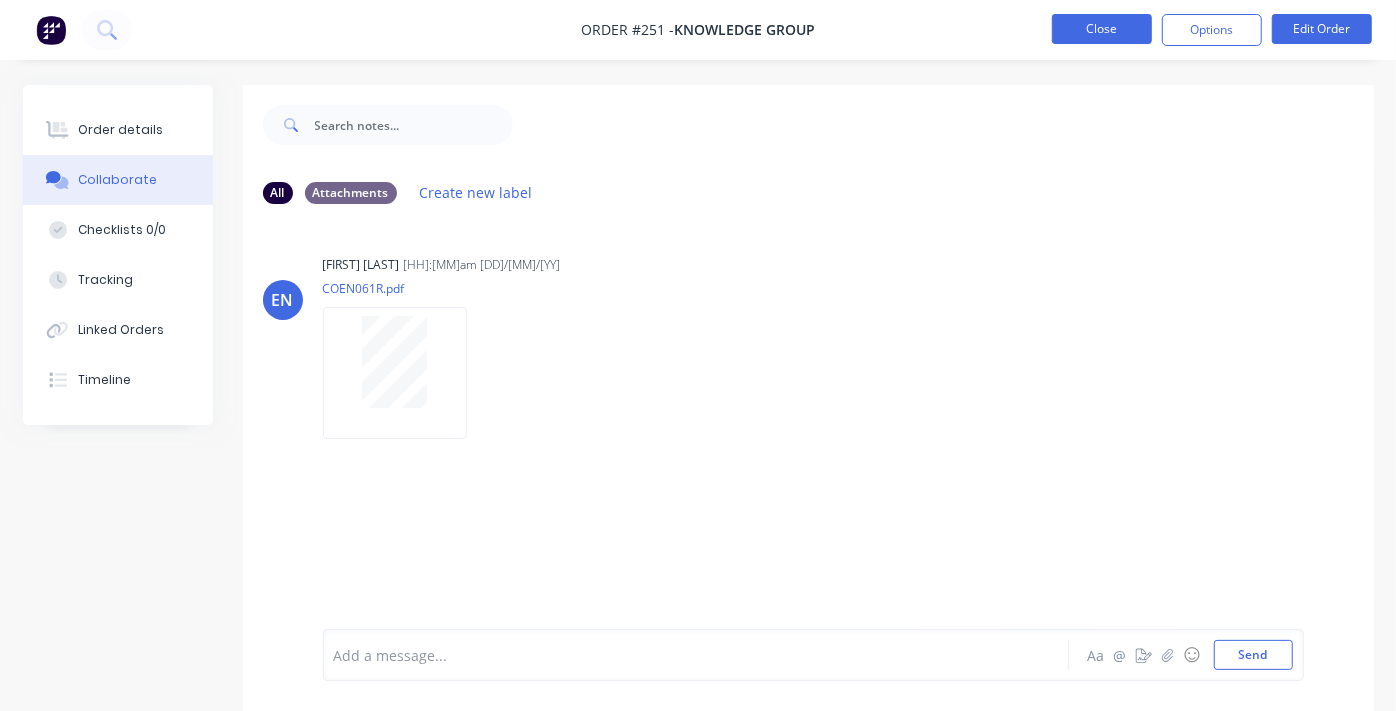 click on "Close" at bounding box center (1102, 29) 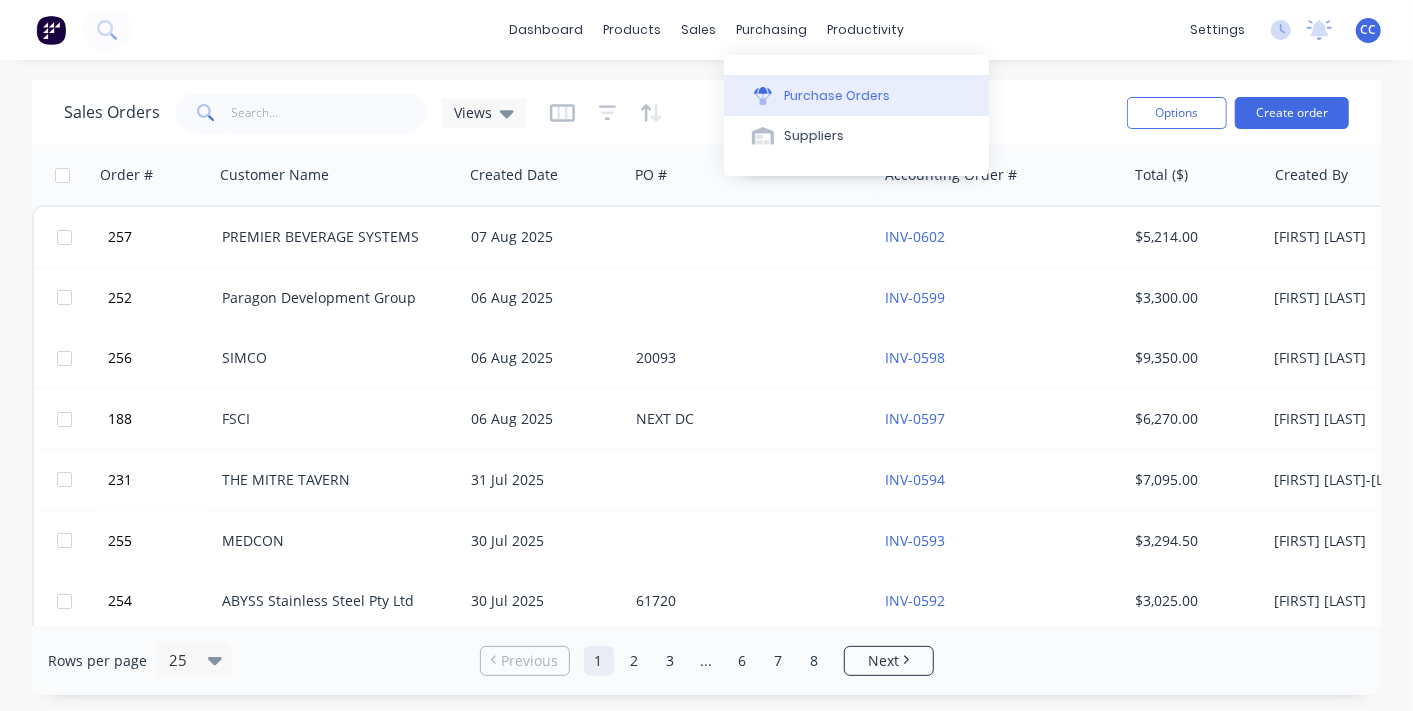 click on "Purchase Orders" at bounding box center (837, 96) 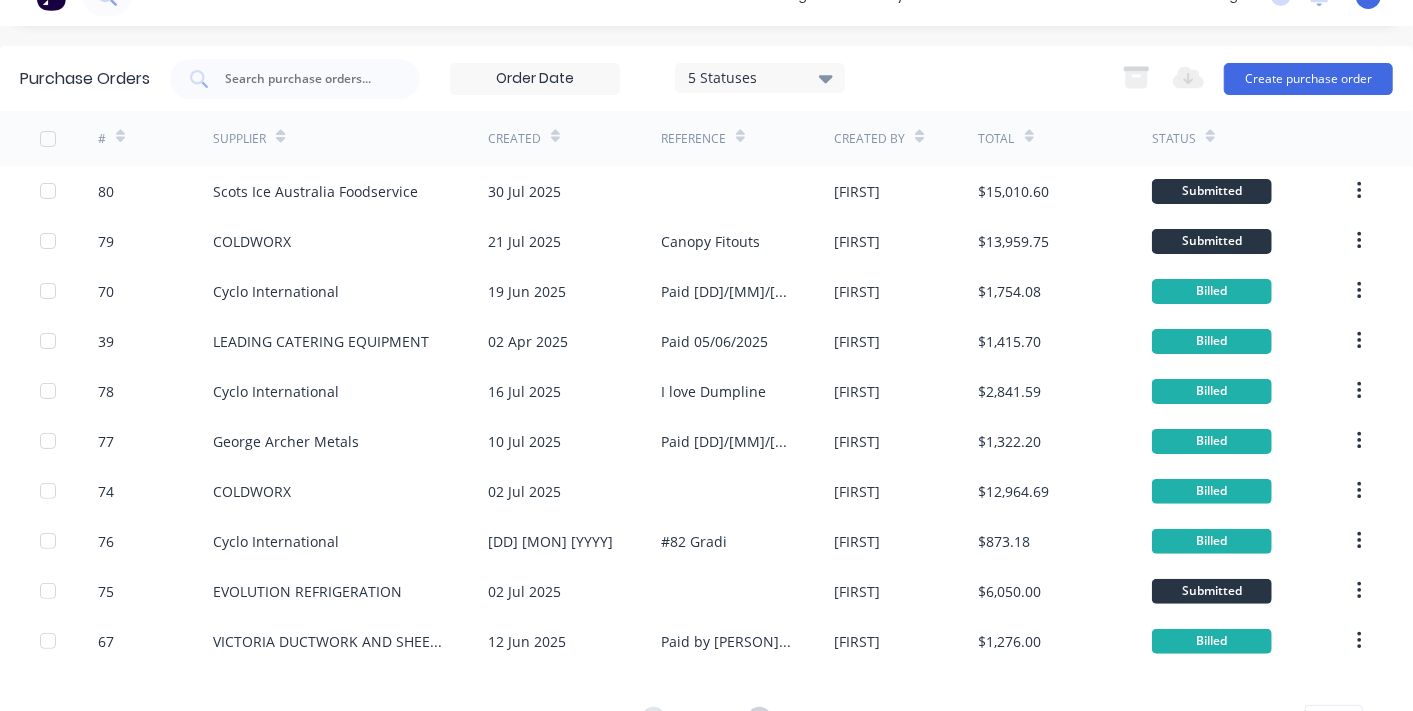 scroll, scrollTop: 0, scrollLeft: 0, axis: both 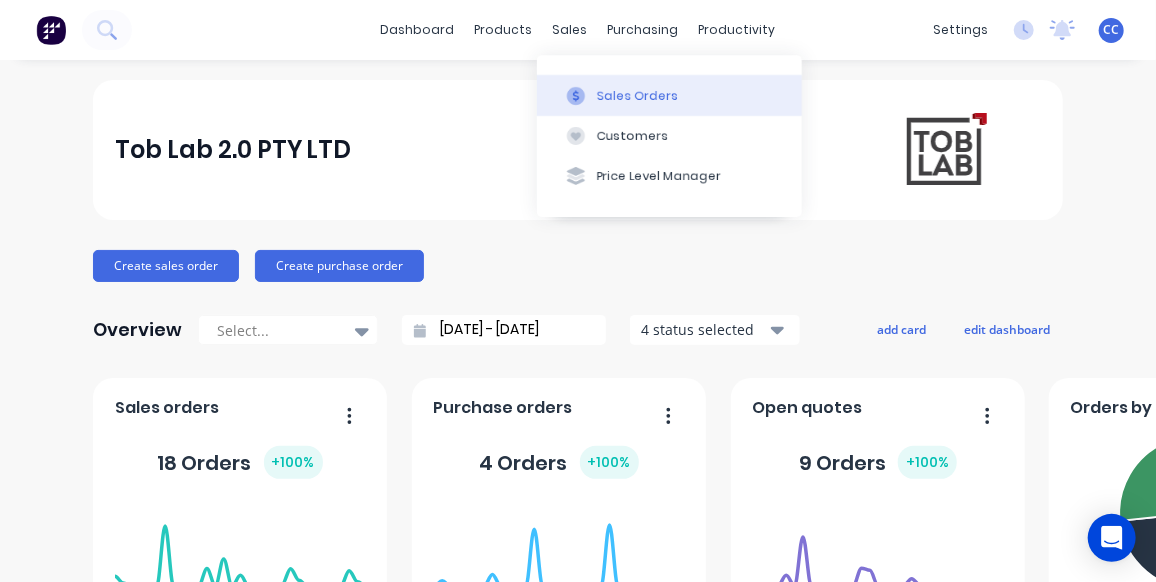 click on "Sales Orders" at bounding box center [638, 96] 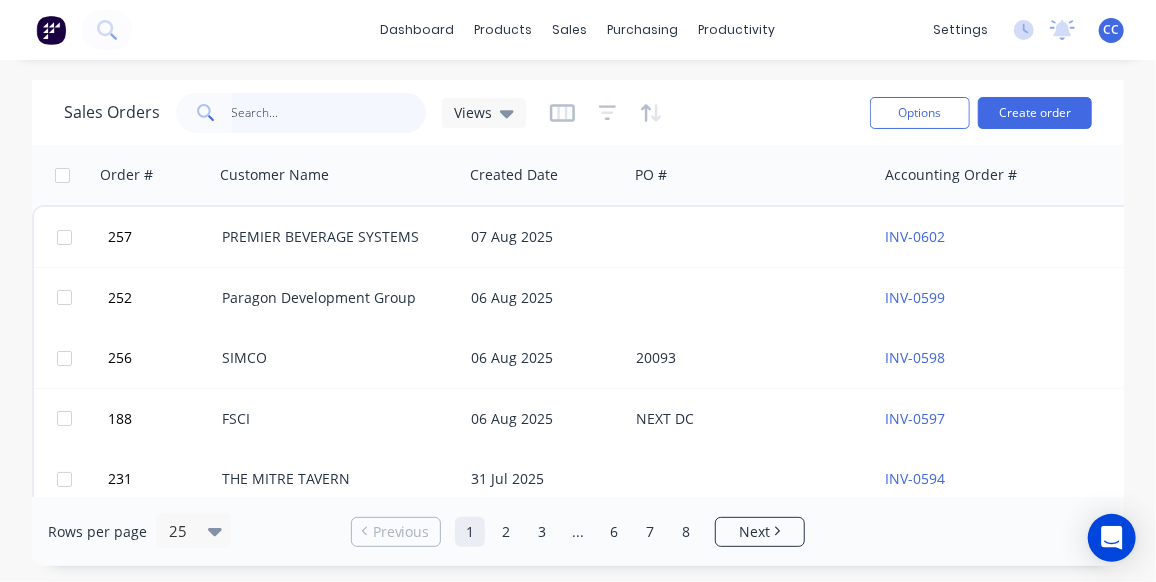 click at bounding box center [329, 113] 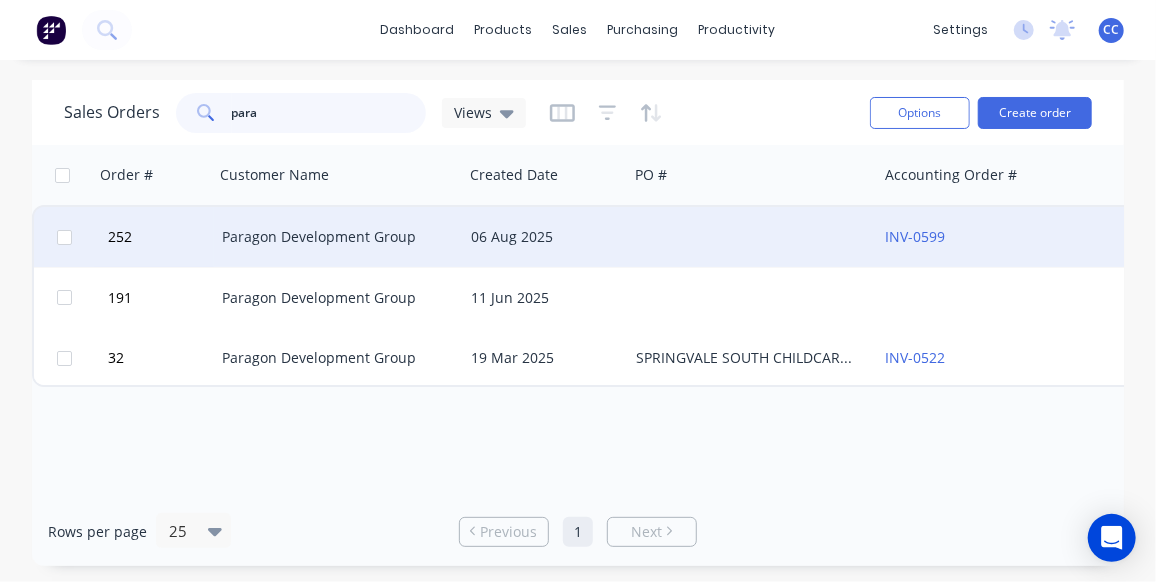 type on "para" 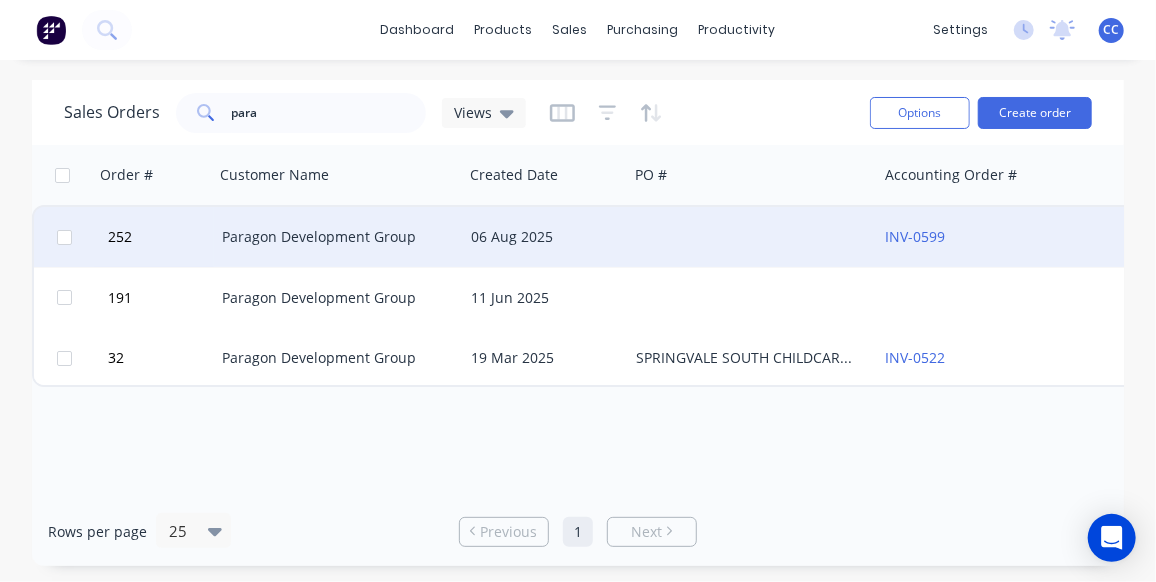 click on "Paragon Development Group" at bounding box center (333, 237) 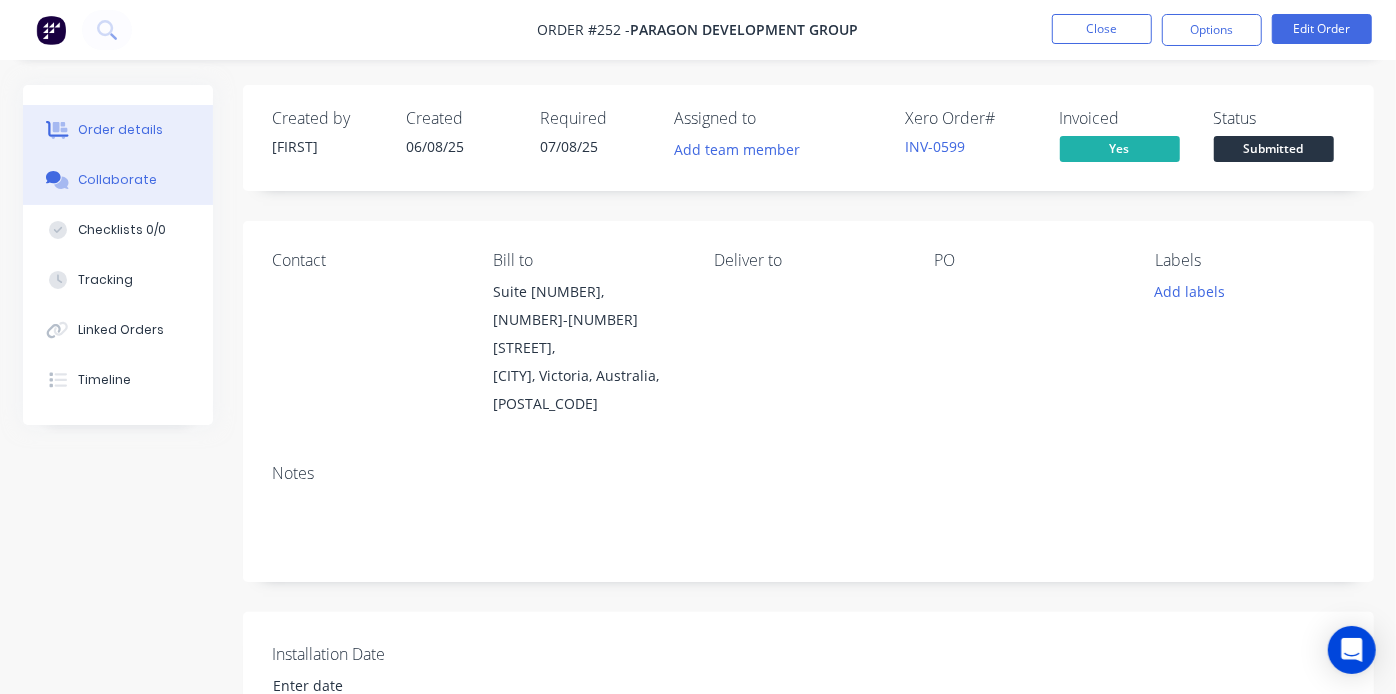 drag, startPoint x: 839, startPoint y: 0, endPoint x: 103, endPoint y: 183, distance: 758.40955 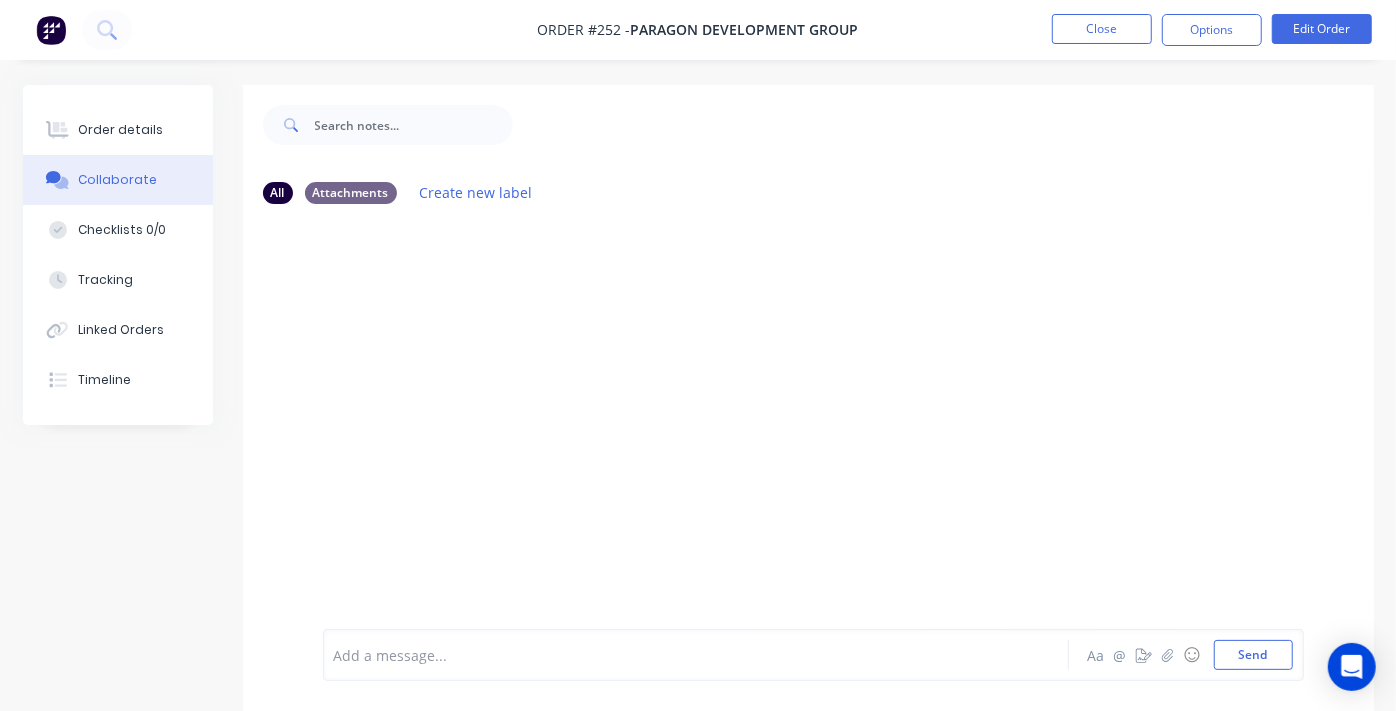 click at bounding box center [808, 424] 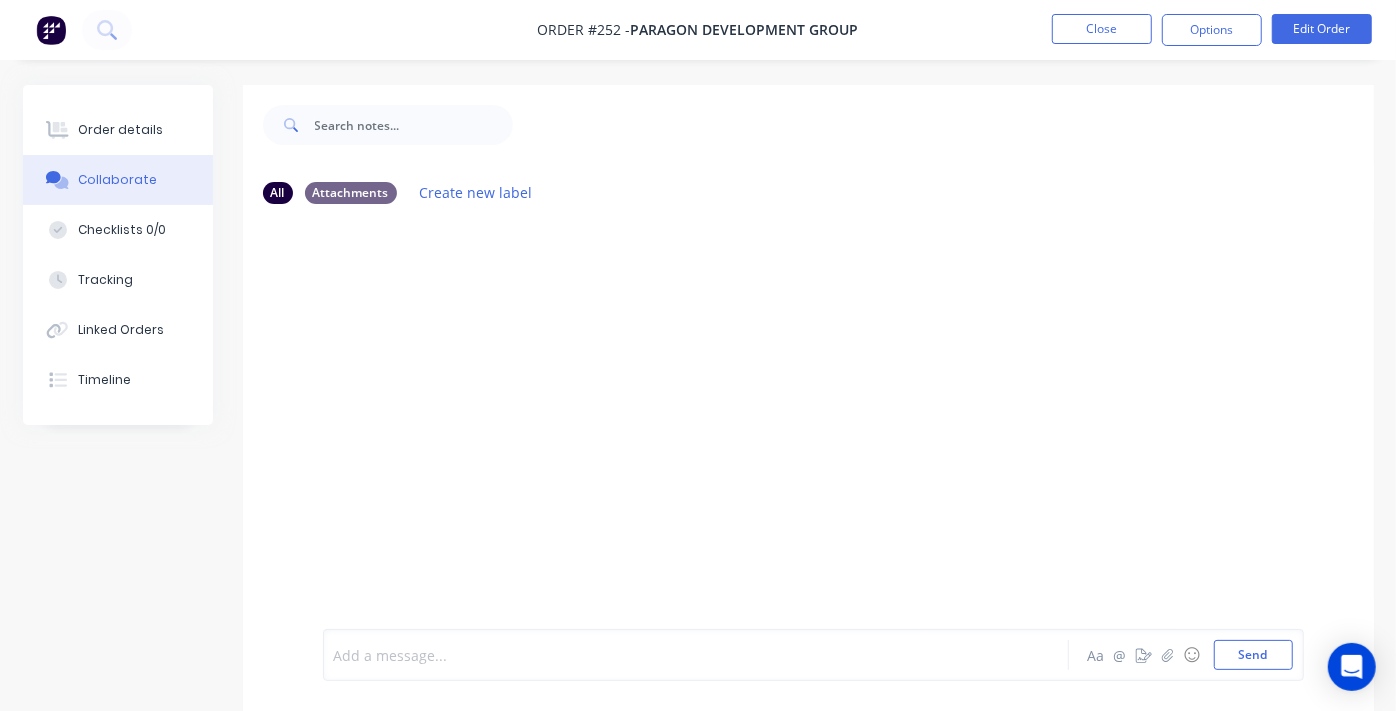 click at bounding box center (694, 655) 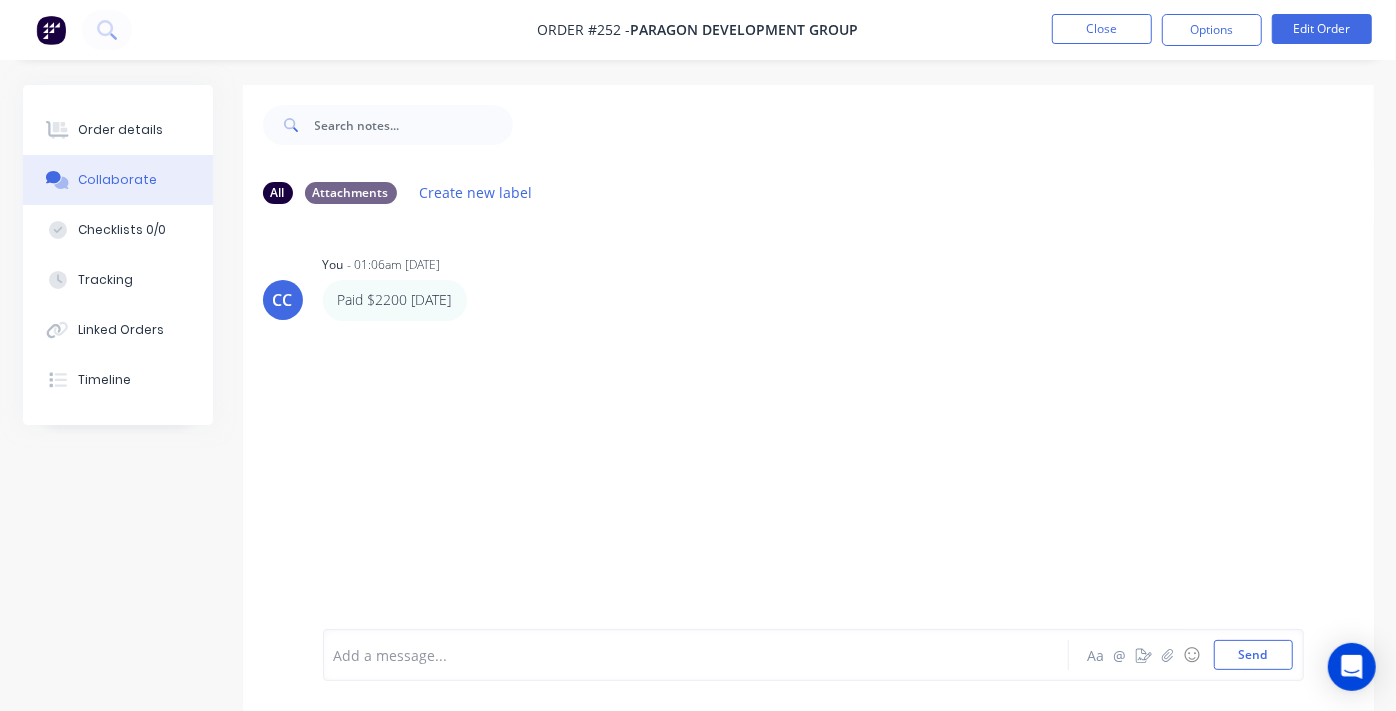 click on "CC You  - 01:06am [DATE] Paid $2200 [DATE] Labels Edit Delete" at bounding box center (808, 424) 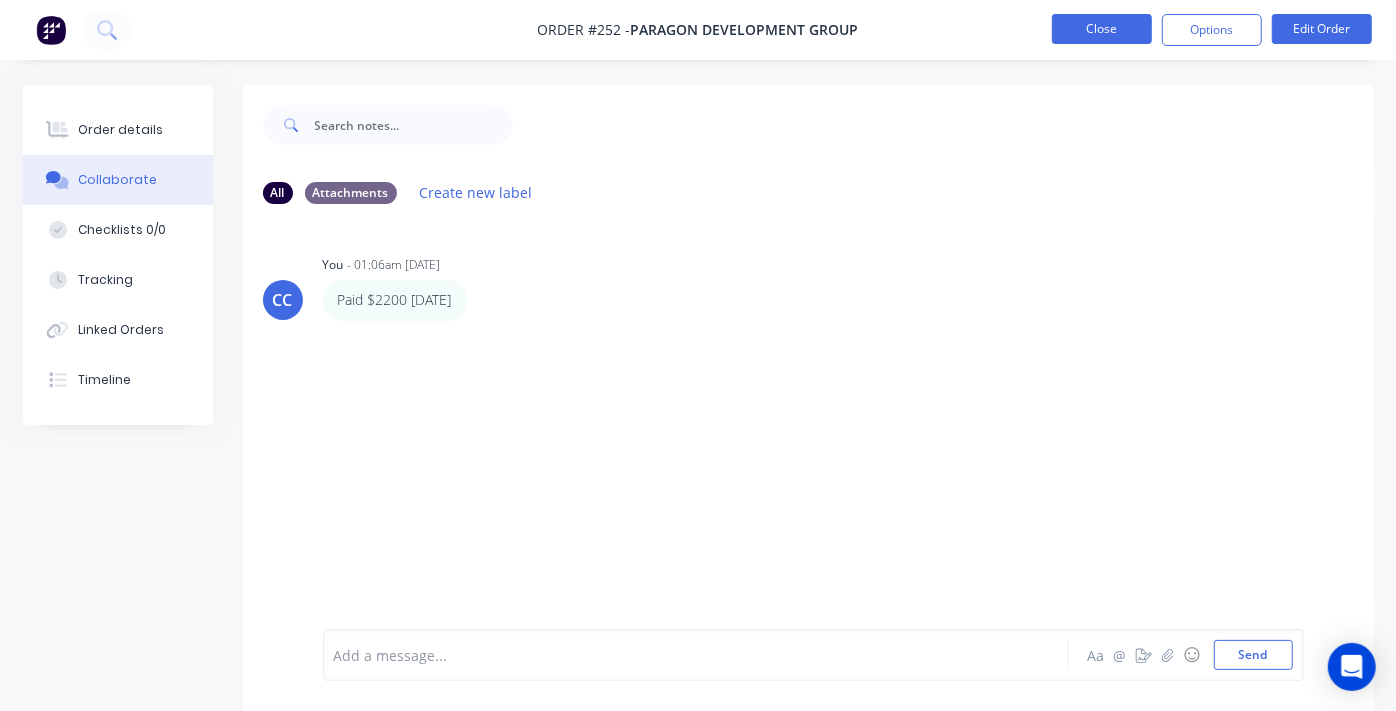 click on "Close" at bounding box center [1102, 29] 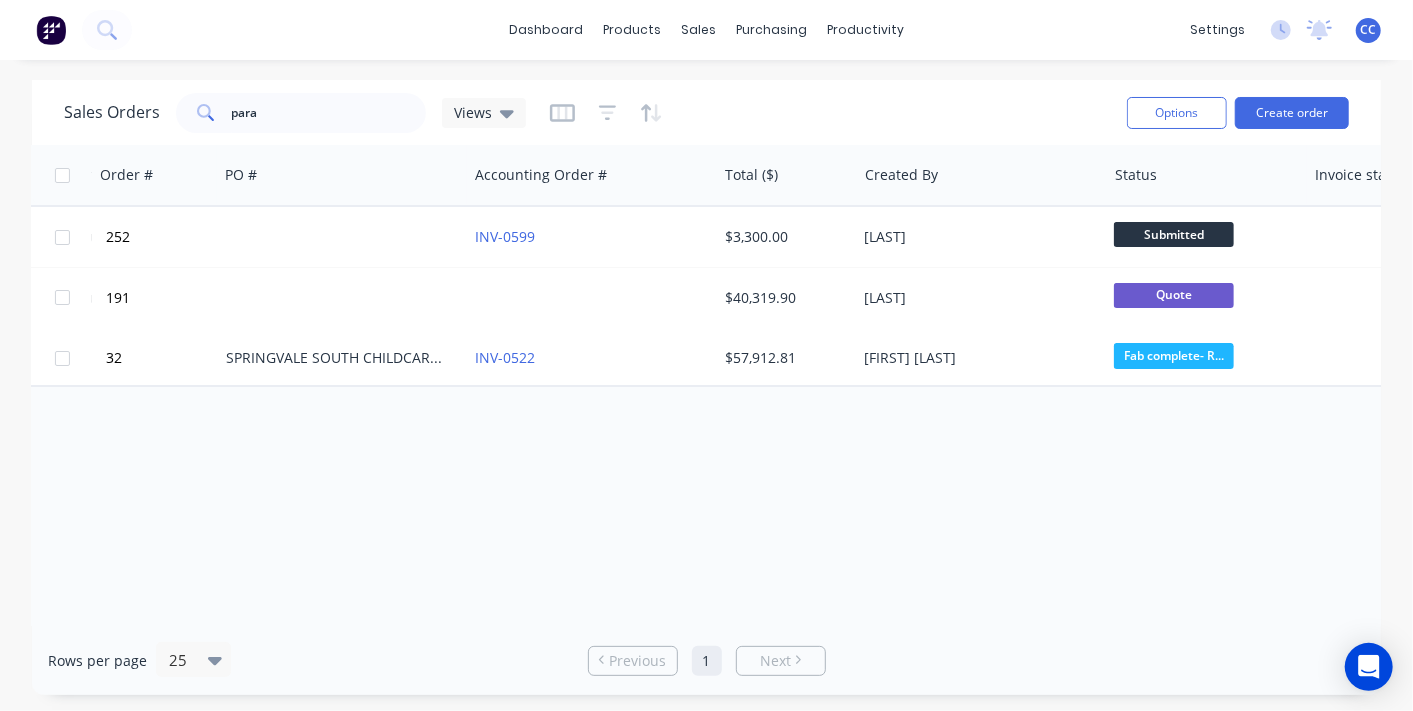 scroll, scrollTop: 0, scrollLeft: 412, axis: horizontal 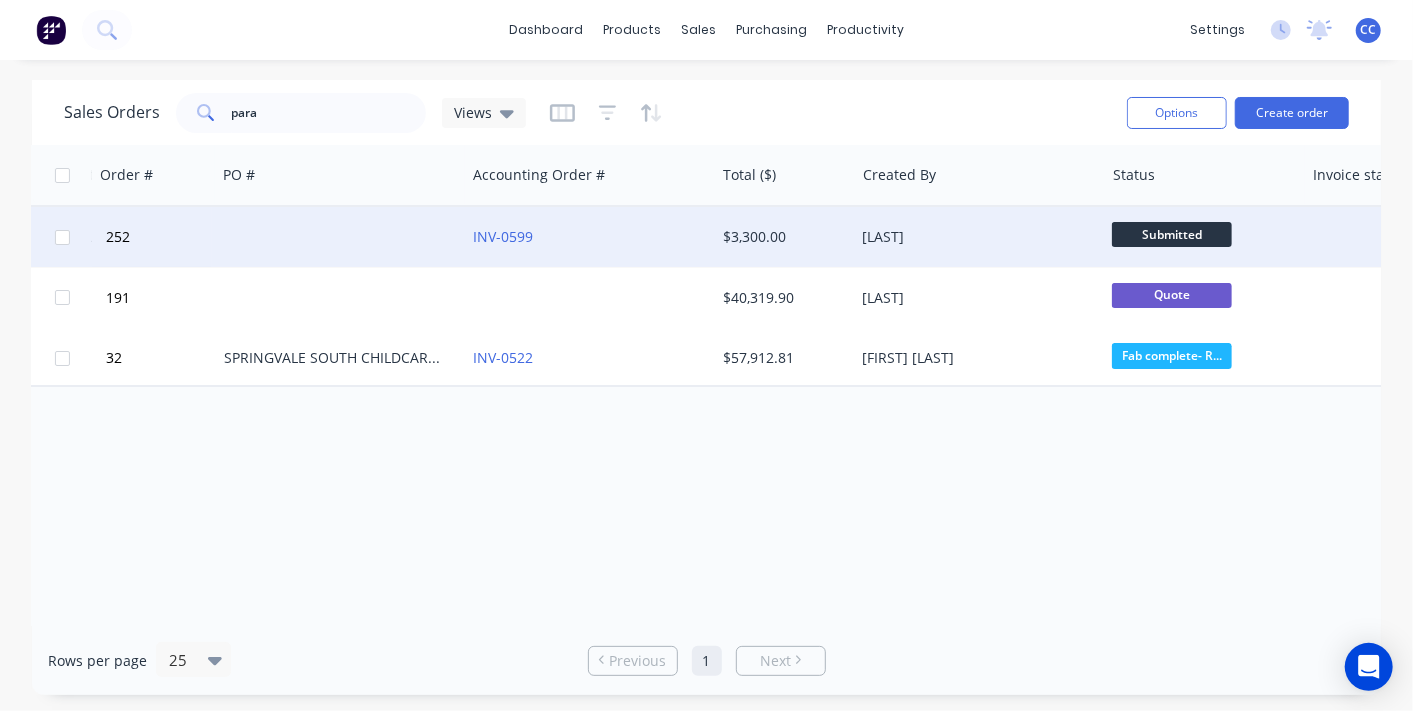 click on "Submitted" at bounding box center [1172, 234] 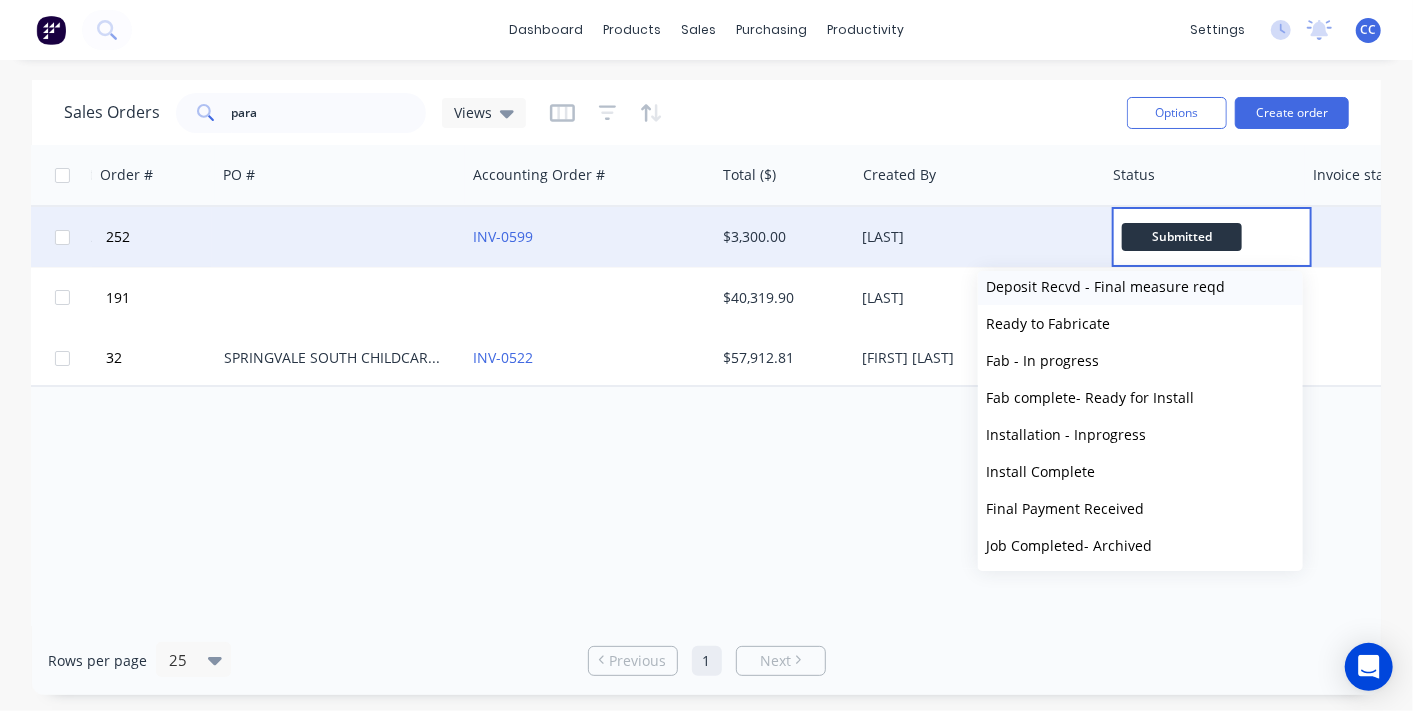 scroll, scrollTop: 0, scrollLeft: 0, axis: both 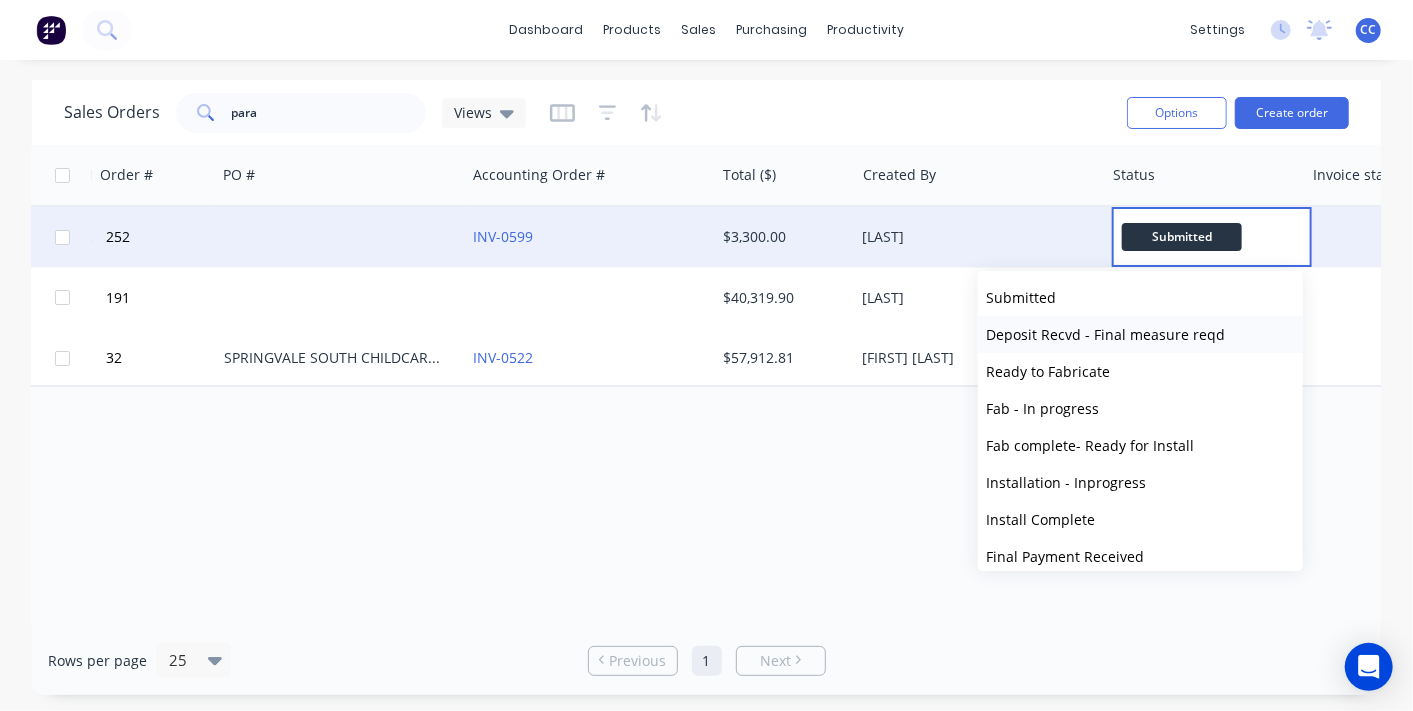 click on "Deposit Recvd - Final measure reqd" at bounding box center (1105, 334) 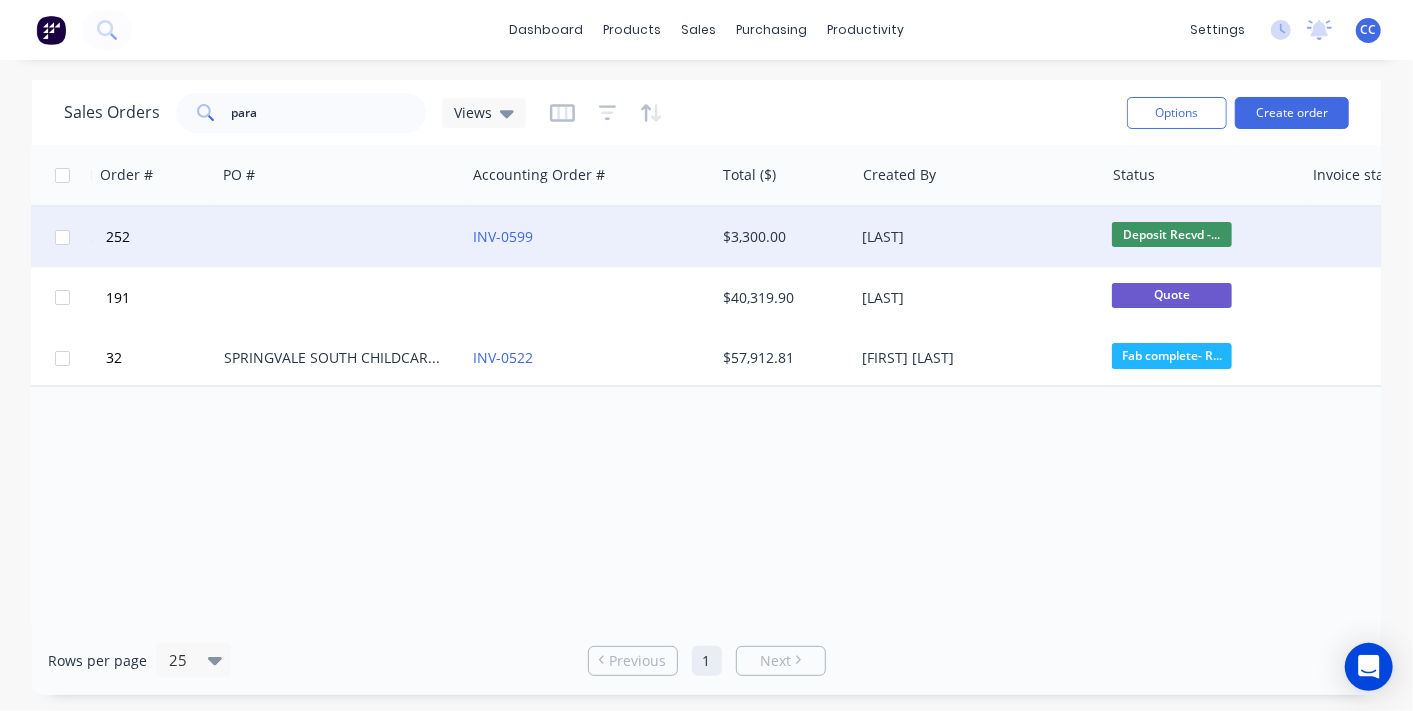 click on "Order # Customer Name Created Date PO # Accounting Order # Total ($) Created By Status Invoice status Installation Date 252 Paragon Development Group 06 Aug 2025 INV-0599 $3,300.00 [LAST] Deposit Recvd -... 191 Paragon Development Group 11 Jun 2025 $40,319.90 [LAST] Quote 32 Paragon Development Group 19 Mar 2025 SPRINGVALE SOUTH CHILDCARE- [NUMBER] [STREET] INV-0522 $57,912.81 [LAST] Fab complete- R..." at bounding box center (706, 385) 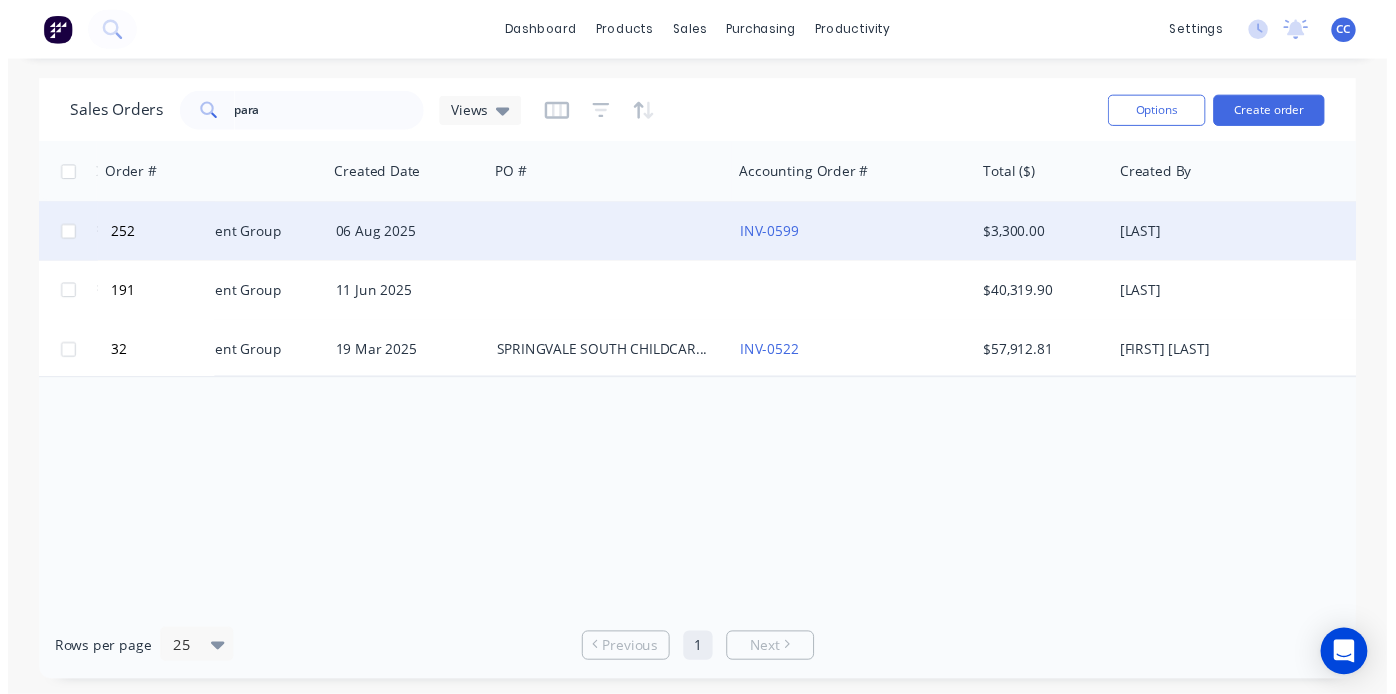 scroll, scrollTop: 0, scrollLeft: 0, axis: both 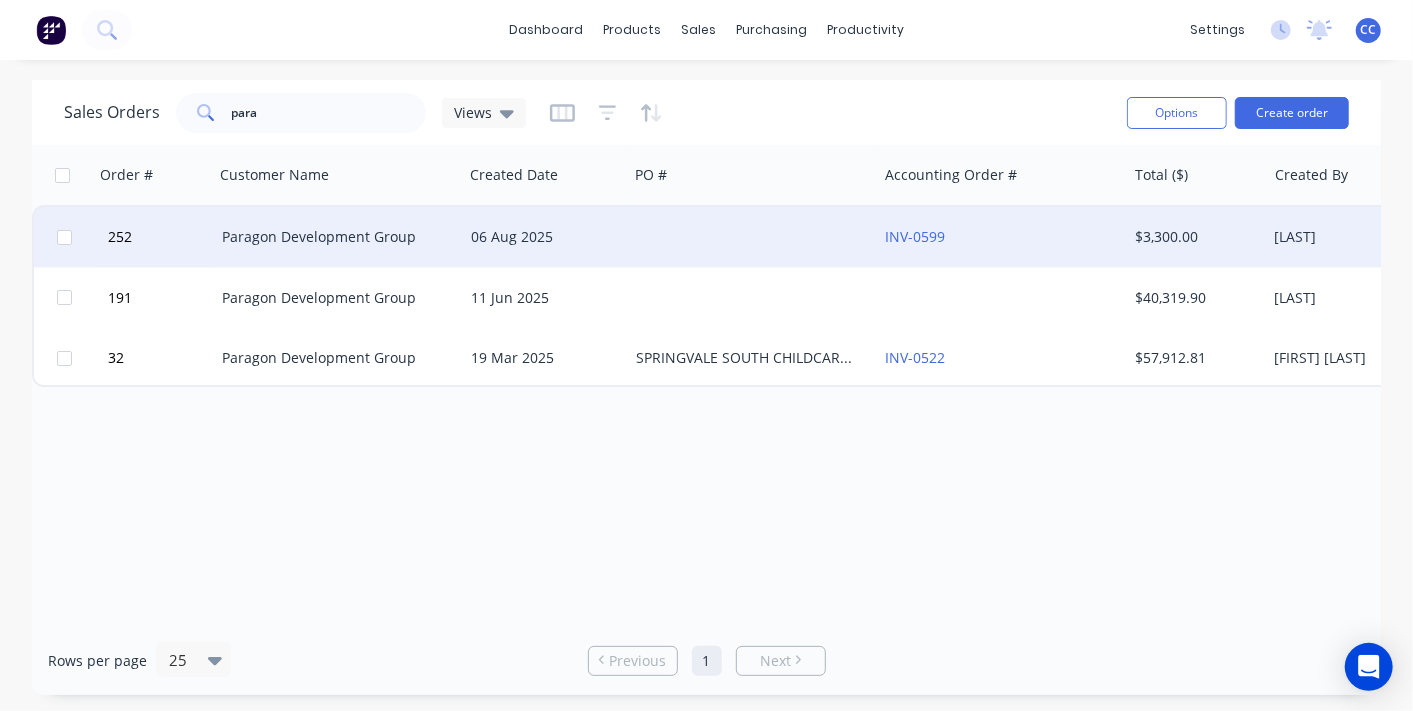 click on "Order # Customer Name Created Date PO # Accounting Order # Total ($) Created By Status Invoice status Installation Date 252 Paragon Development Group 06 Aug 2025 INV-0599 $3,300.00 [LAST] Deposit Recvd -... 191 Paragon Development Group 11 Jun 2025 $40,319.90 [LAST] Quote 32 Paragon Development Group 19 Mar 2025 SPRINGVALE SOUTH CHILDCARE- [NUMBER] [STREET] INV-0522 $57,912.81 [LAST] Fab complete- R..." at bounding box center (706, 385) 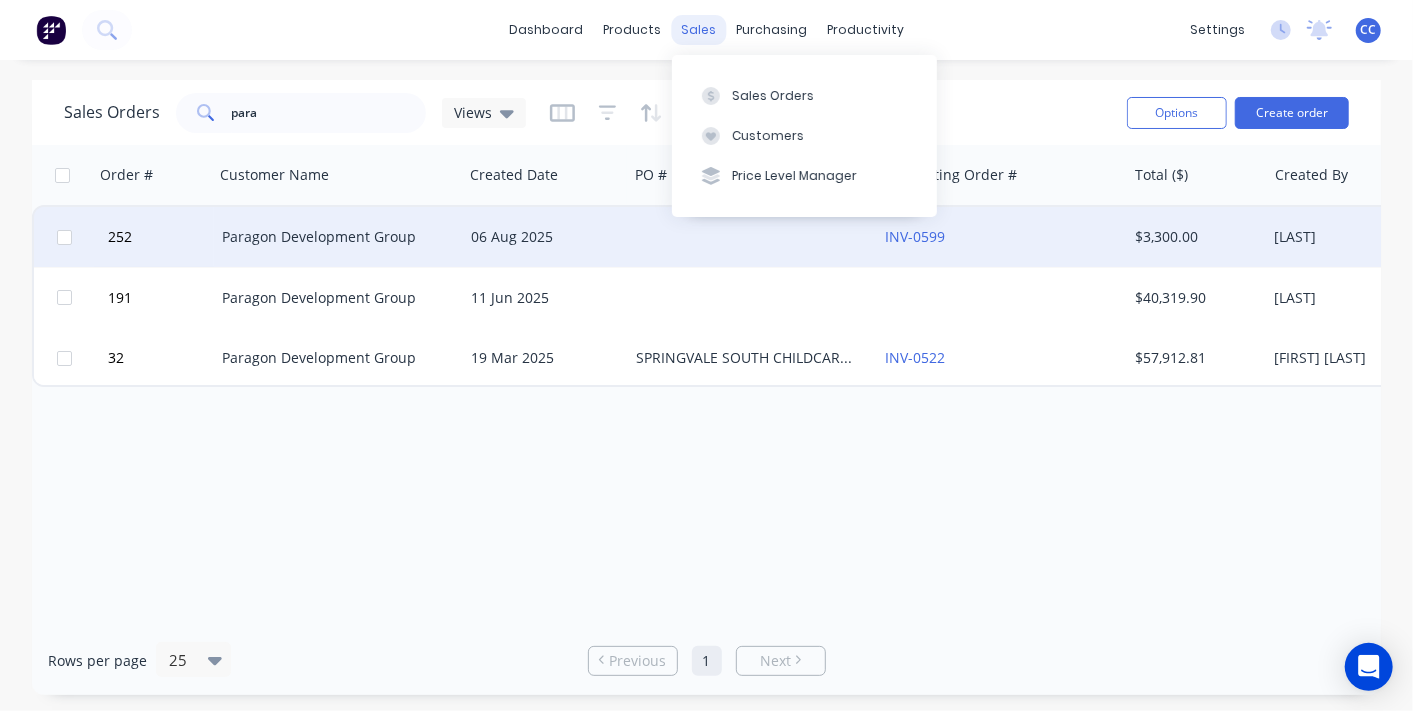 click on "sales" at bounding box center [698, 30] 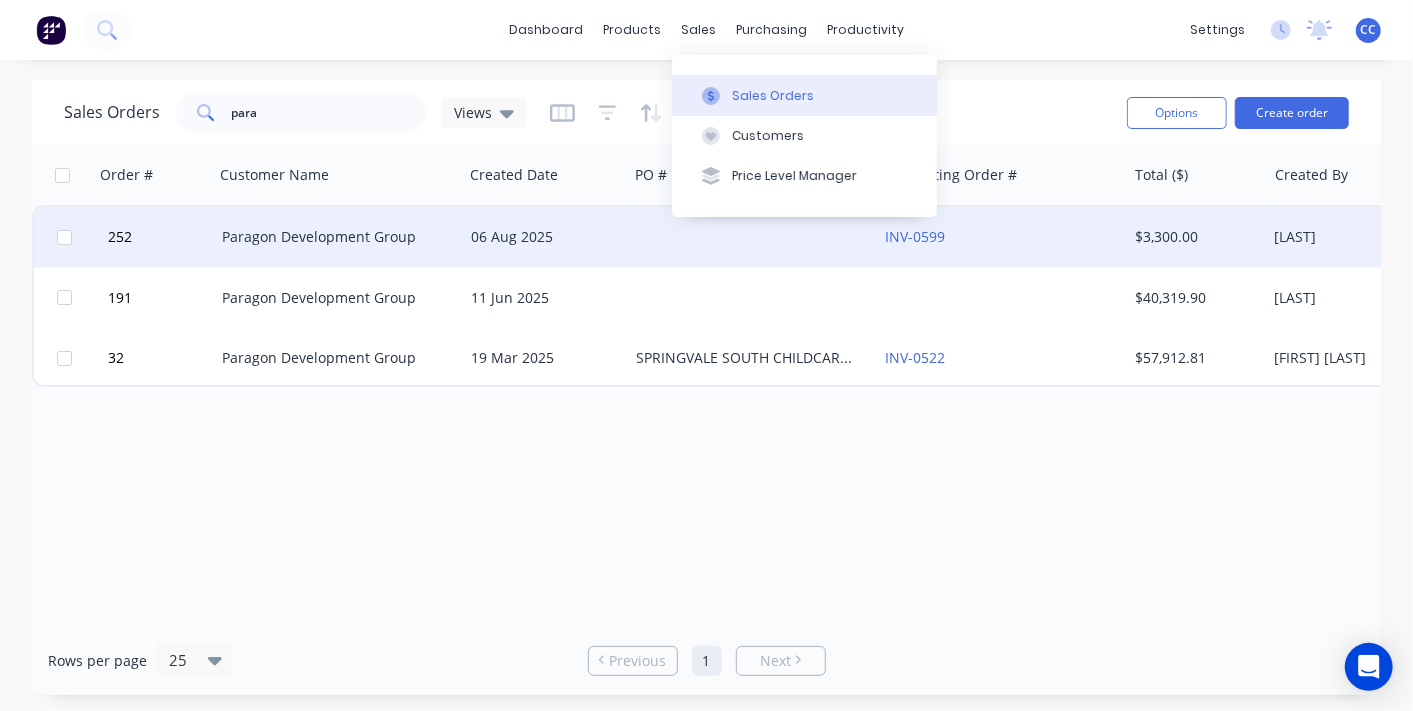 click on "Sales Orders" at bounding box center [773, 96] 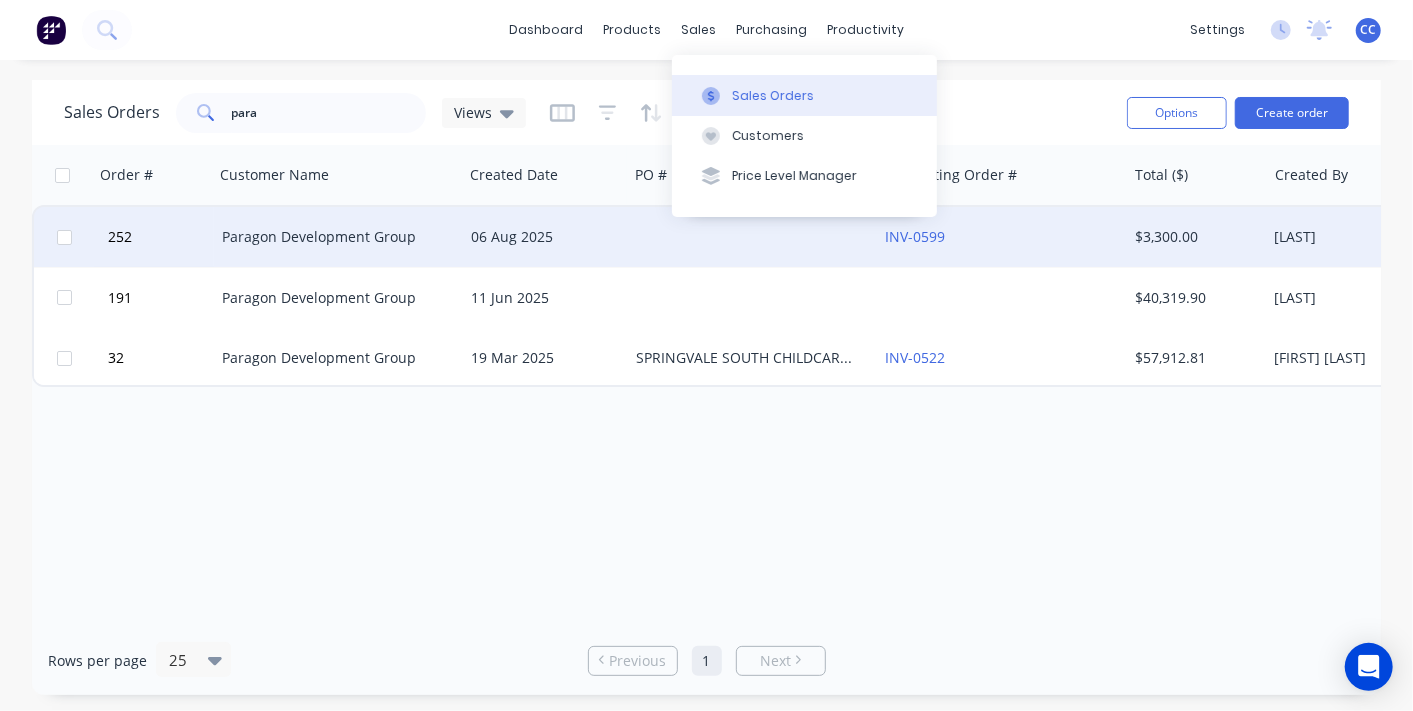 click on "Sales Orders" at bounding box center (804, 95) 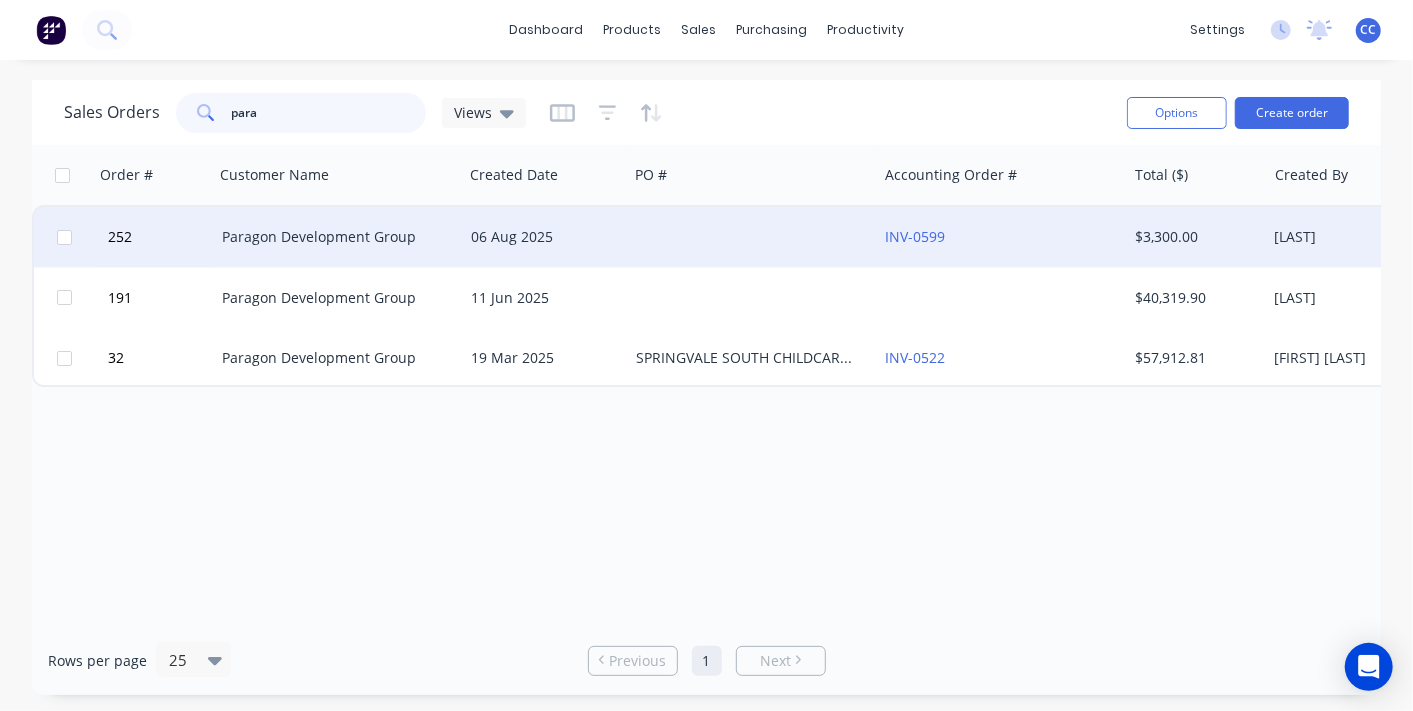 drag, startPoint x: 302, startPoint y: 119, endPoint x: 75, endPoint y: 121, distance: 227.0088 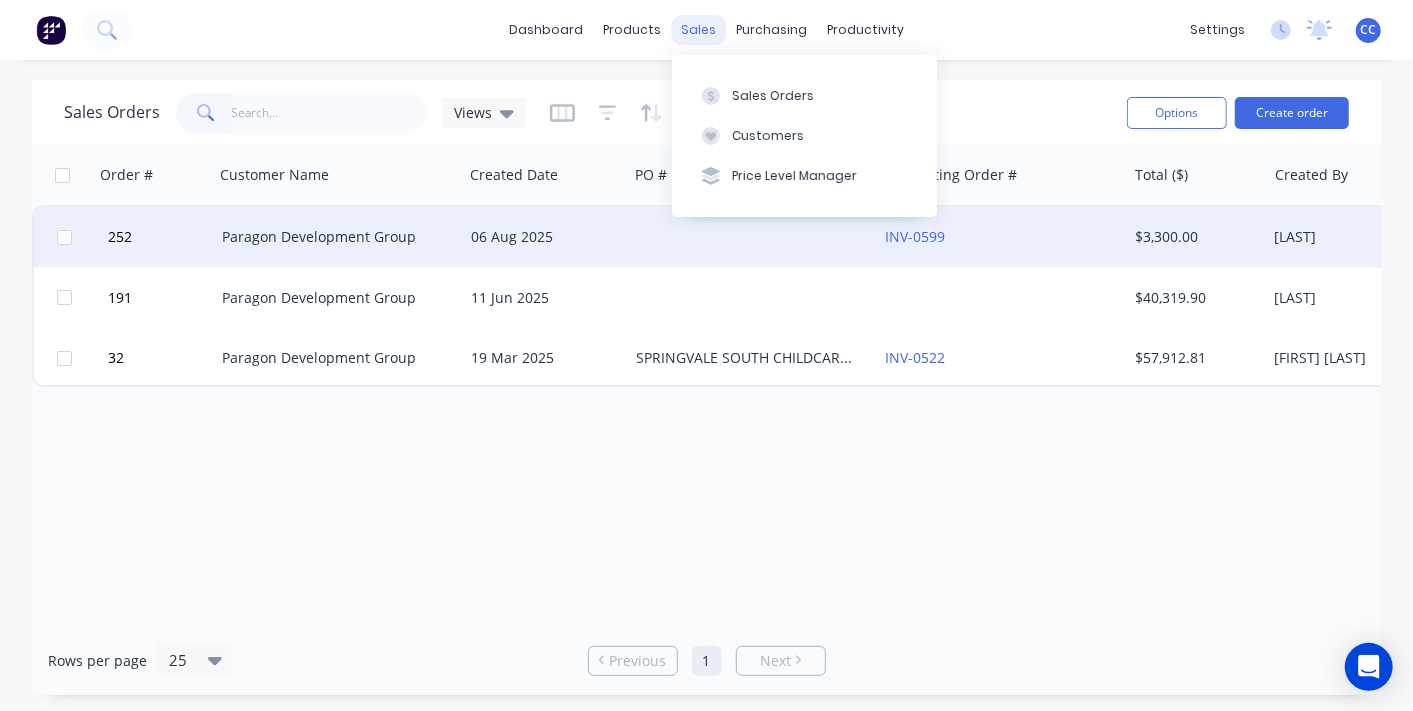 click on "sales" at bounding box center [698, 30] 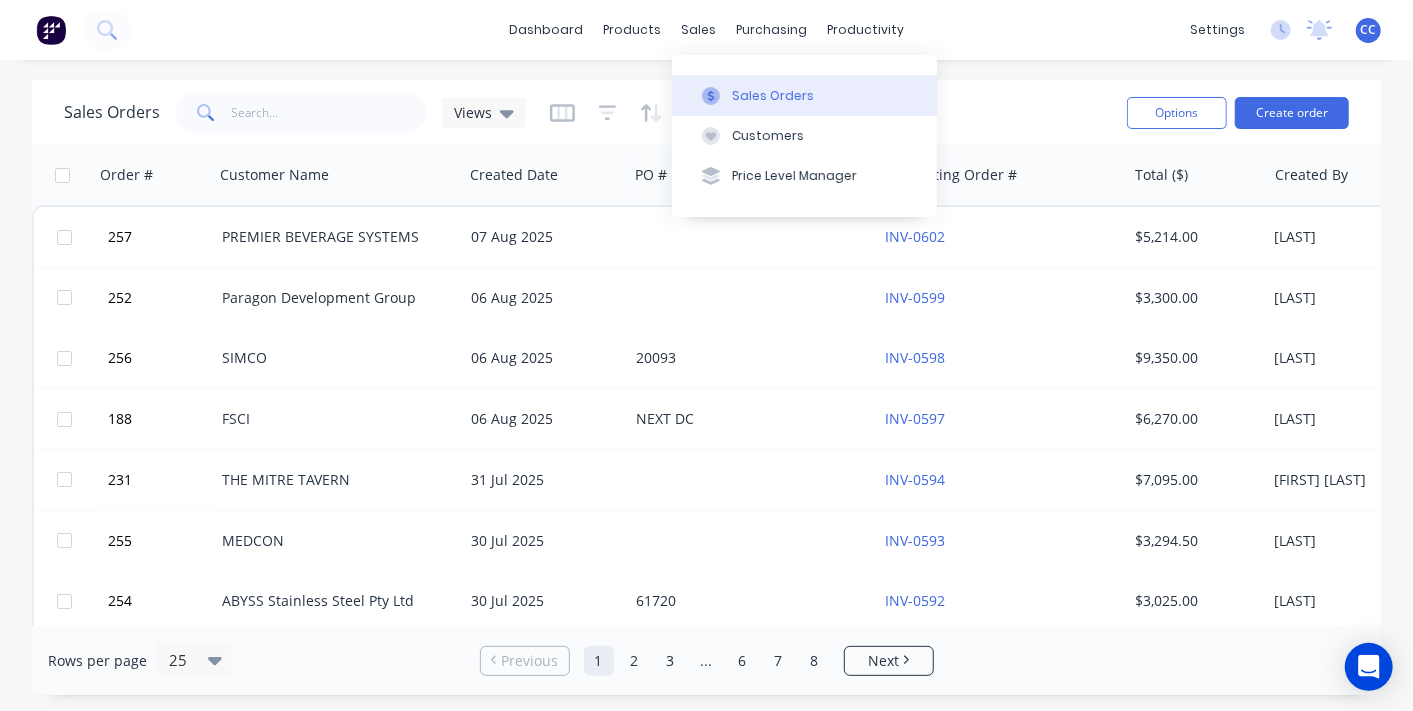 click on "Sales Orders" at bounding box center [773, 96] 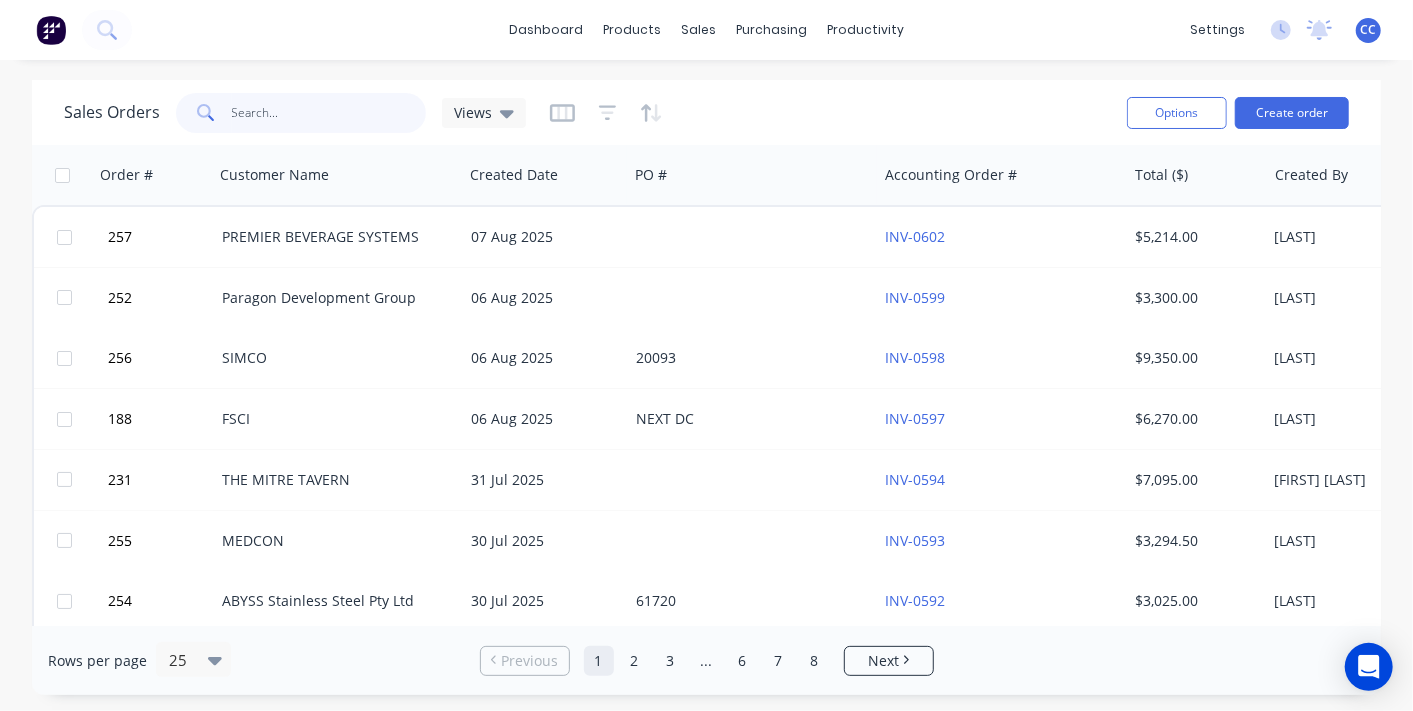 click at bounding box center [329, 113] 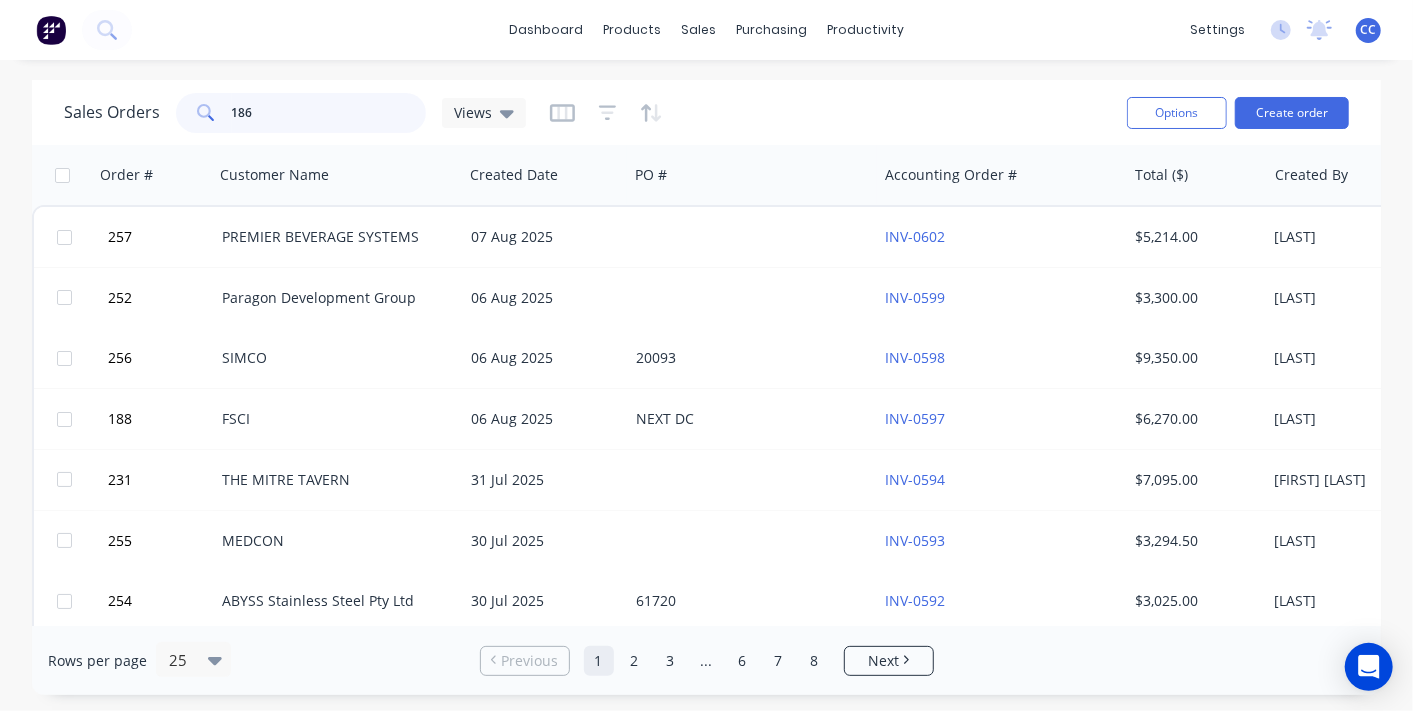 type on "186" 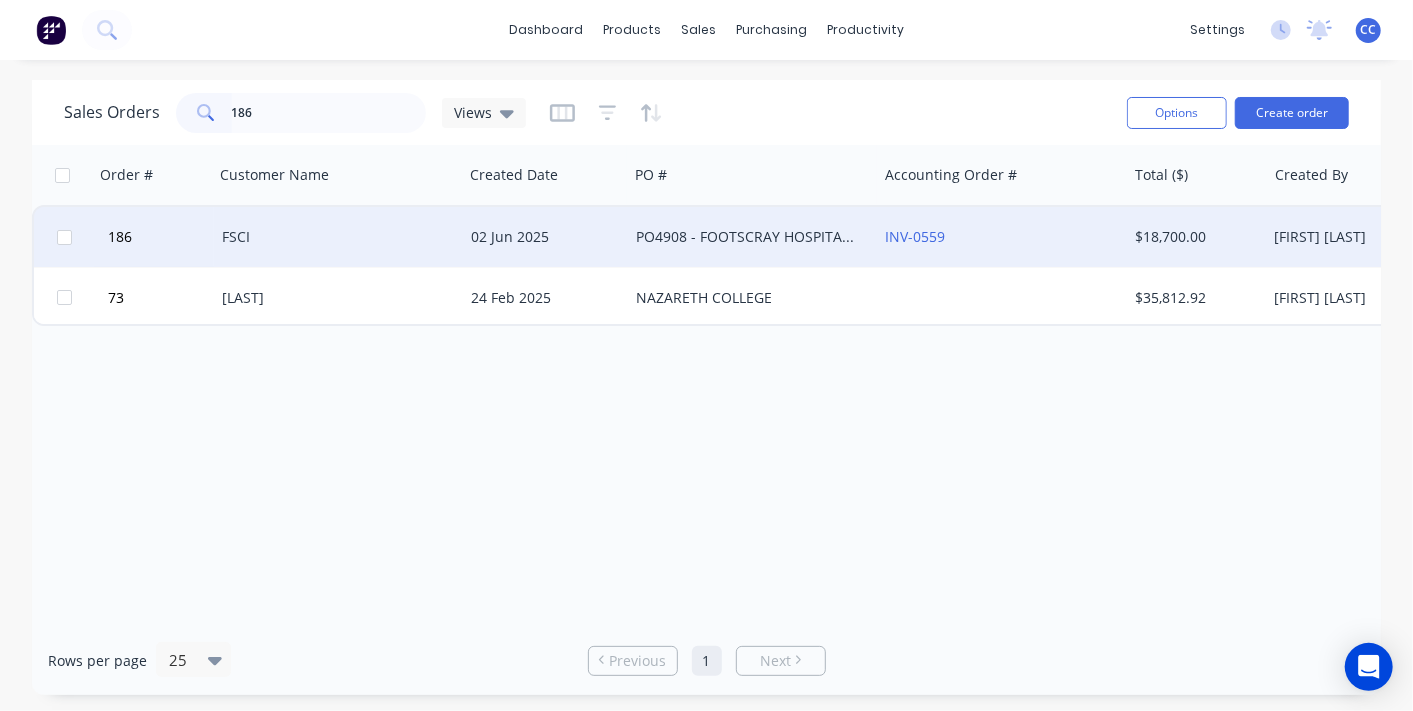 click on "FSCI" at bounding box center (333, 237) 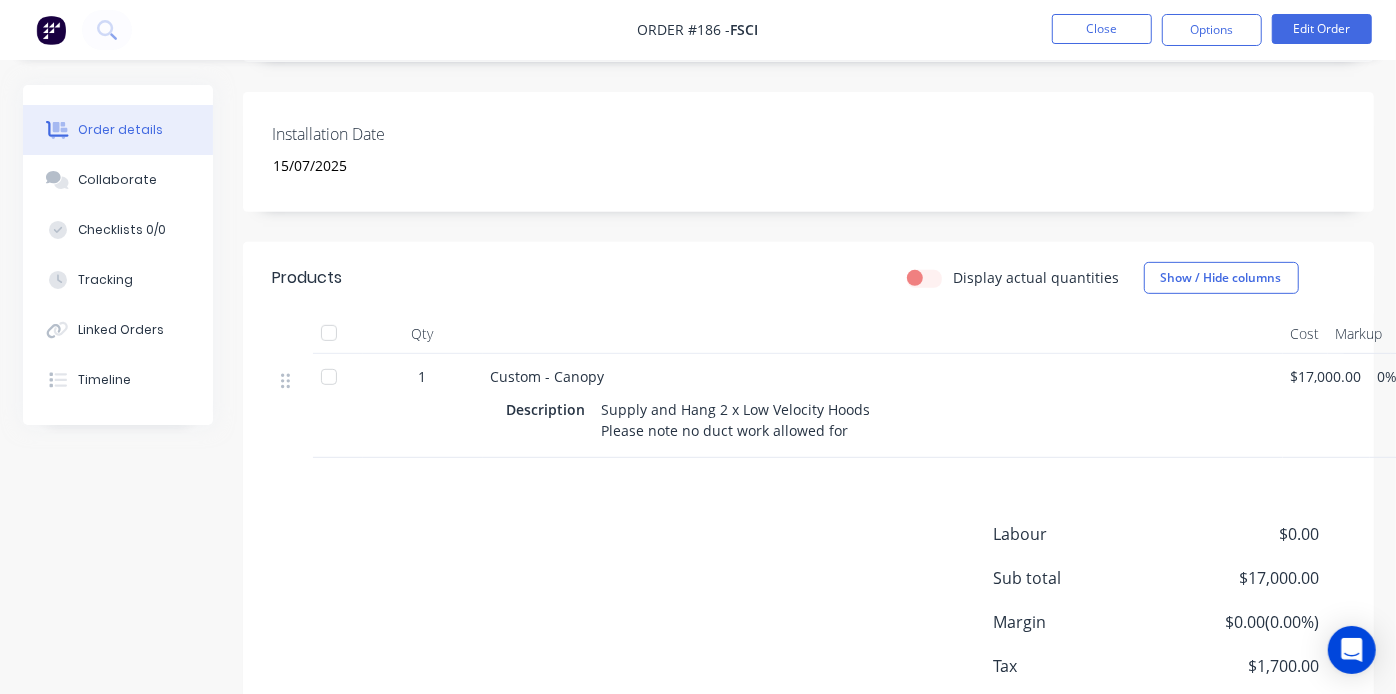 scroll, scrollTop: 555, scrollLeft: 0, axis: vertical 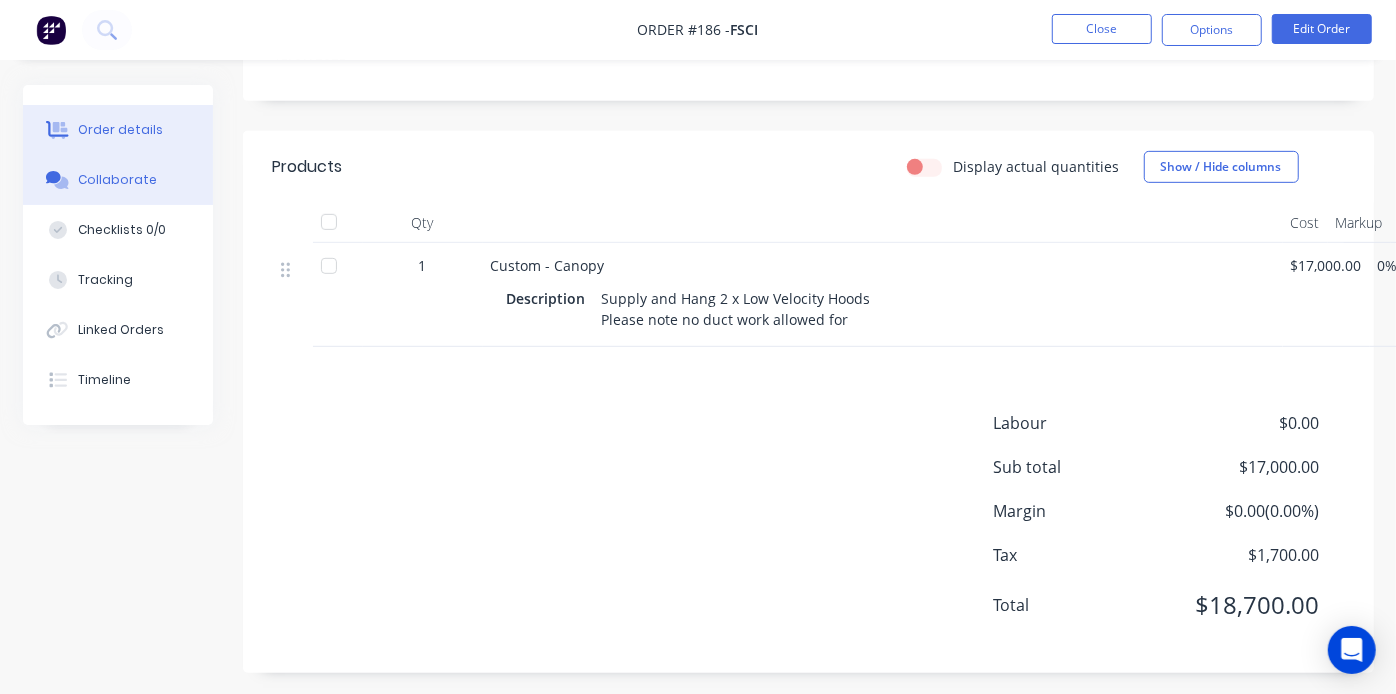 click on "Collaborate" at bounding box center [118, 180] 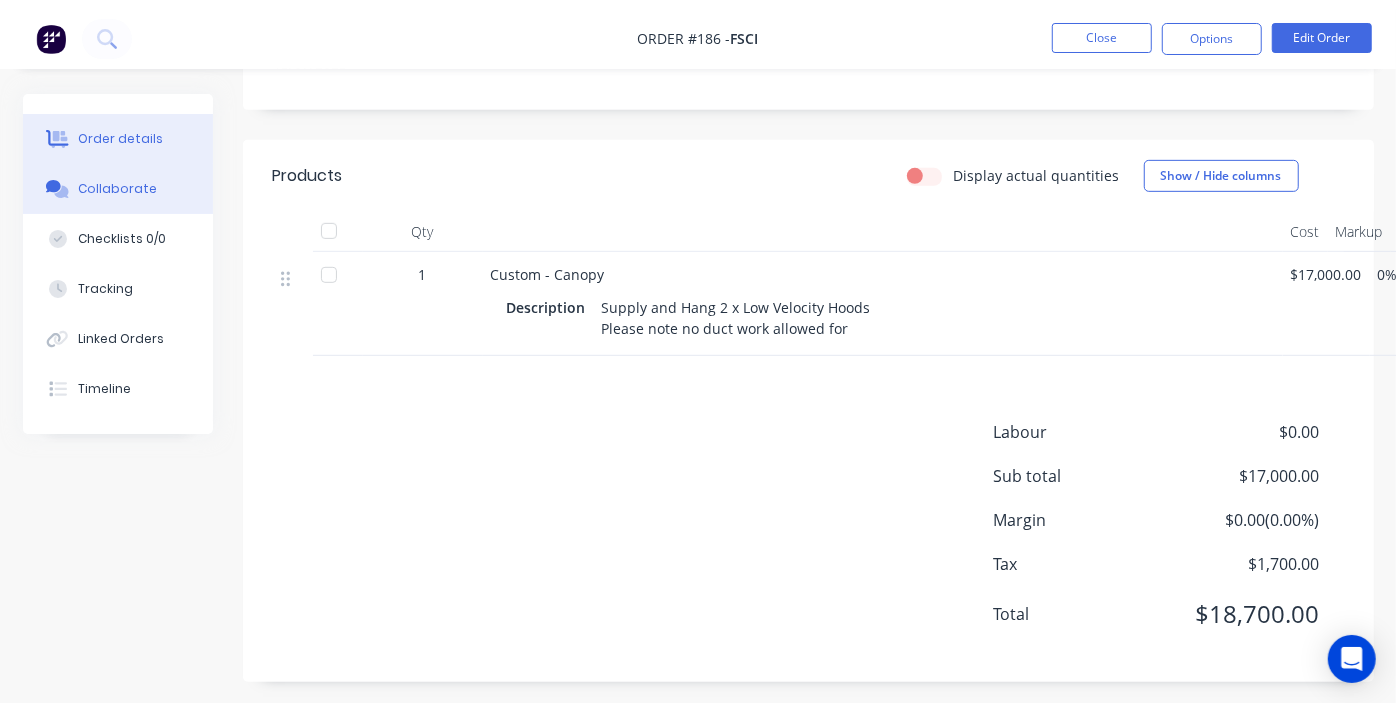 scroll, scrollTop: 0, scrollLeft: 0, axis: both 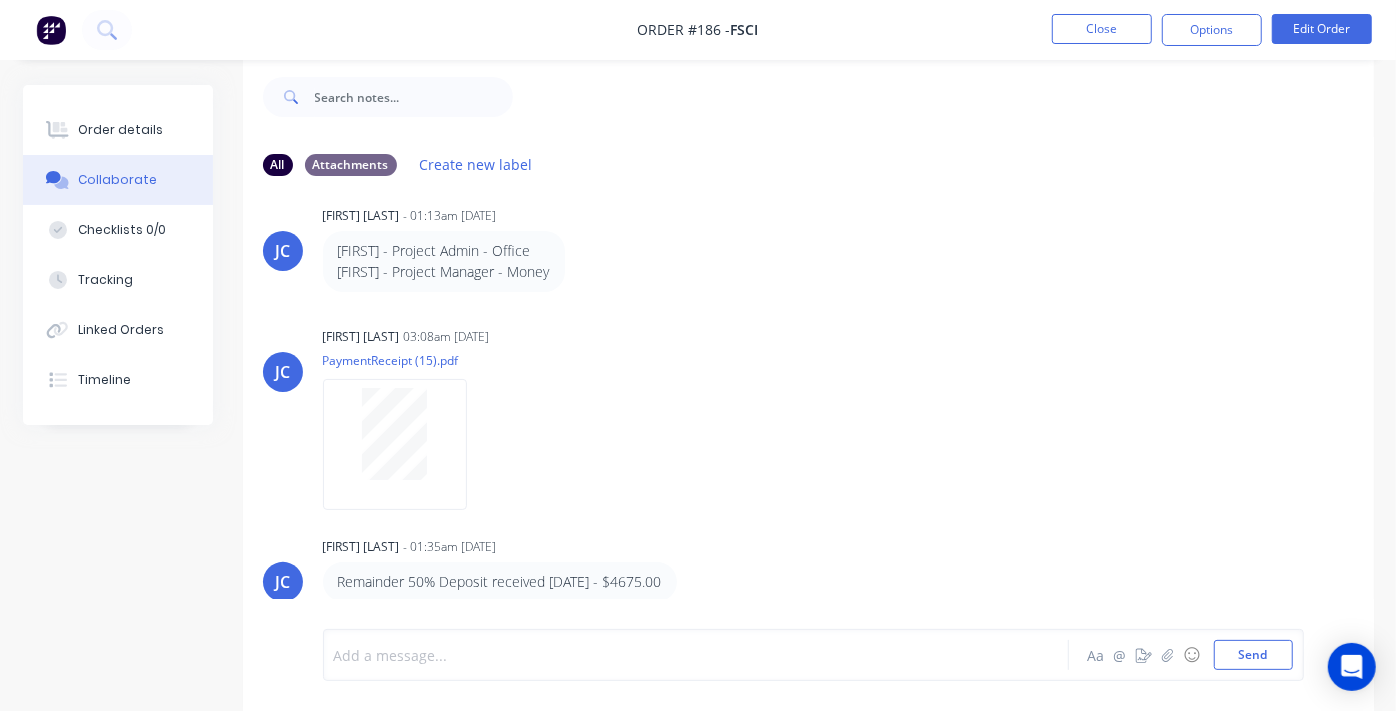 click at bounding box center [694, 655] 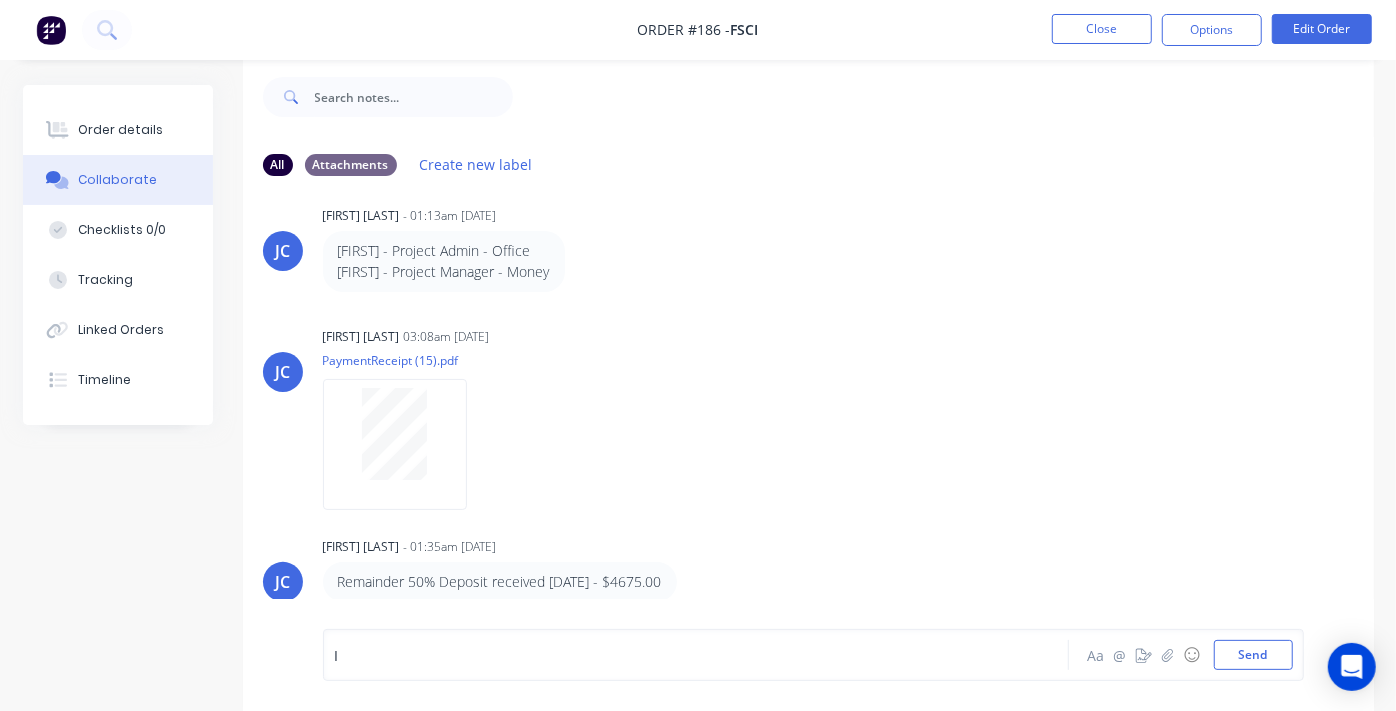type 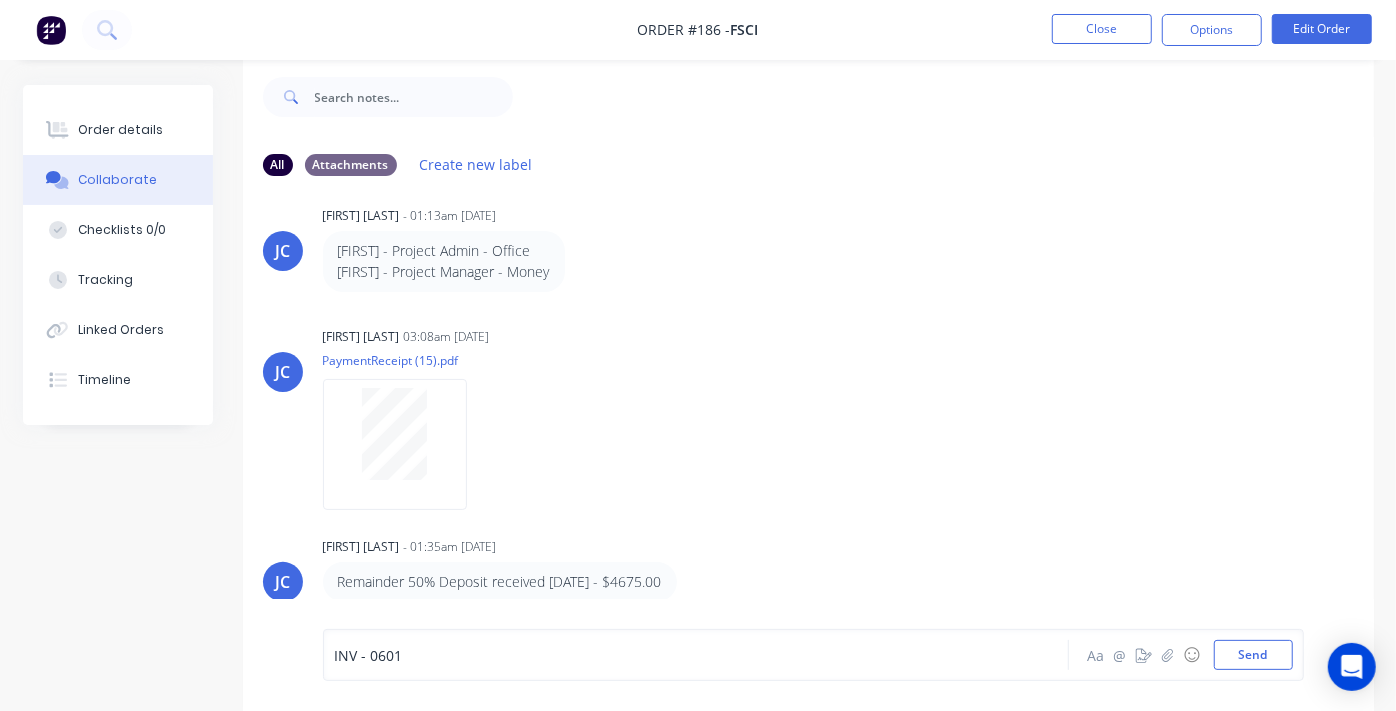 click on "INV - 0601" at bounding box center [369, 655] 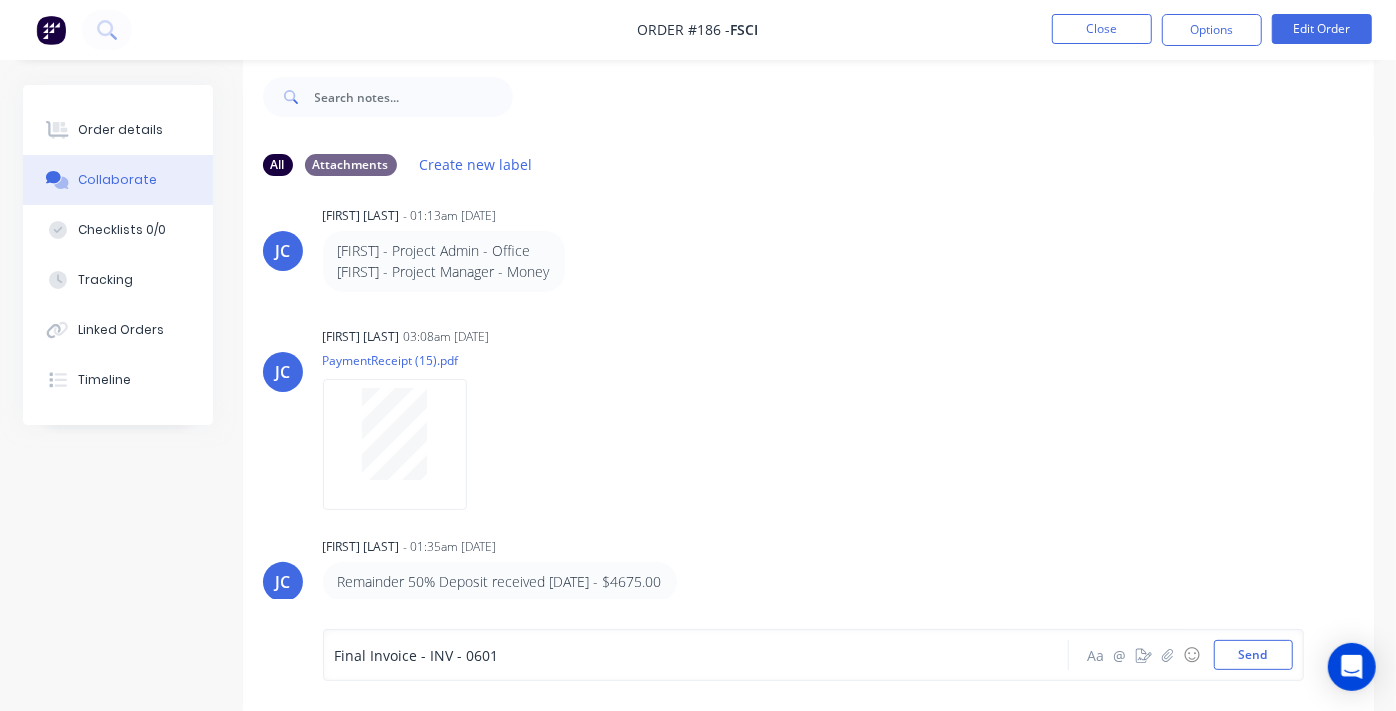click on "Final Invoice - INV - 0601" at bounding box center [694, 655] 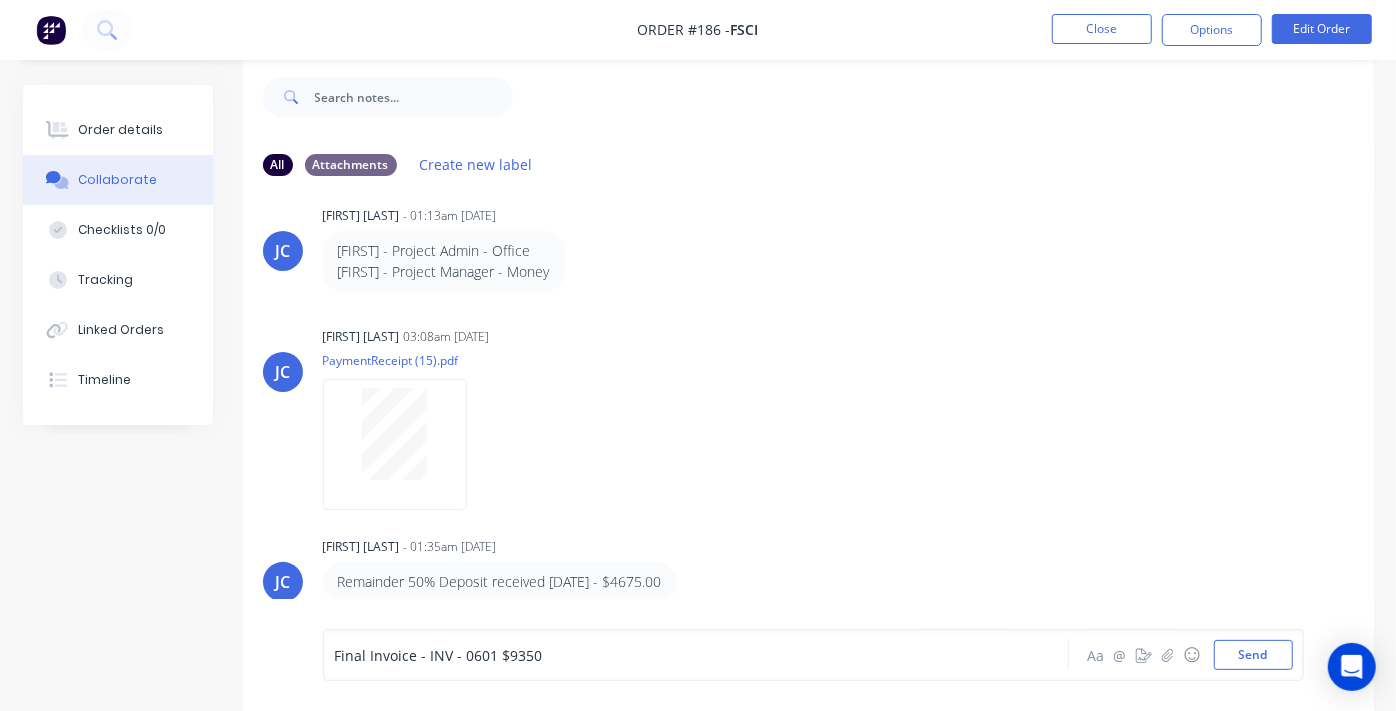 click on "Final Invoice - INV - 0601 $9350" at bounding box center (439, 655) 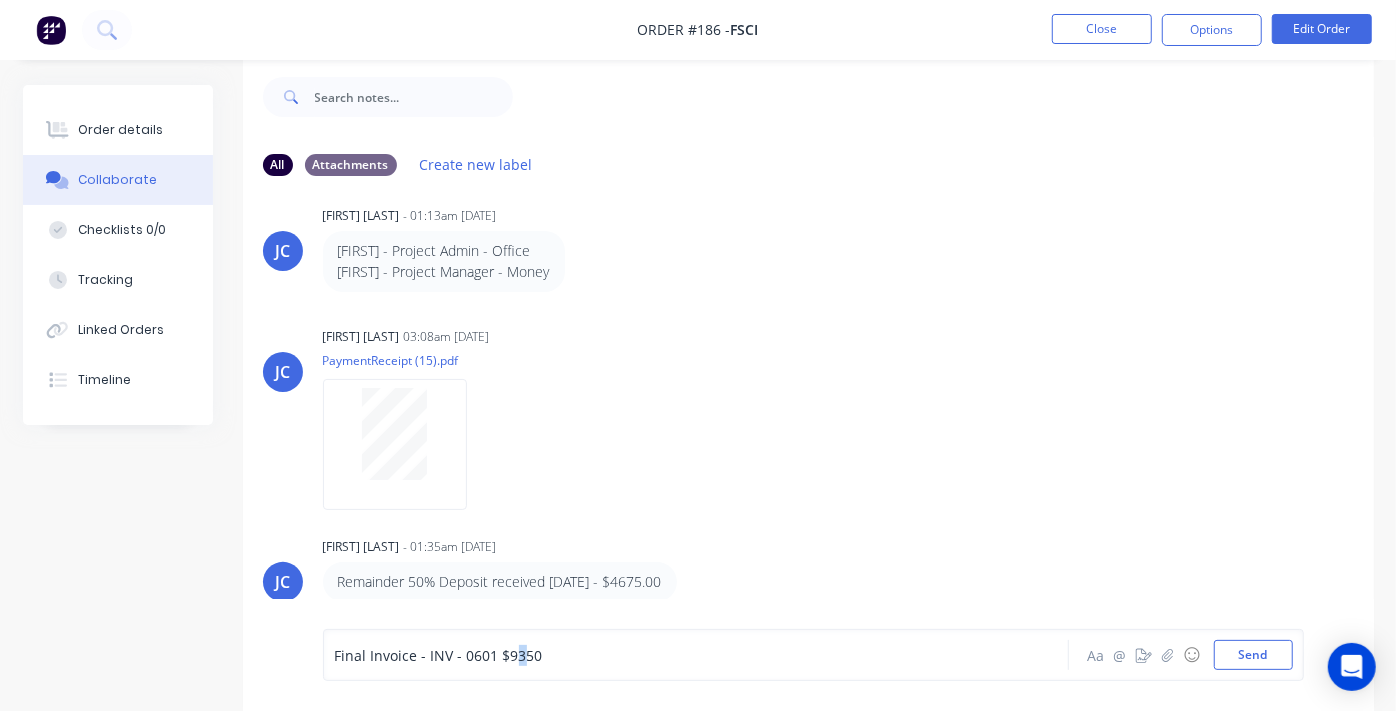click on "Final Invoice - INV - 0601 $9350" at bounding box center (439, 655) 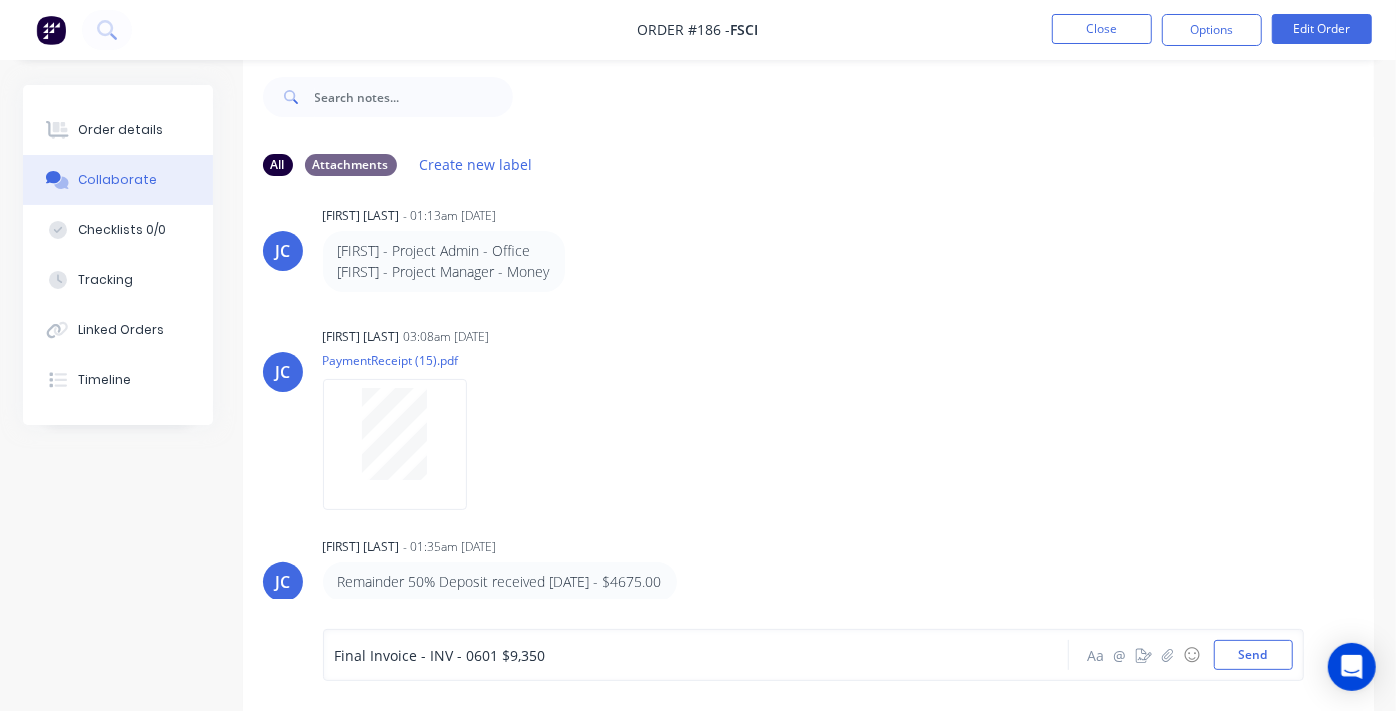click on "Final Invoice - INV - 0601 $9,350" at bounding box center (694, 655) 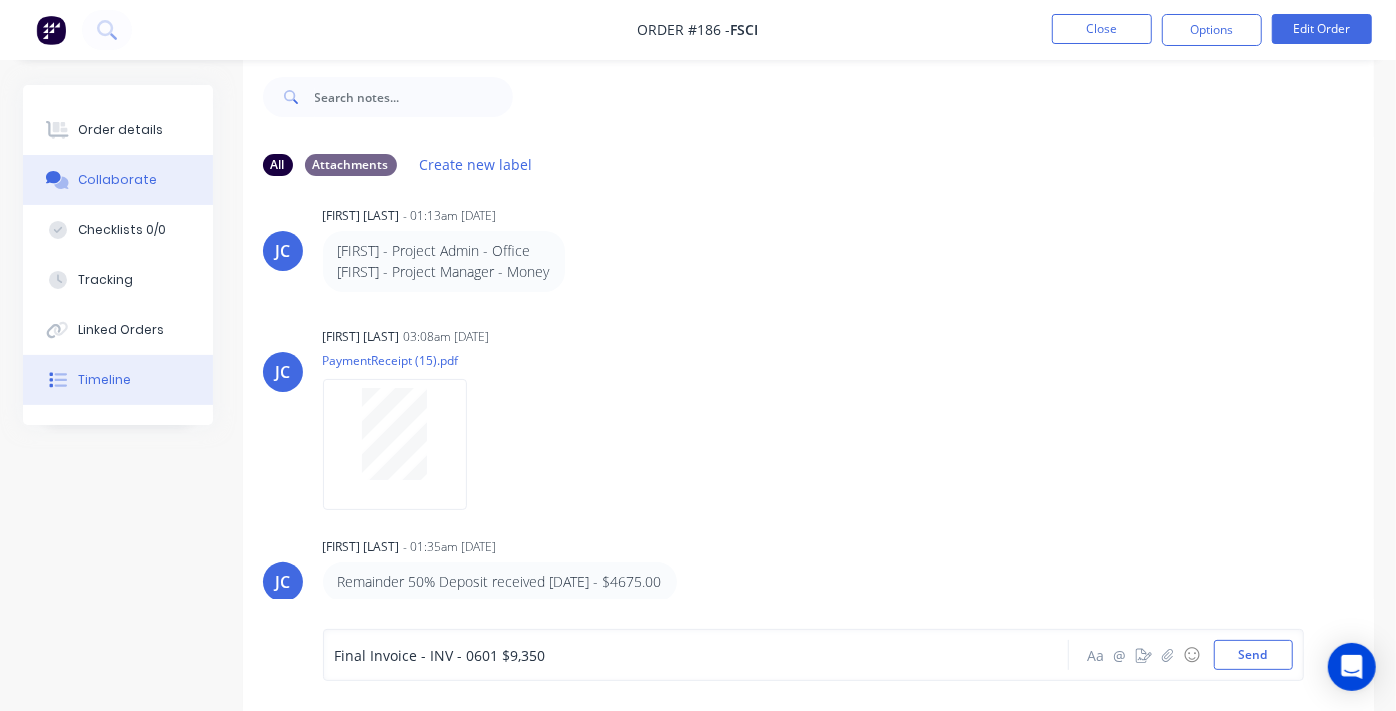 click on "Timeline" at bounding box center [118, 380] 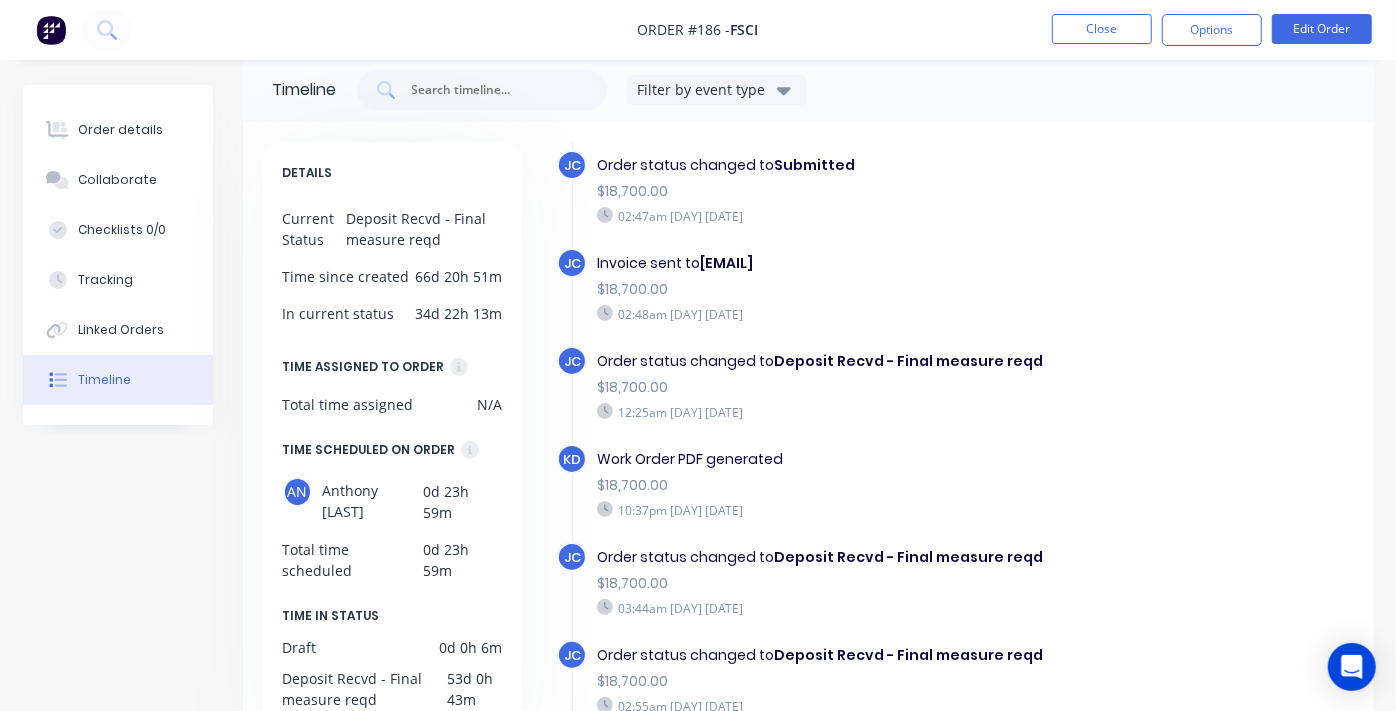 scroll, scrollTop: 785, scrollLeft: 0, axis: vertical 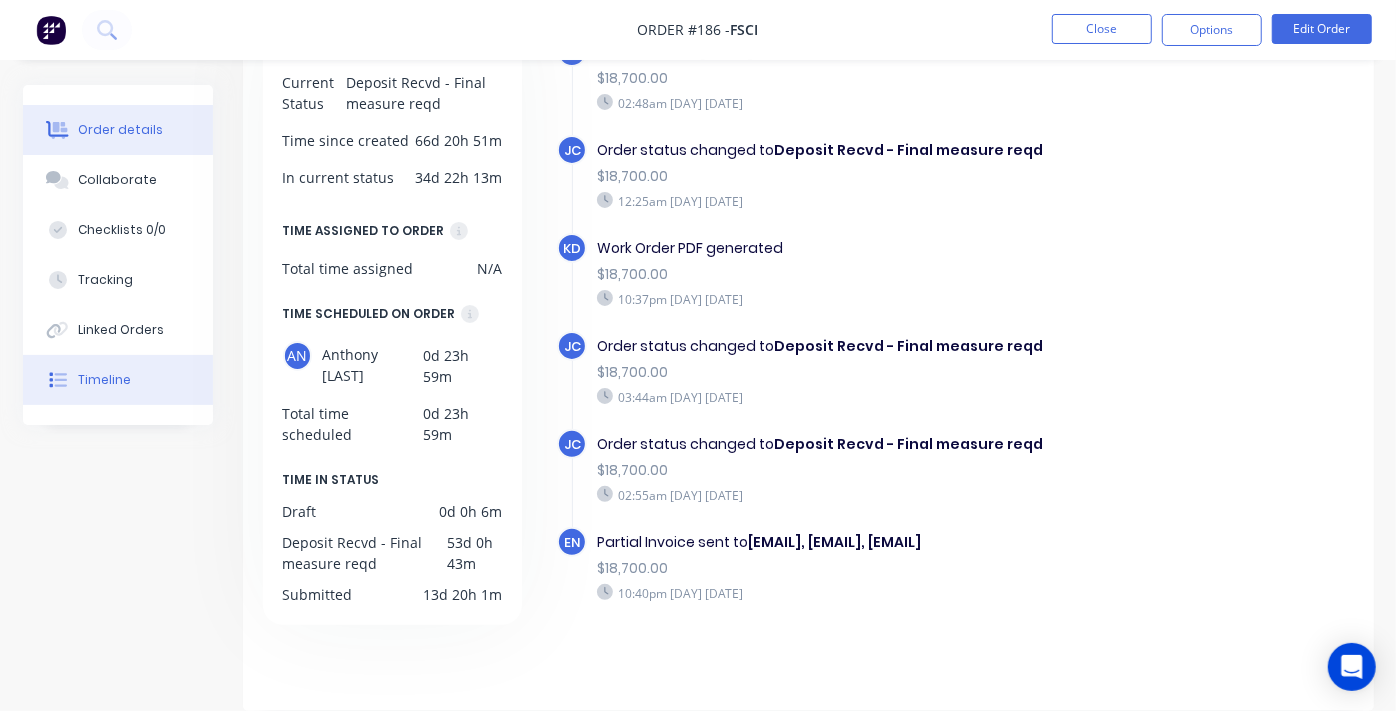 click on "Order details" at bounding box center [120, 130] 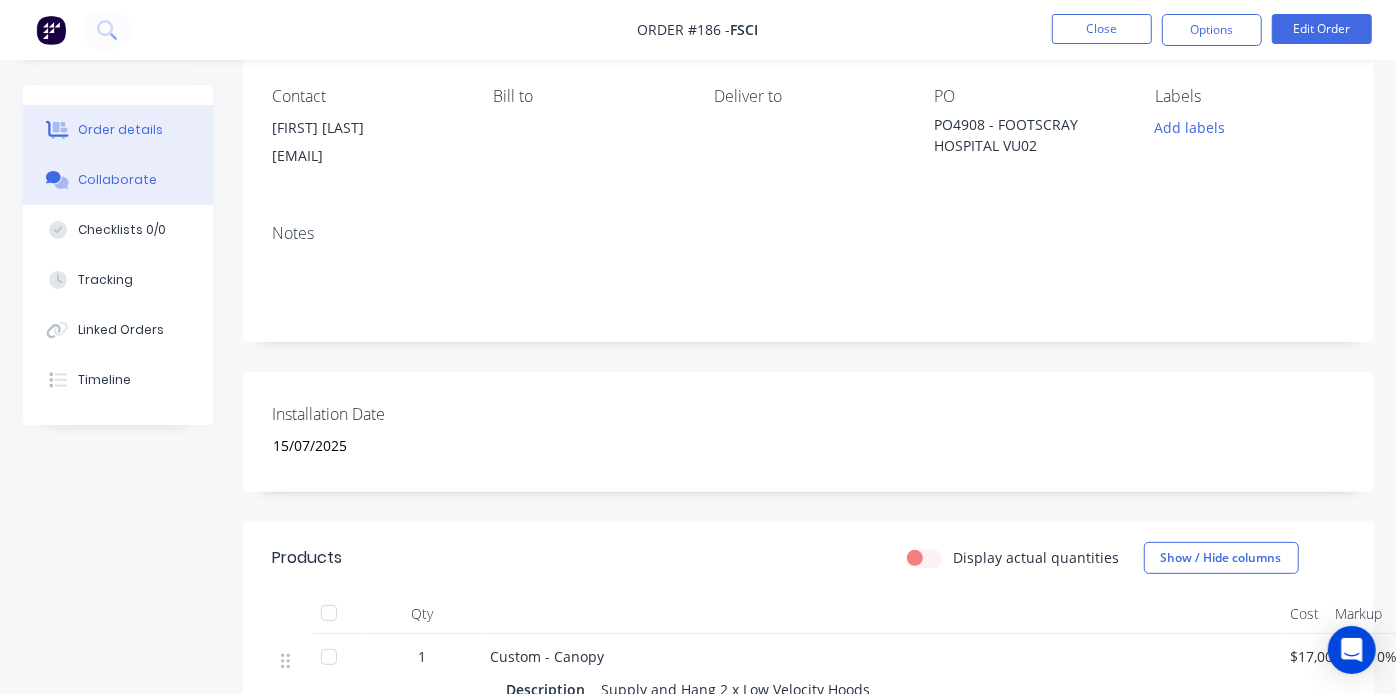 click on "Collaborate" at bounding box center [117, 180] 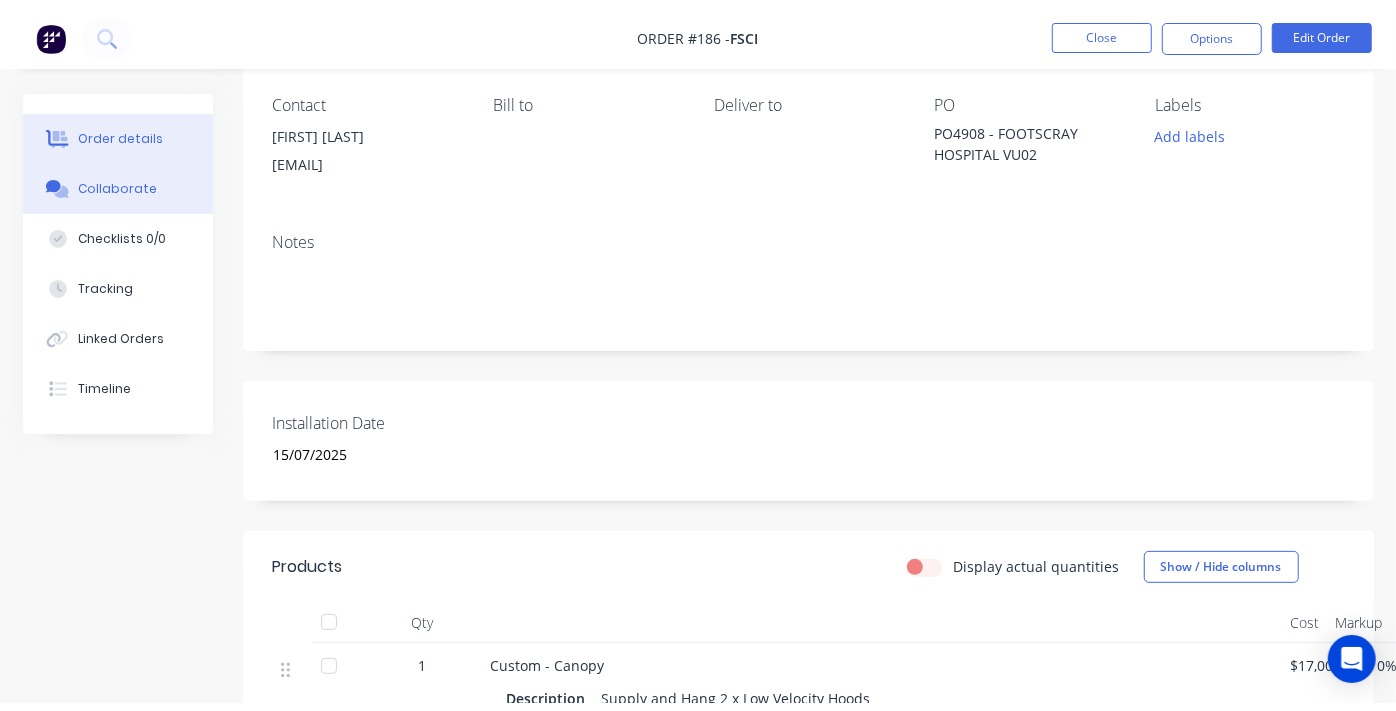 scroll, scrollTop: 0, scrollLeft: 0, axis: both 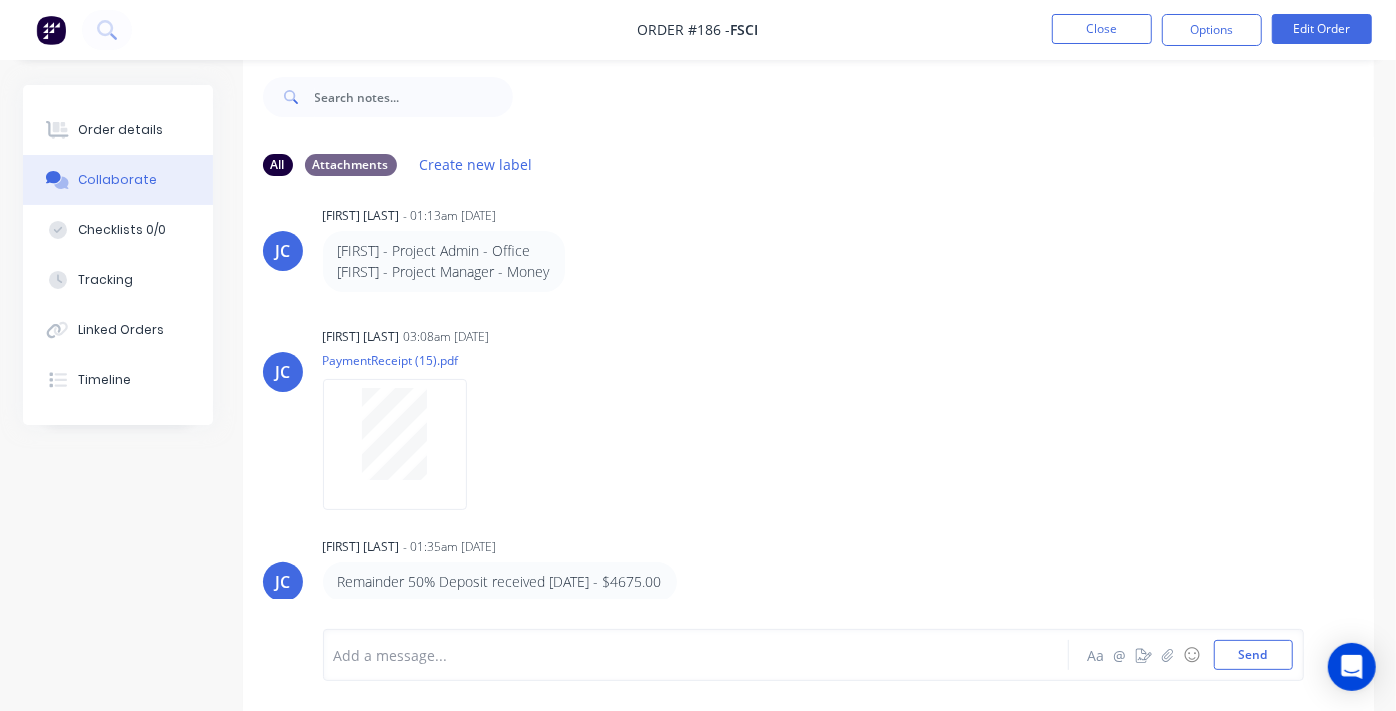 click at bounding box center (694, 655) 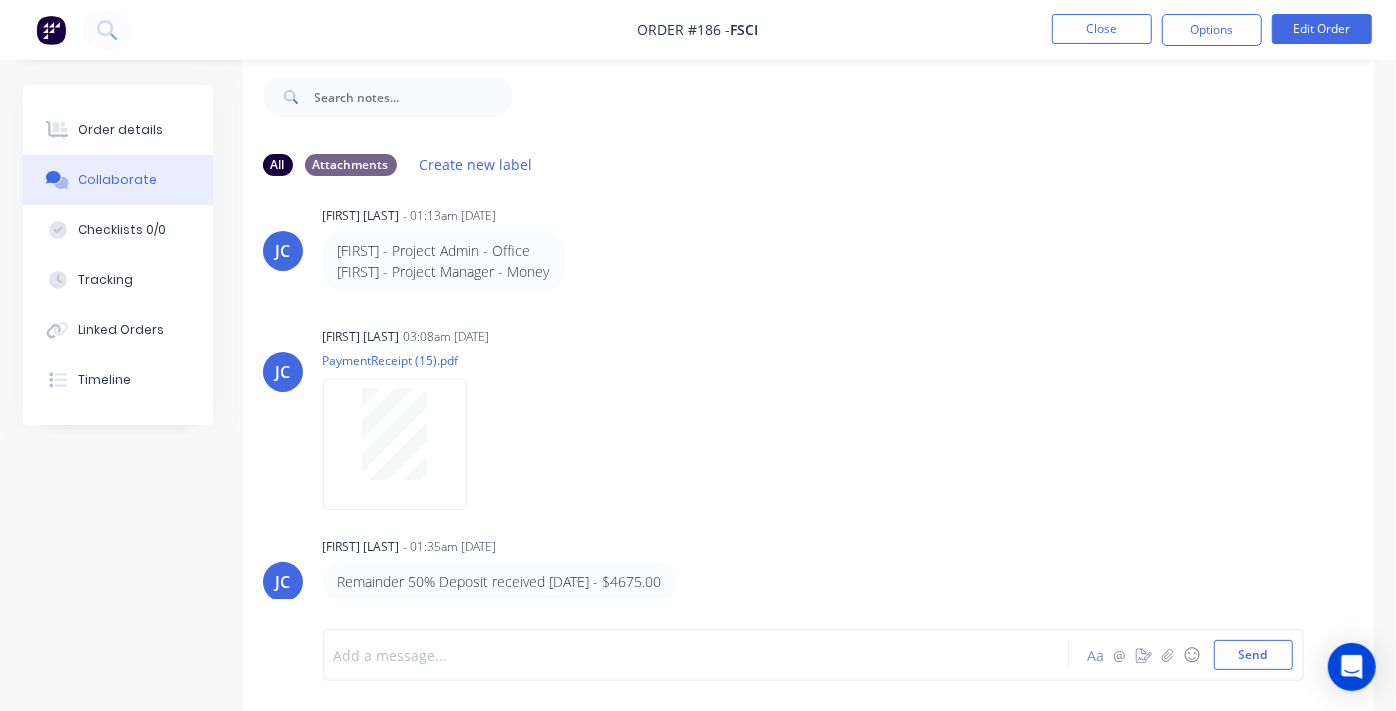 type 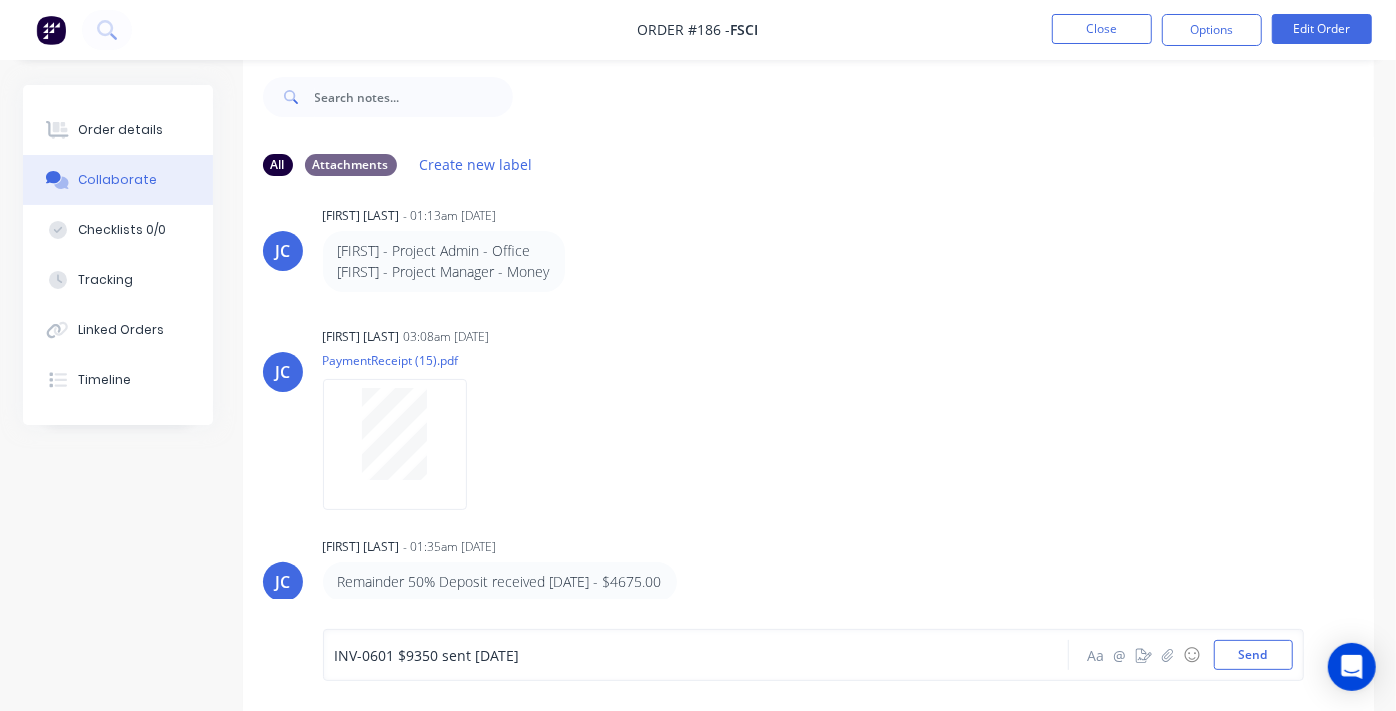 click on "[FIRST] [LAST]  - 01:35am [DATE] Remainder 50% Deposit received [DATE] - $4675.00" at bounding box center (808, 567) 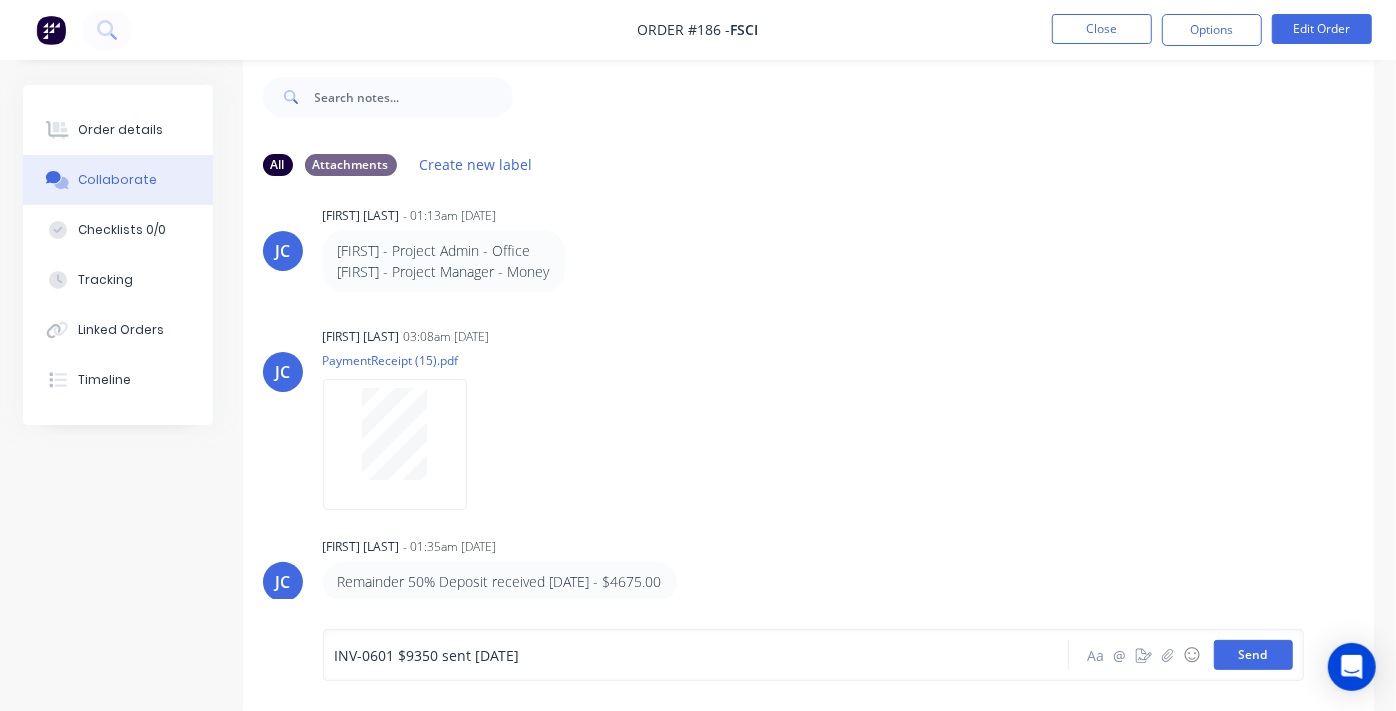 click on "Send" at bounding box center [1253, 655] 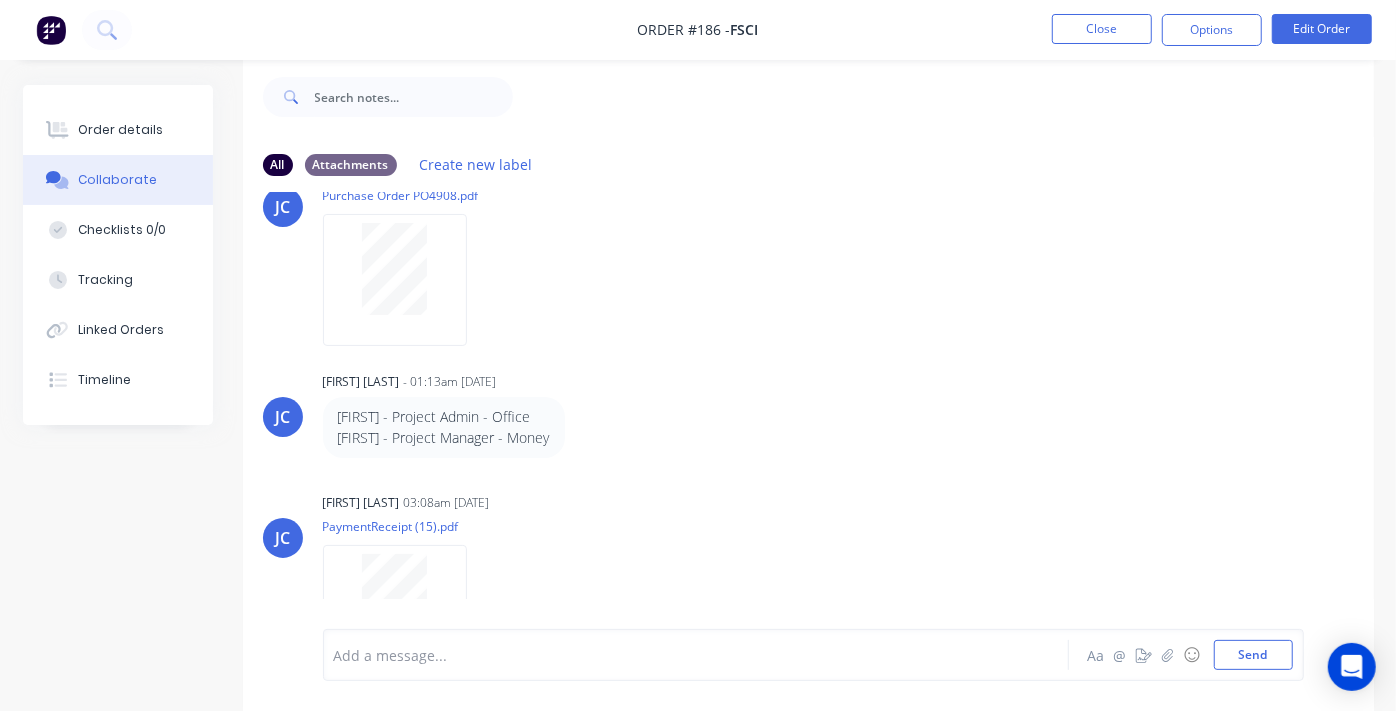 scroll, scrollTop: 0, scrollLeft: 0, axis: both 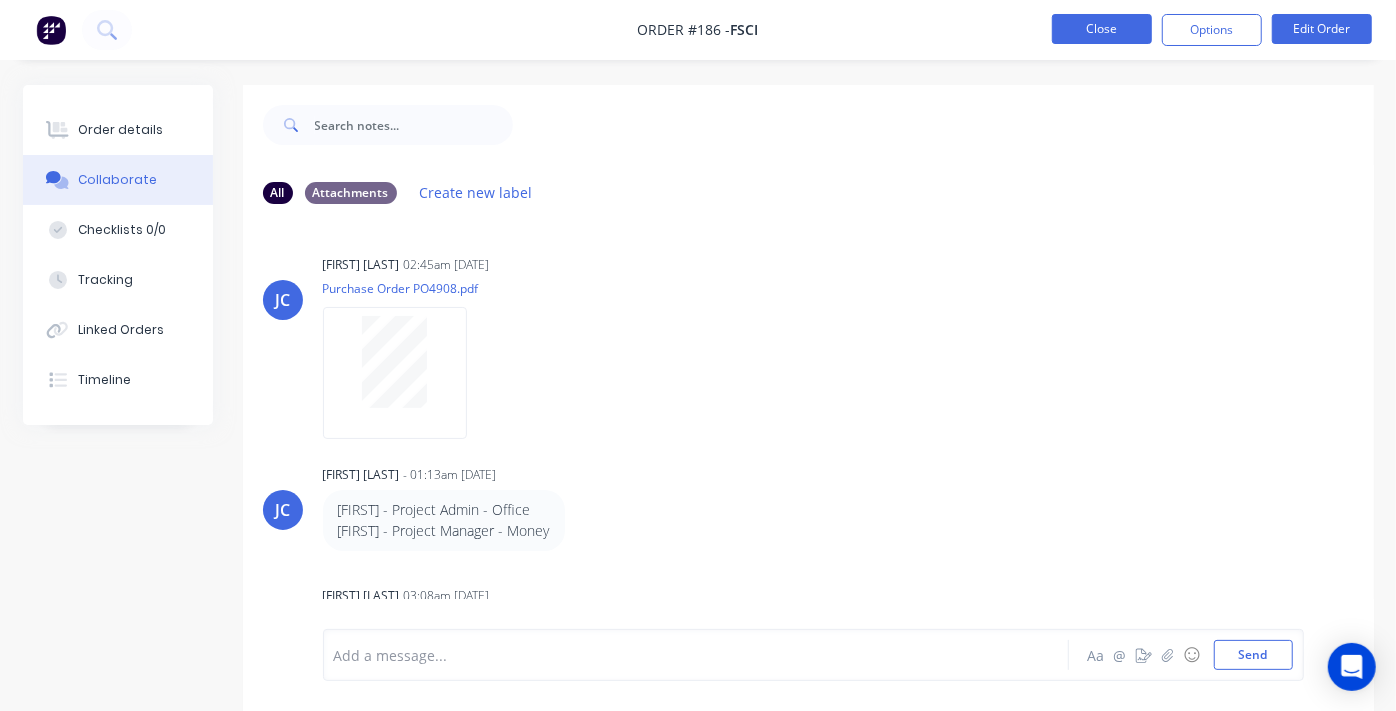 click on "Close" at bounding box center (1102, 29) 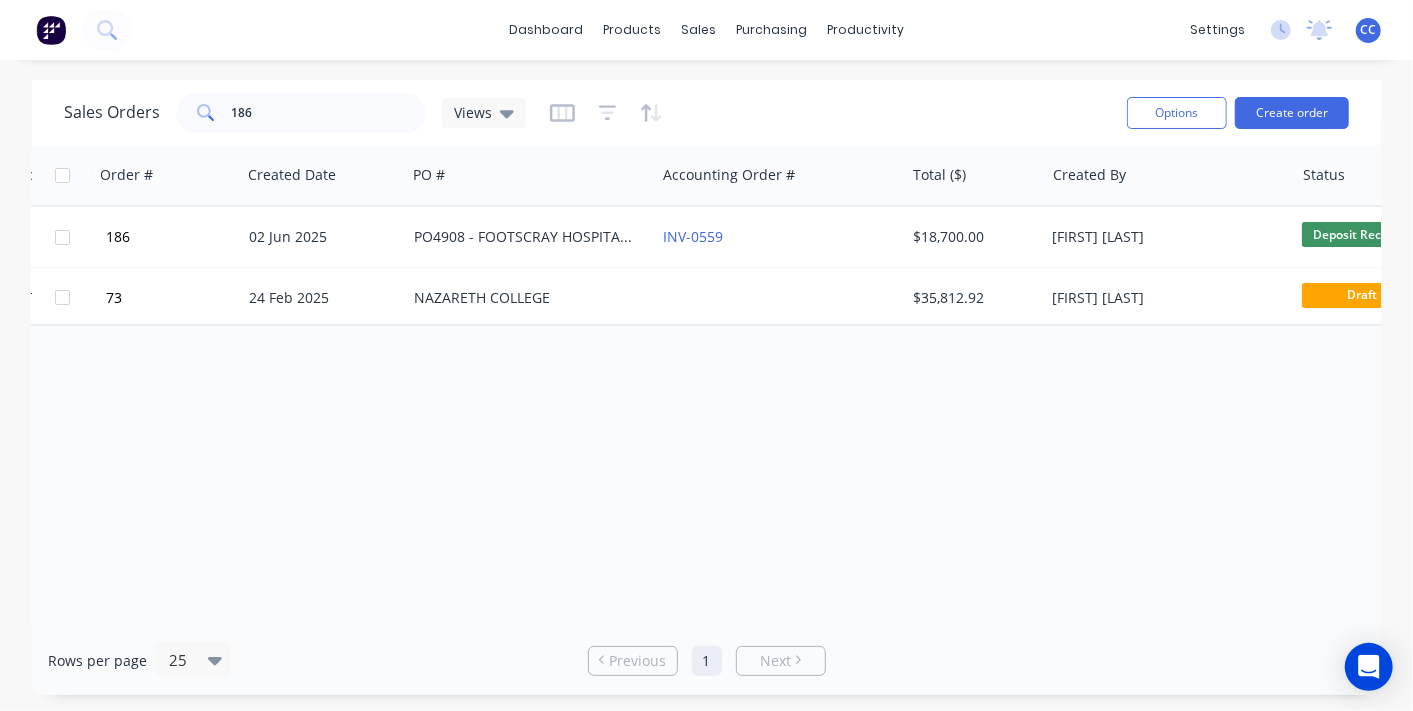 scroll, scrollTop: 0, scrollLeft: 16, axis: horizontal 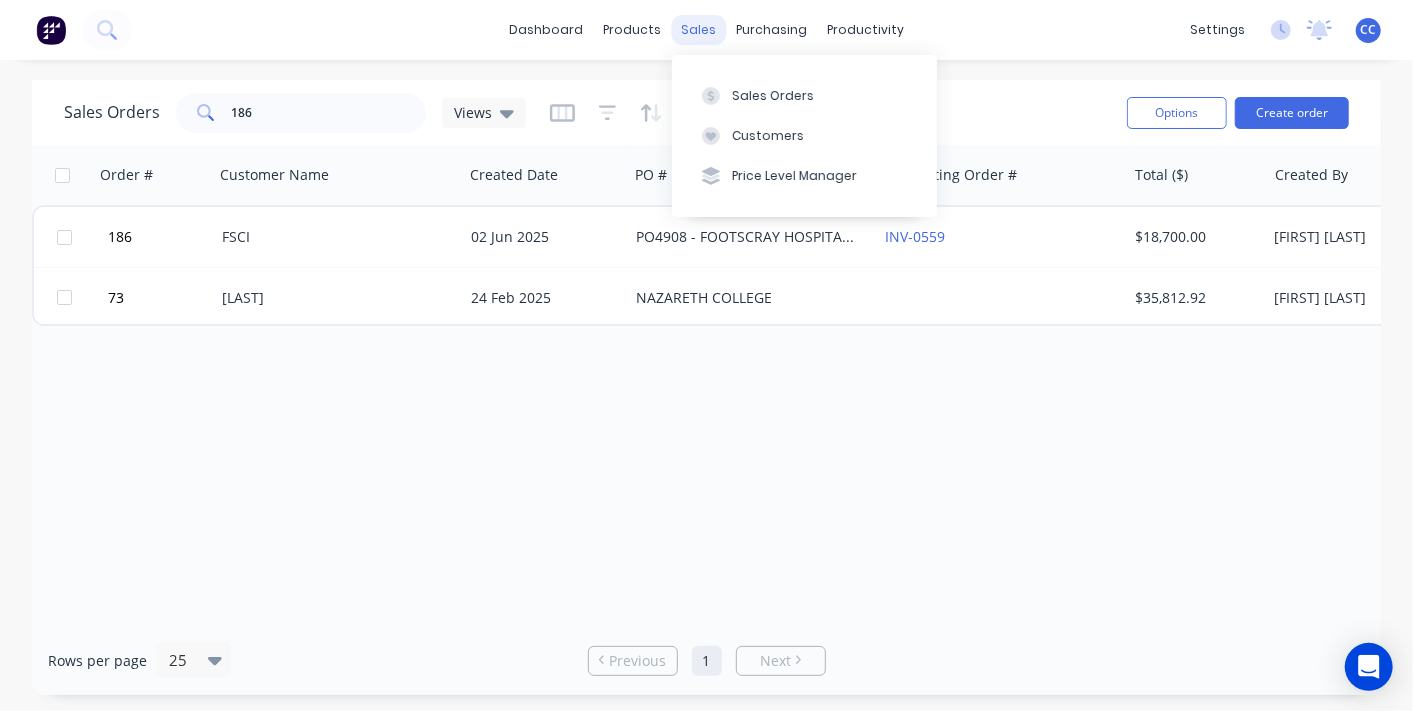 click on "sales" at bounding box center (698, 30) 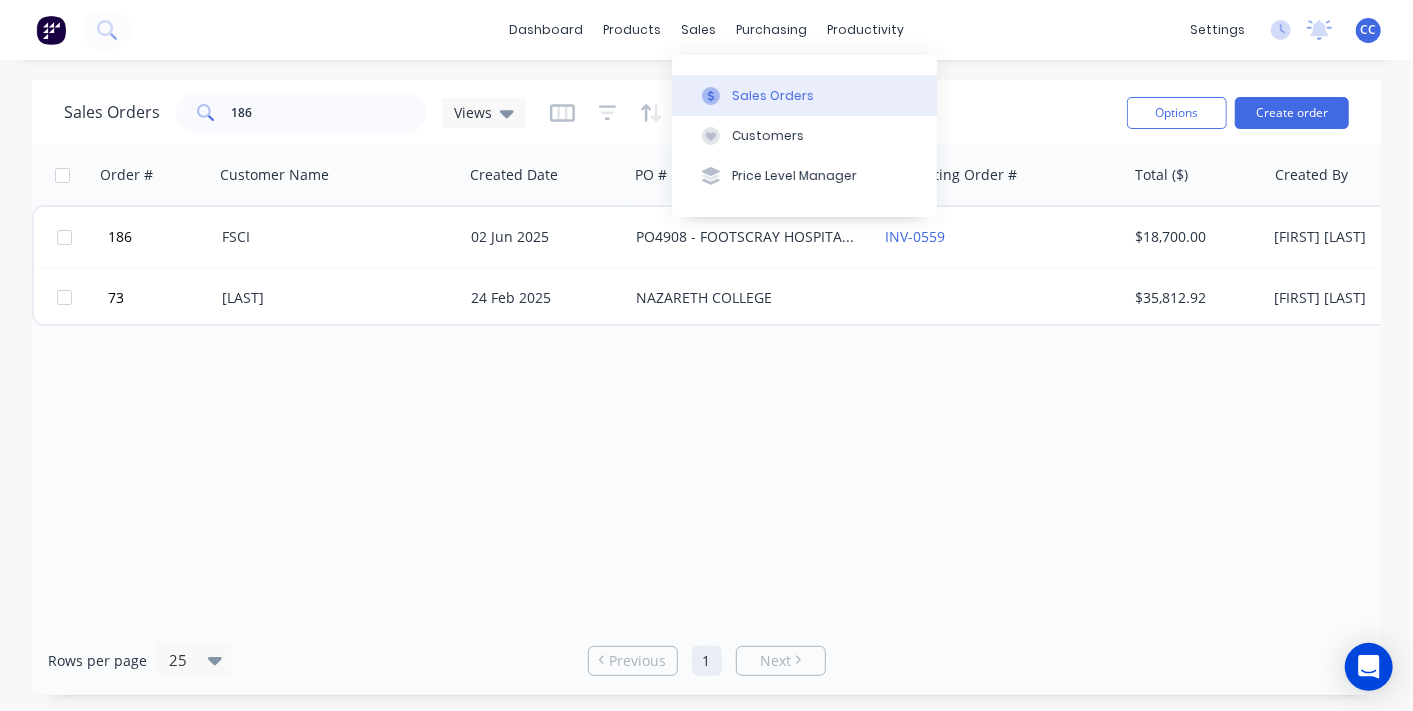 click on "Sales Orders" at bounding box center [773, 96] 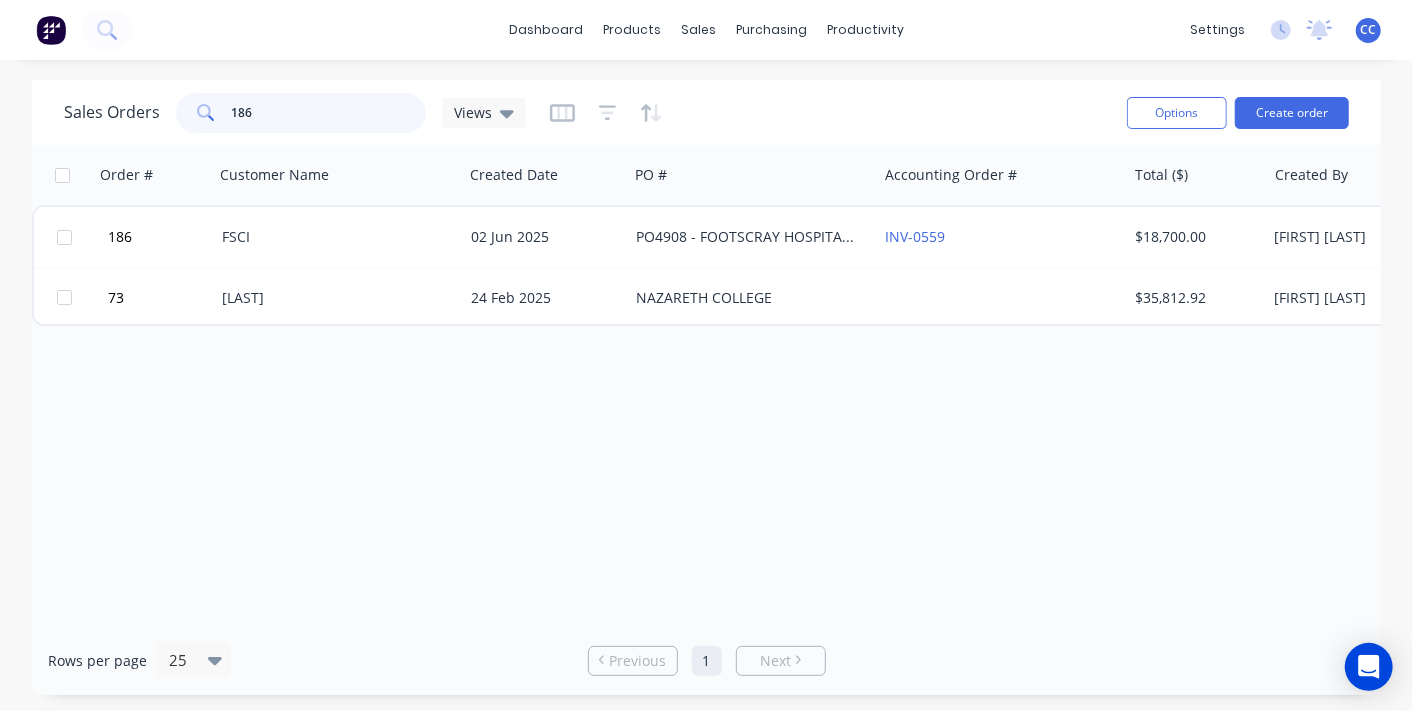 drag, startPoint x: 292, startPoint y: 120, endPoint x: 135, endPoint y: 91, distance: 159.65588 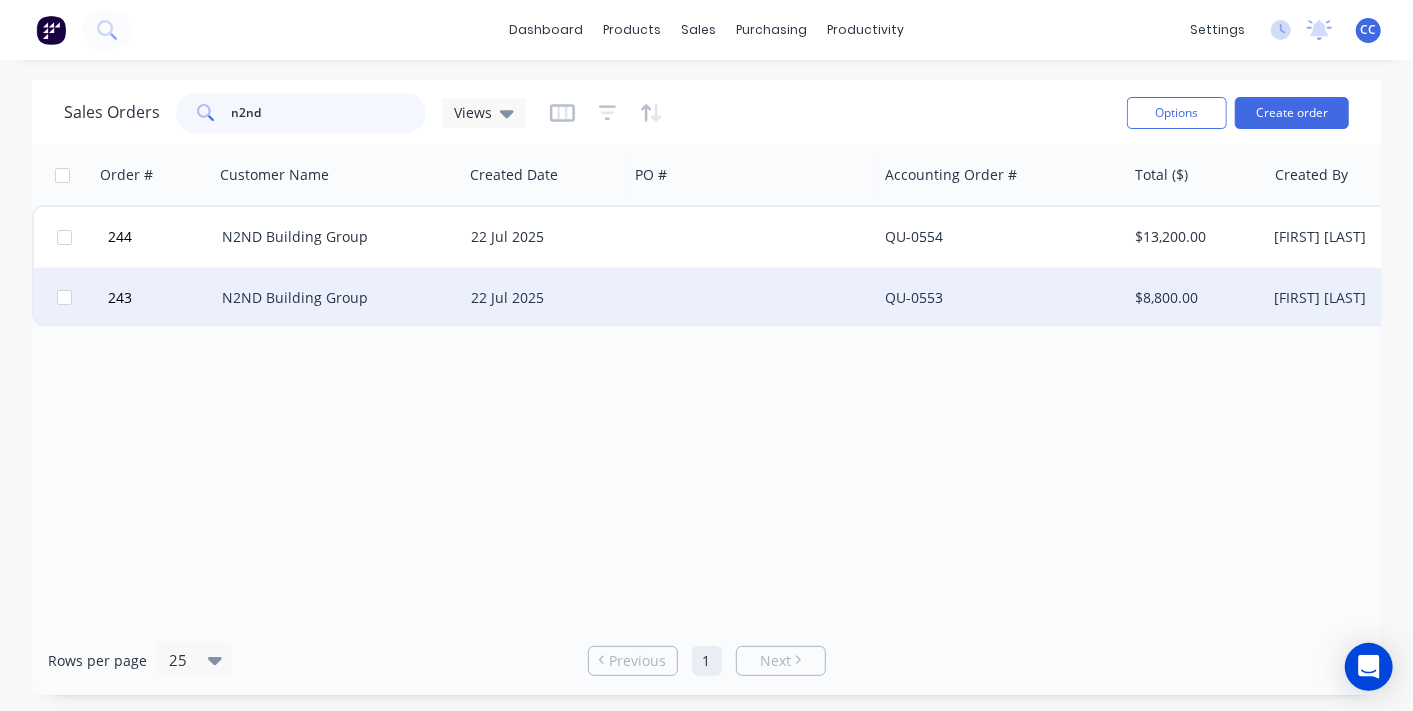 type on "n2nd" 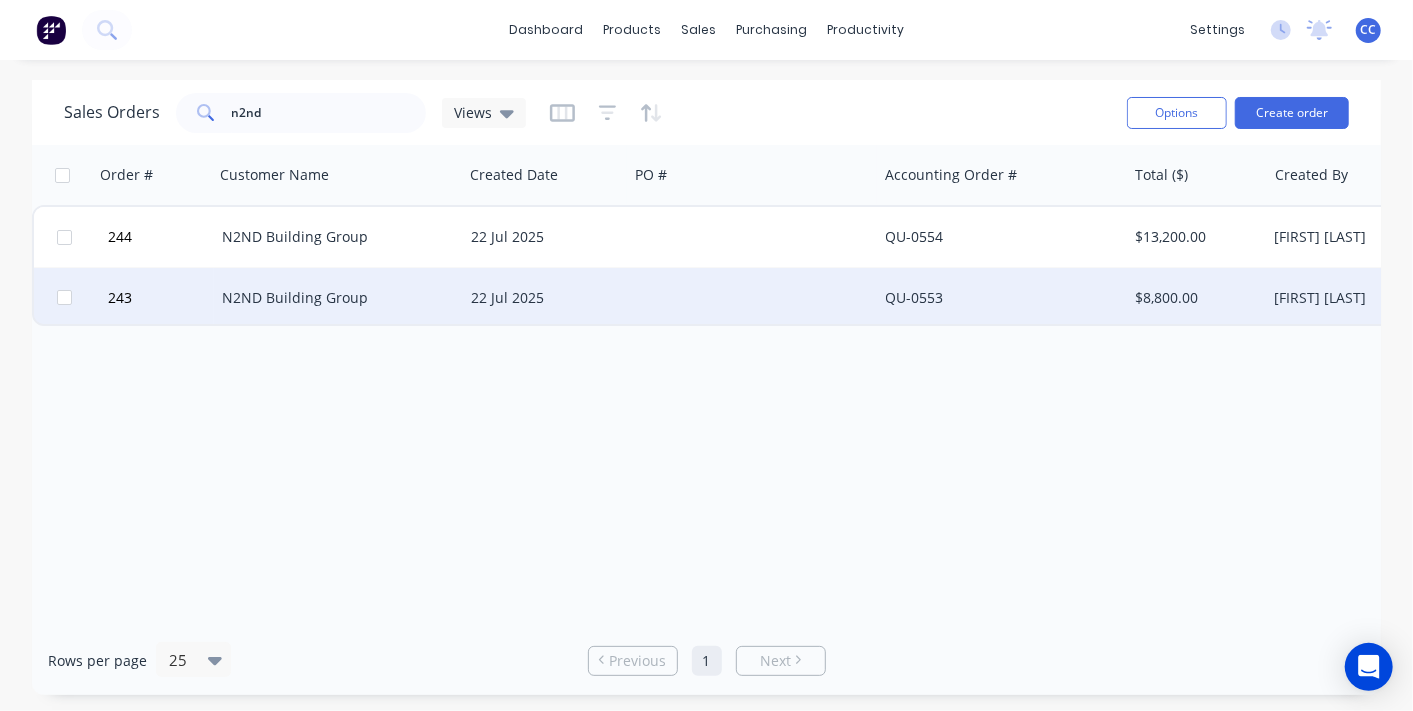 click on "22 Jul 2025" at bounding box center (545, 298) 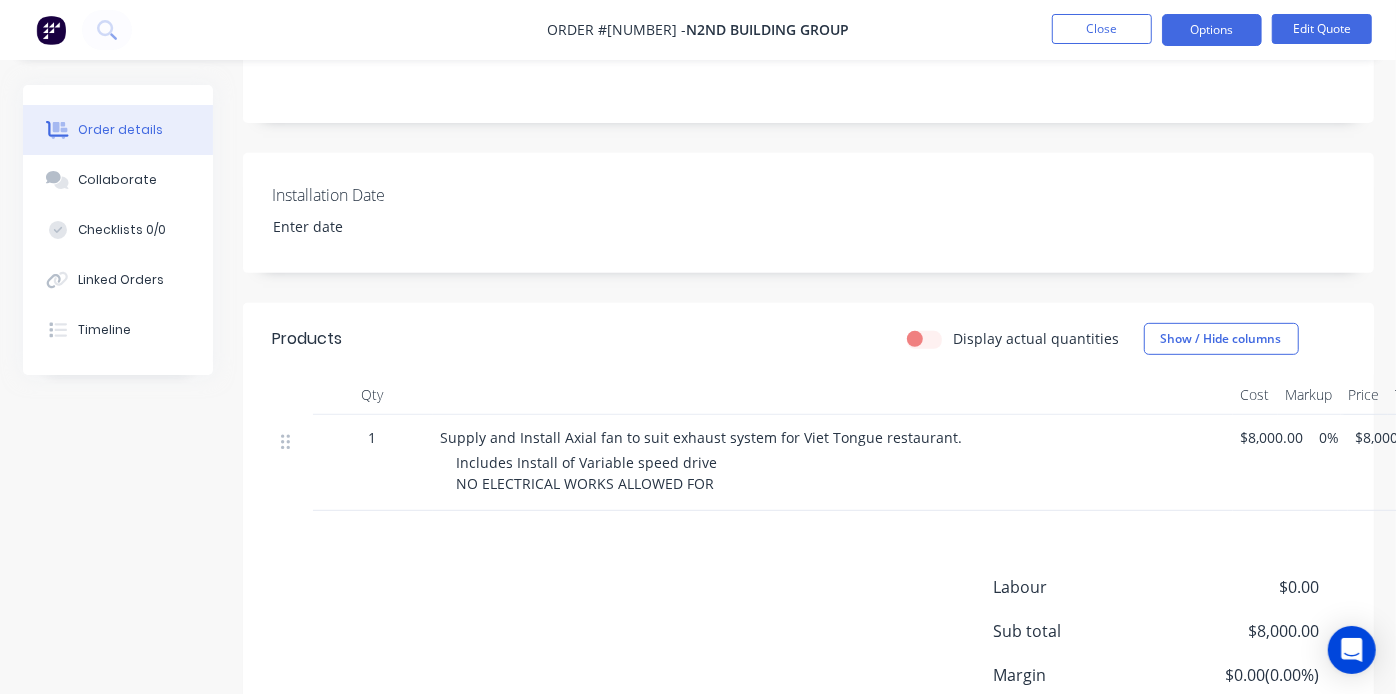 scroll, scrollTop: 333, scrollLeft: 0, axis: vertical 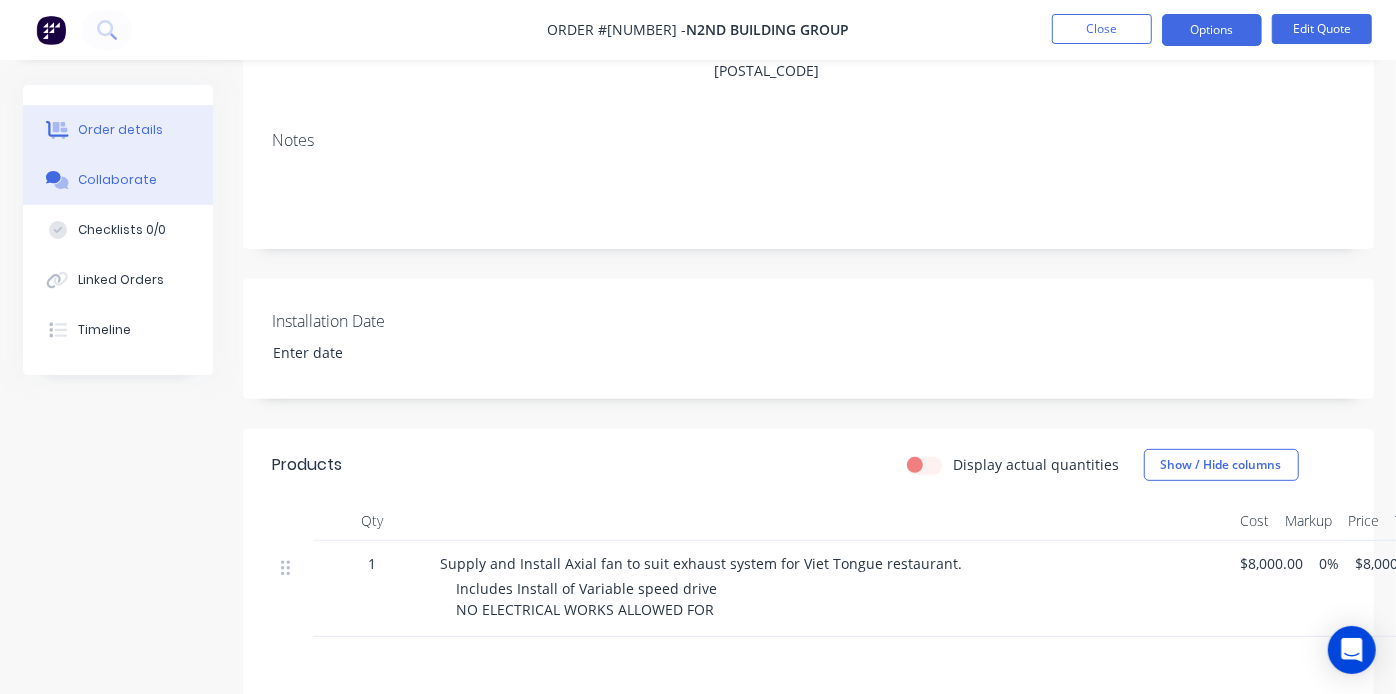 click on "Collaborate" at bounding box center (118, 180) 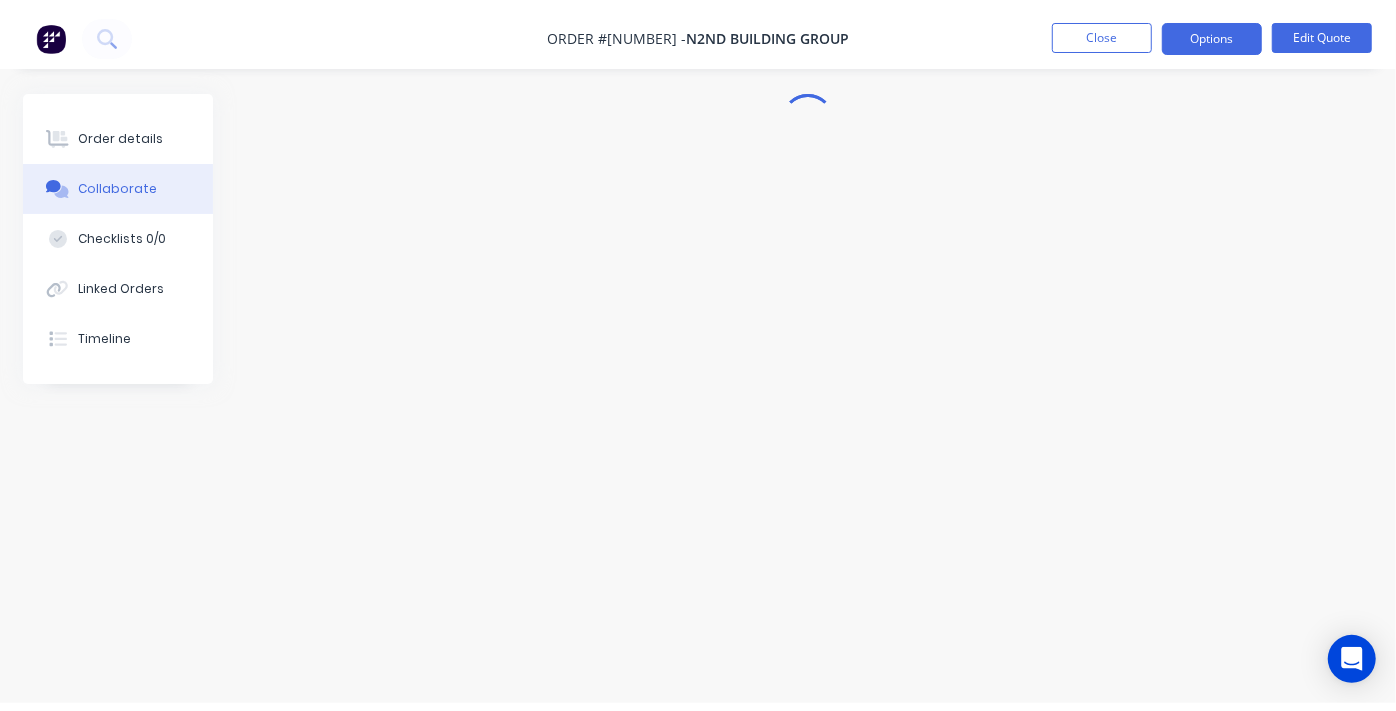 scroll, scrollTop: 0, scrollLeft: 0, axis: both 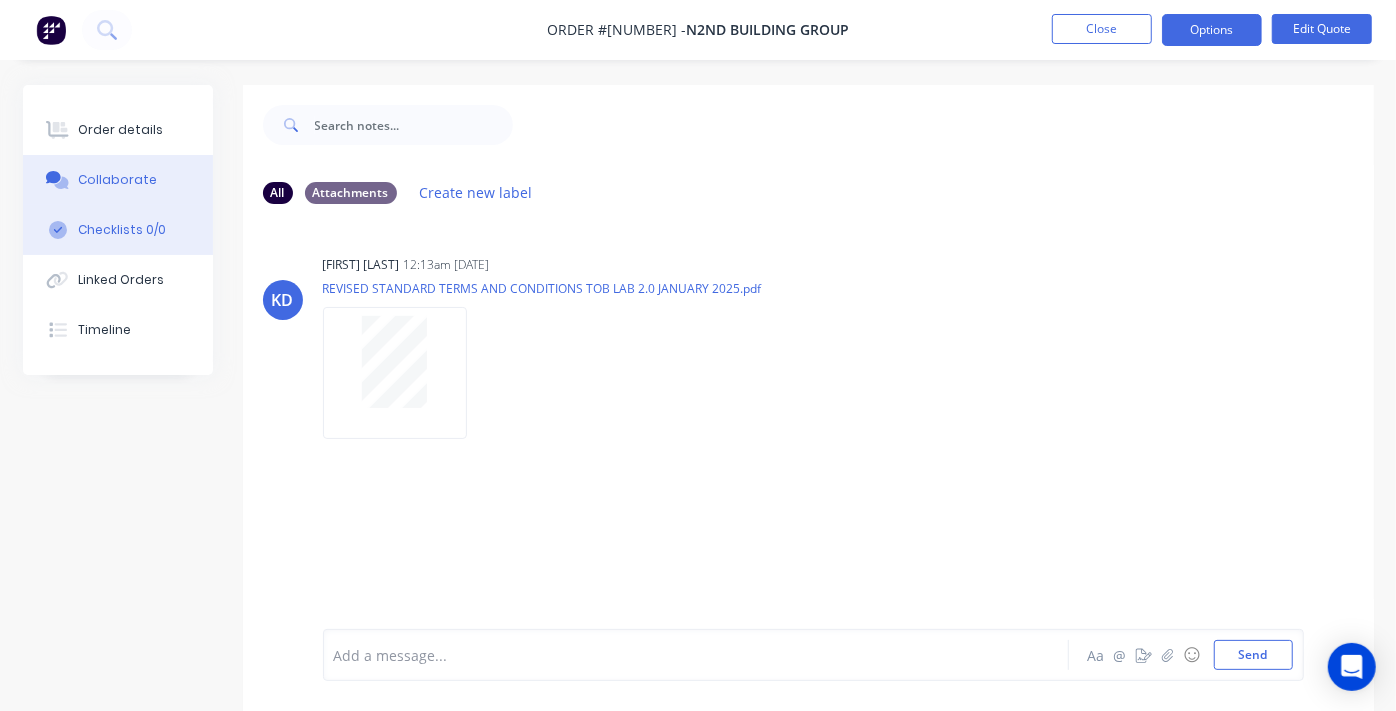 click on "Checklists 0/0" at bounding box center [122, 230] 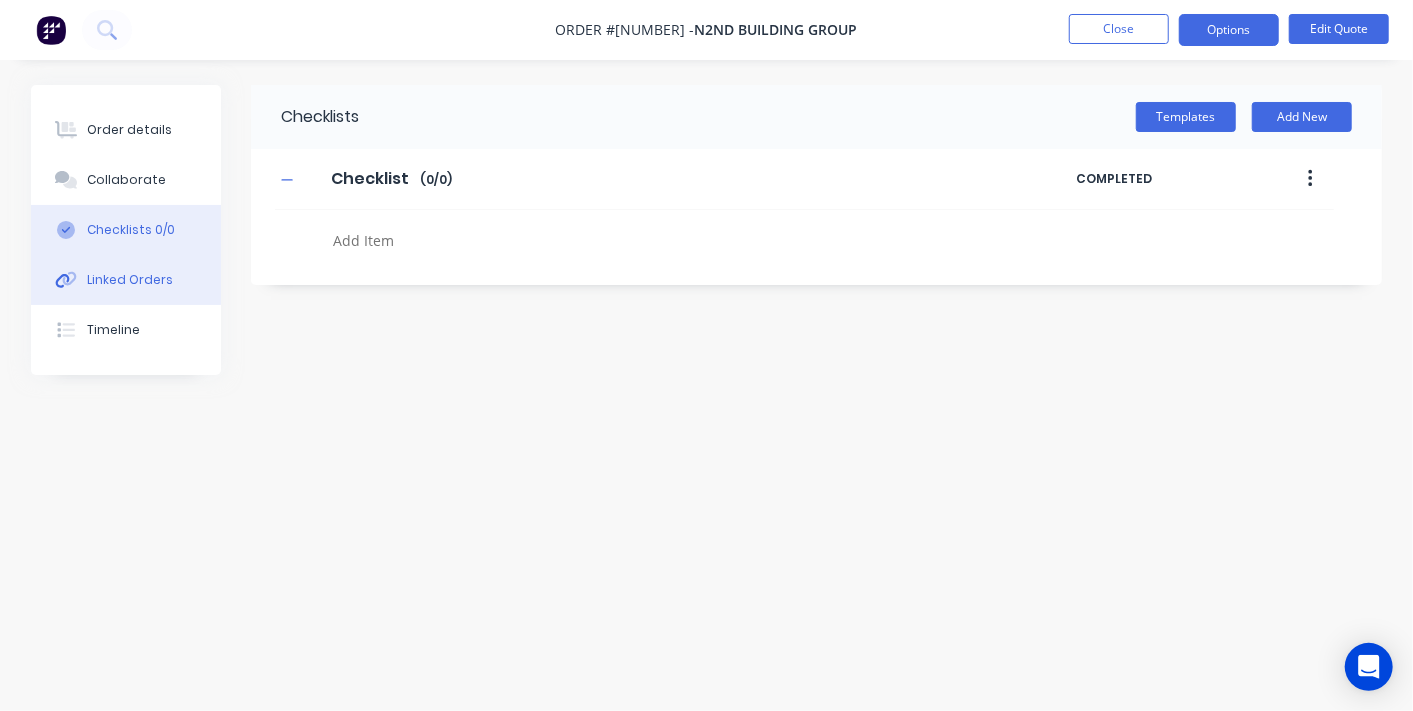 click on "Linked Orders" at bounding box center [130, 280] 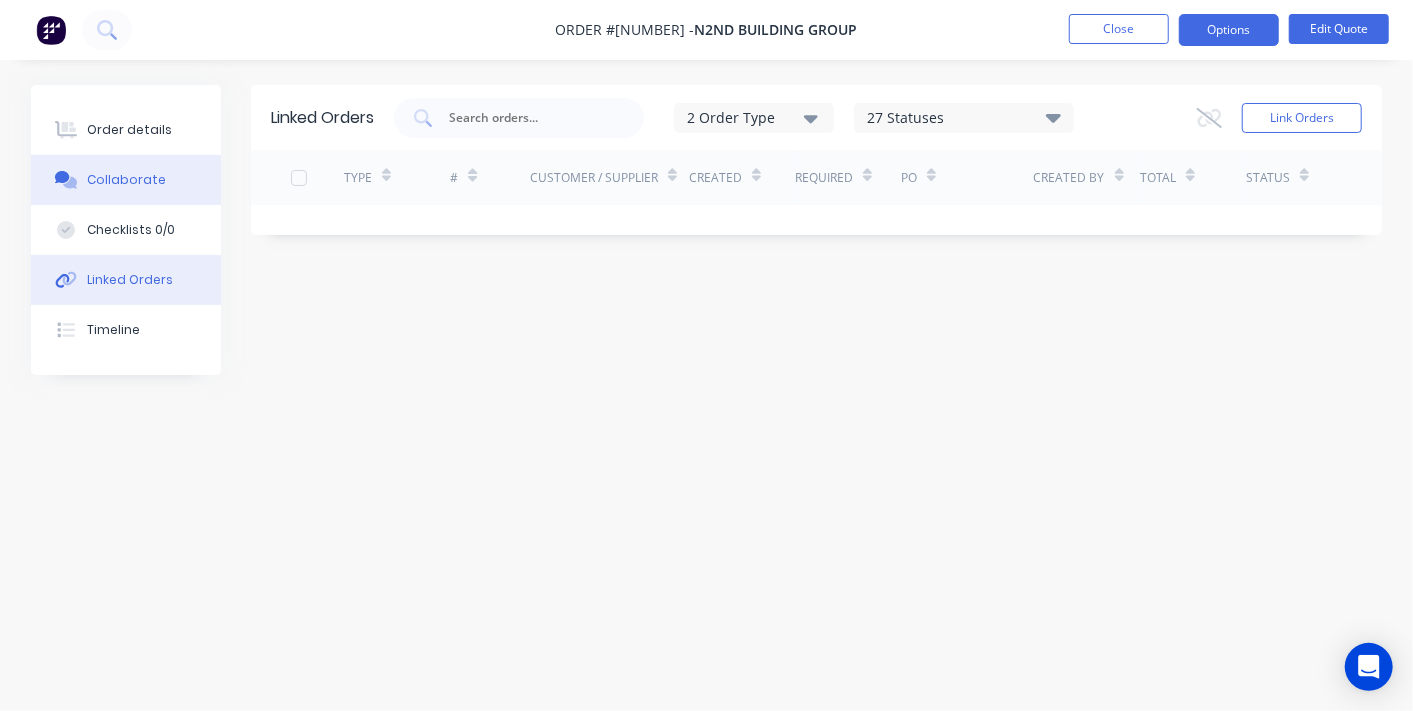 click on "Collaborate" at bounding box center (126, 180) 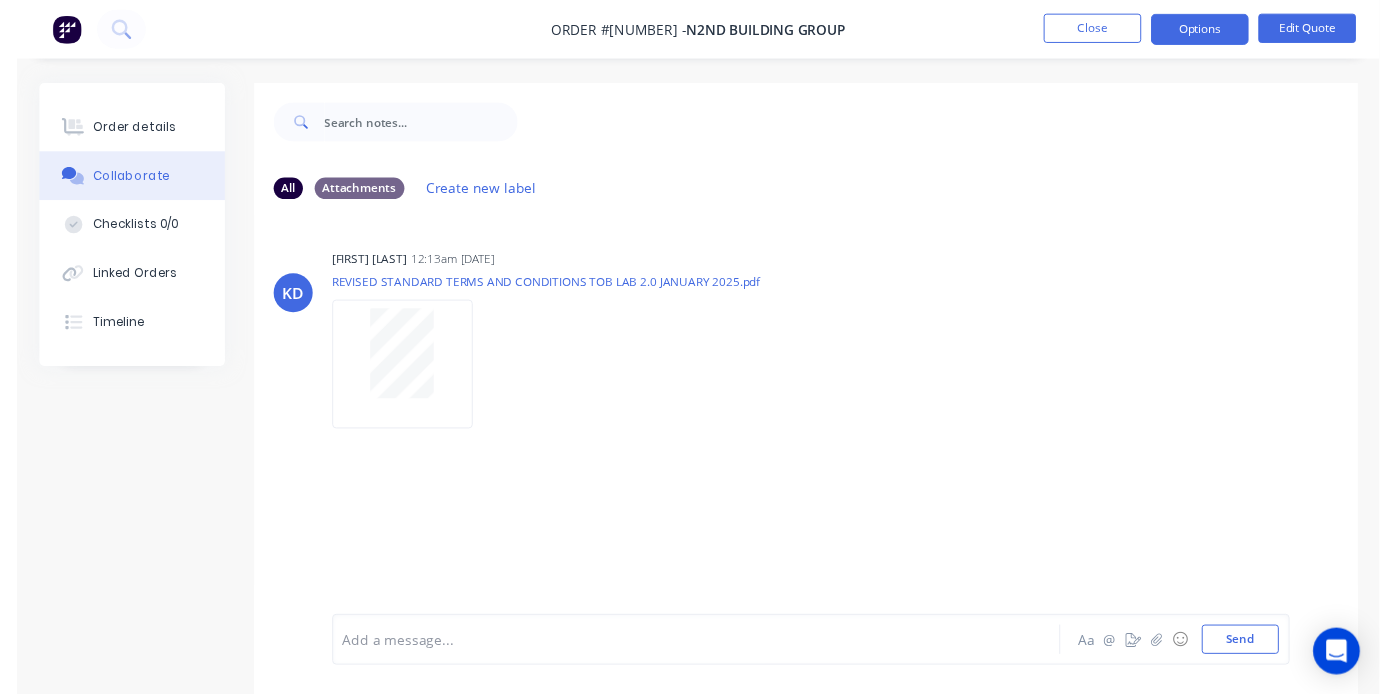 scroll, scrollTop: 28, scrollLeft: 0, axis: vertical 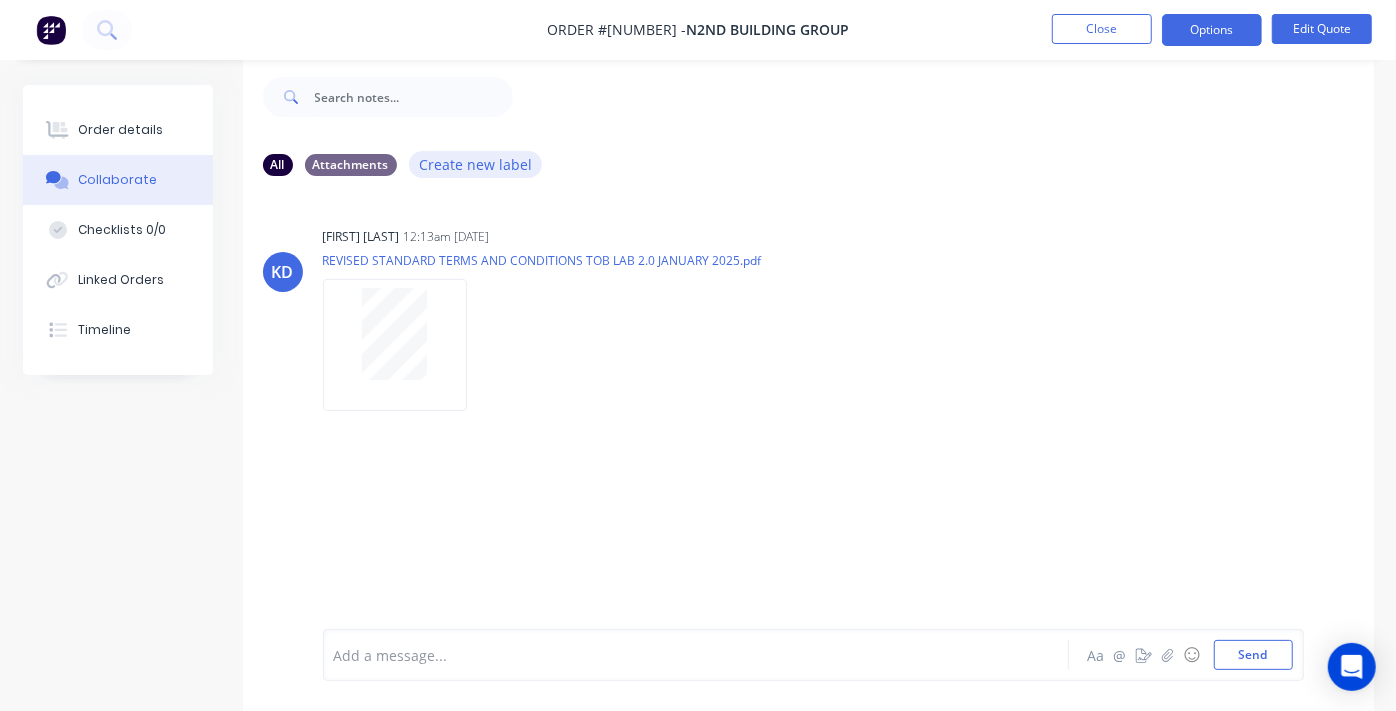 click on "Create new label" at bounding box center (476, 164) 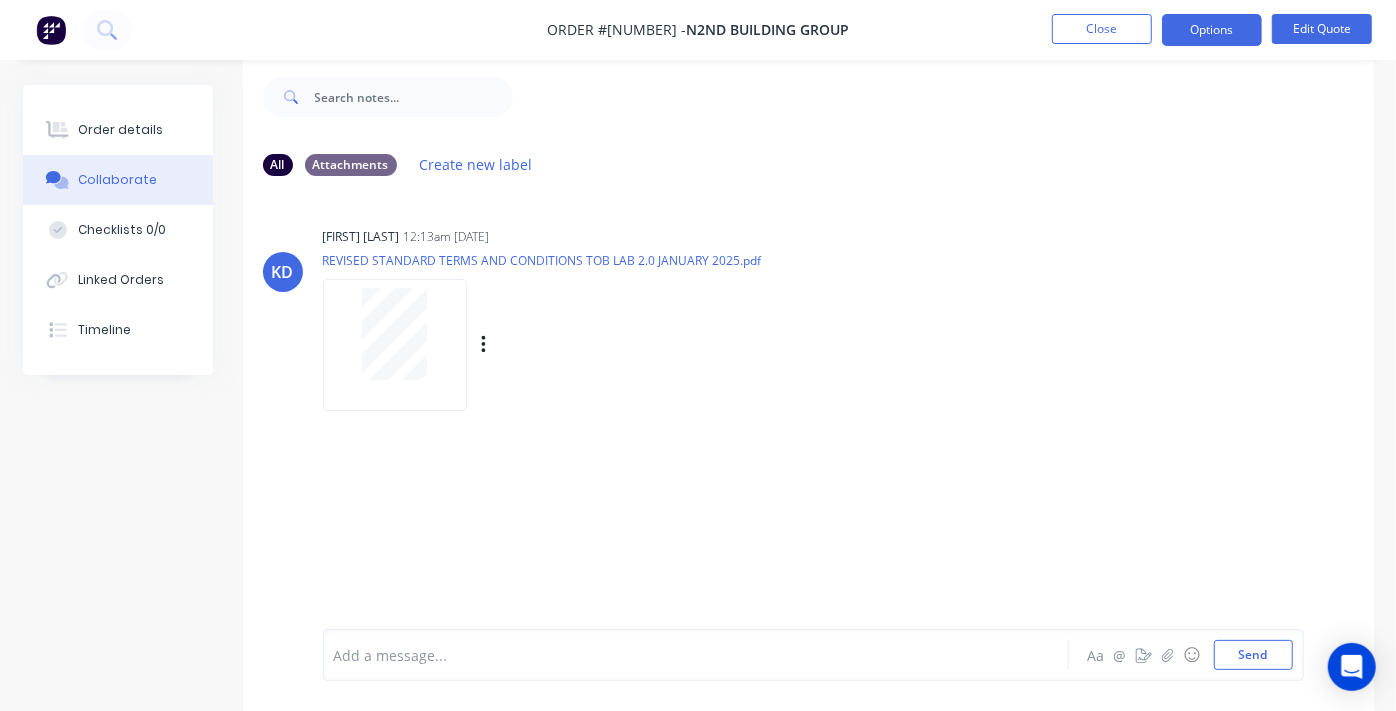 click on "[FIRST] [LAST] 12:13am [DATE] REVISED STANDARD TERMS AND CONDITIONS TOB LAB 2.0 JANUARY 2025.pdf Labels Download" at bounding box center (808, 312) 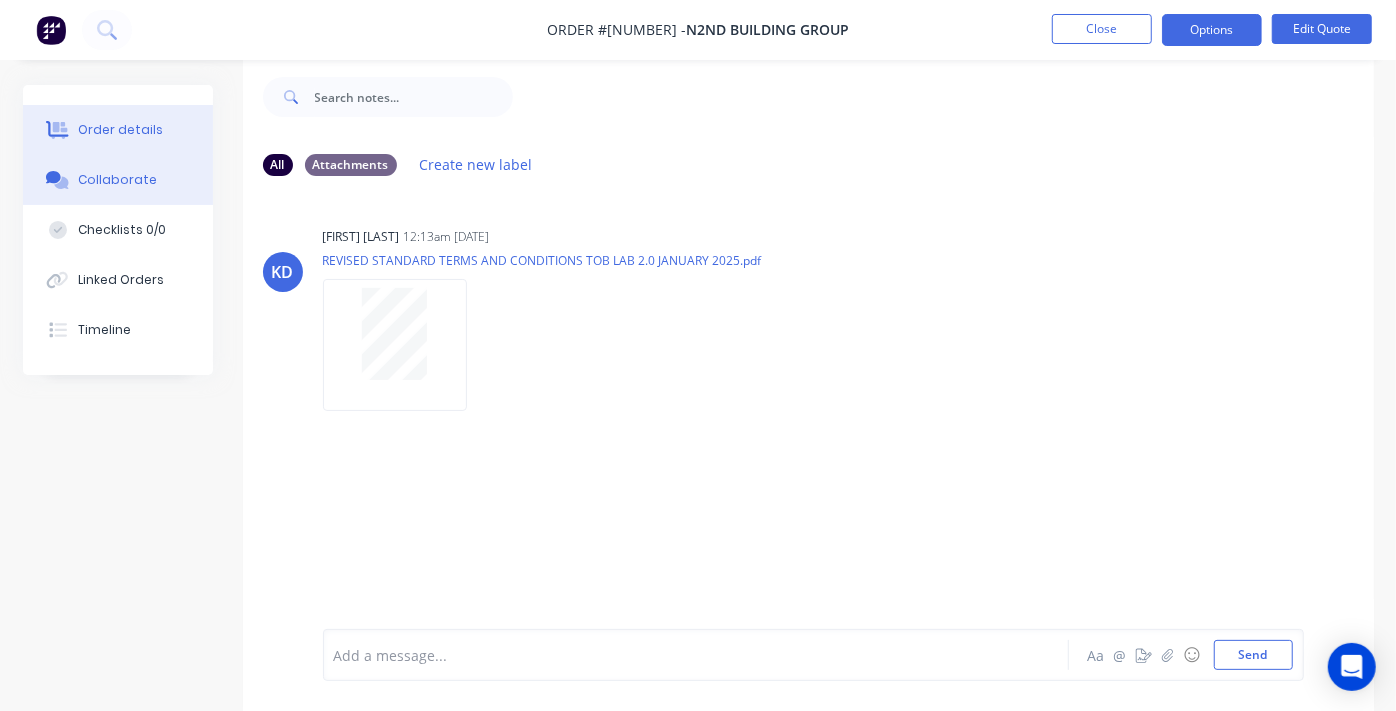 click on "Order details" at bounding box center [120, 130] 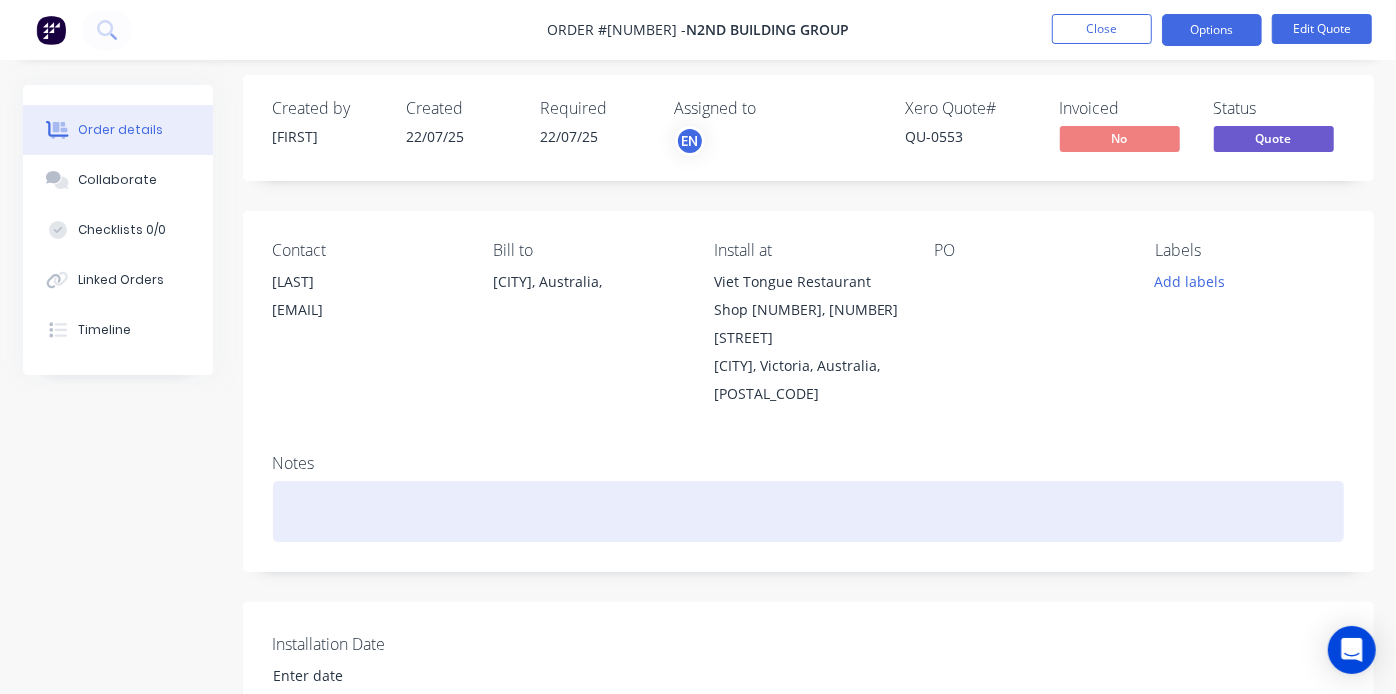 scroll, scrollTop: 0, scrollLeft: 0, axis: both 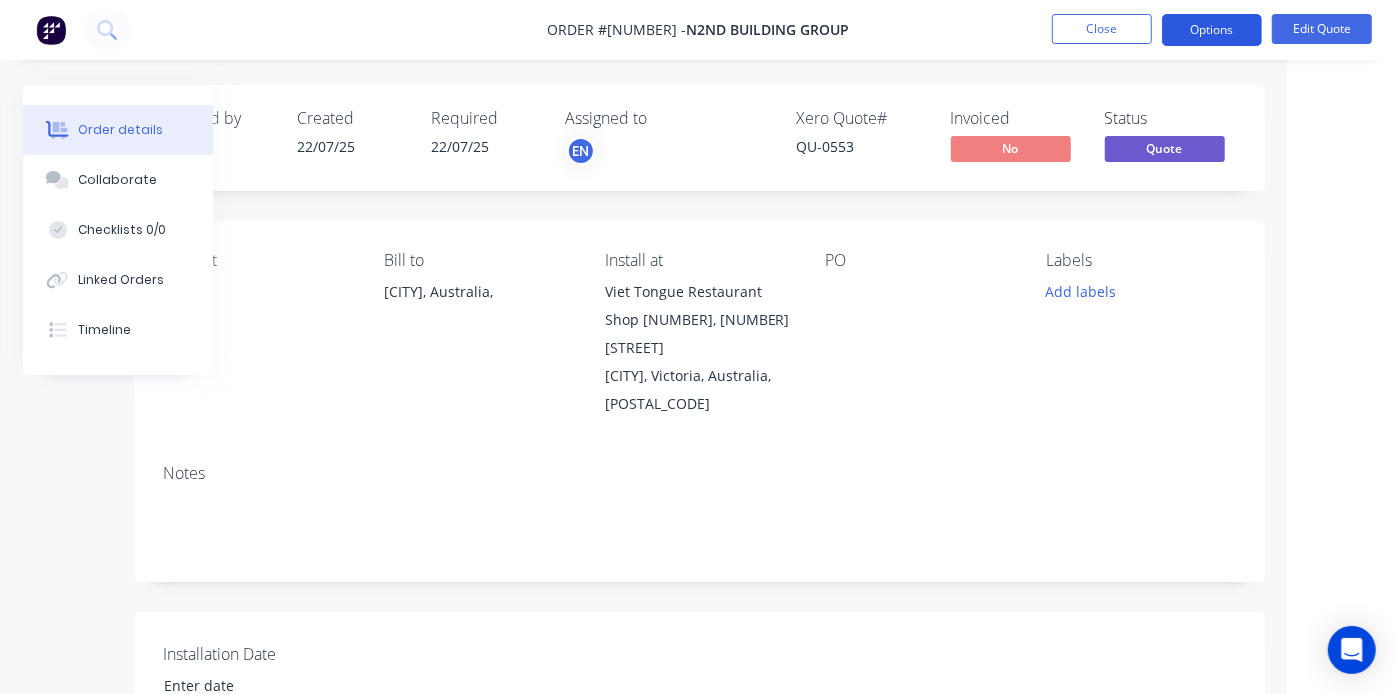 click on "Options" at bounding box center [1212, 30] 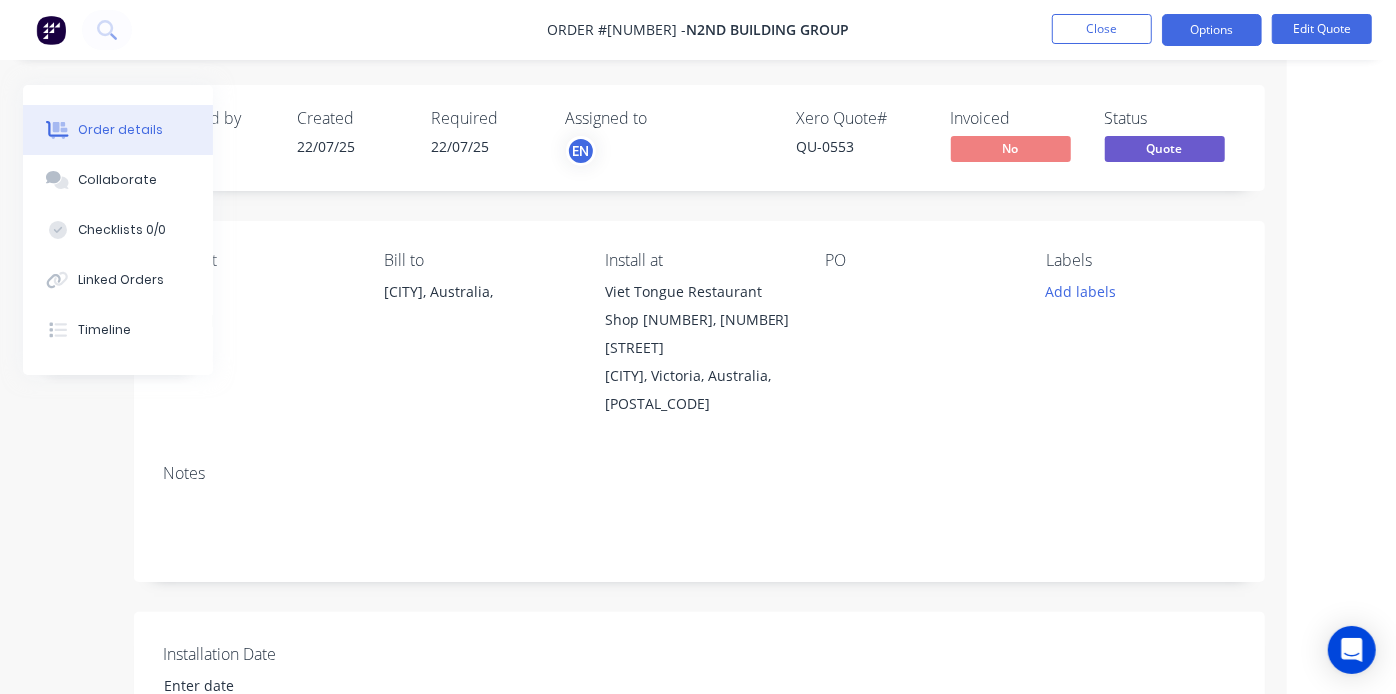 click on "22/07/25" at bounding box center (461, 146) 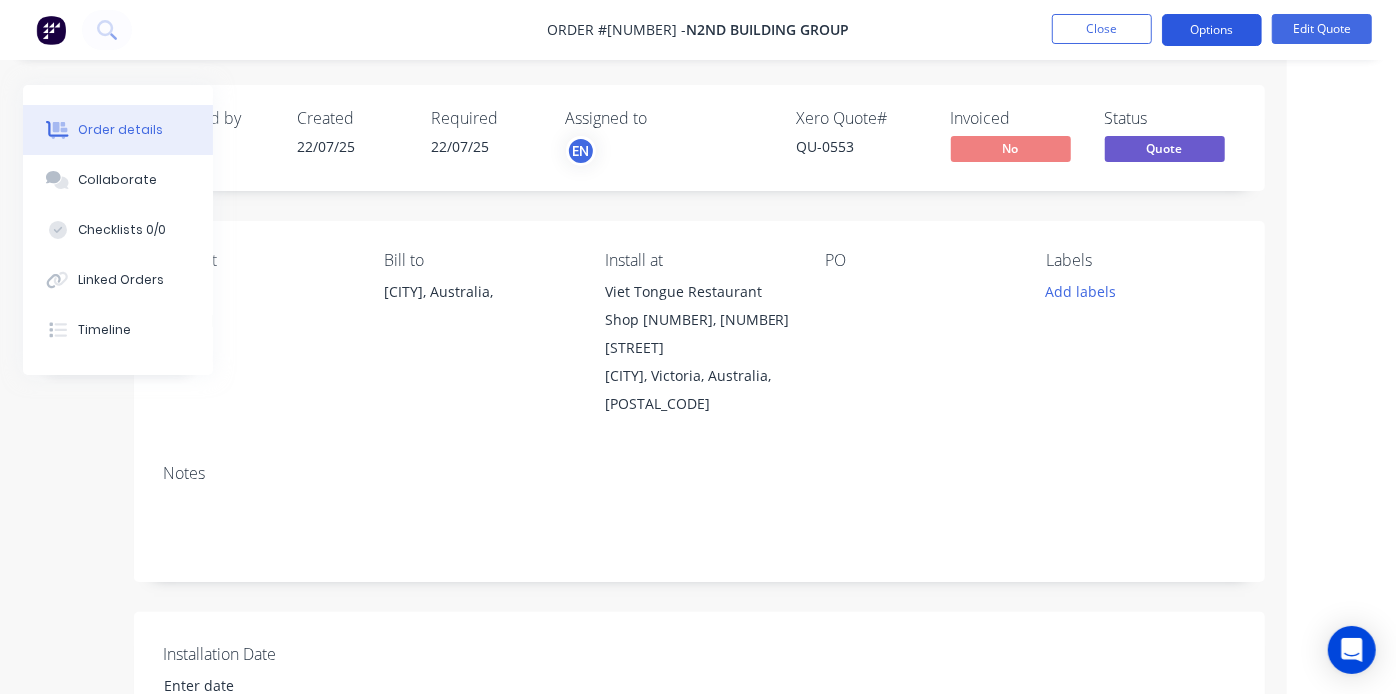 click on "Options" at bounding box center [1212, 30] 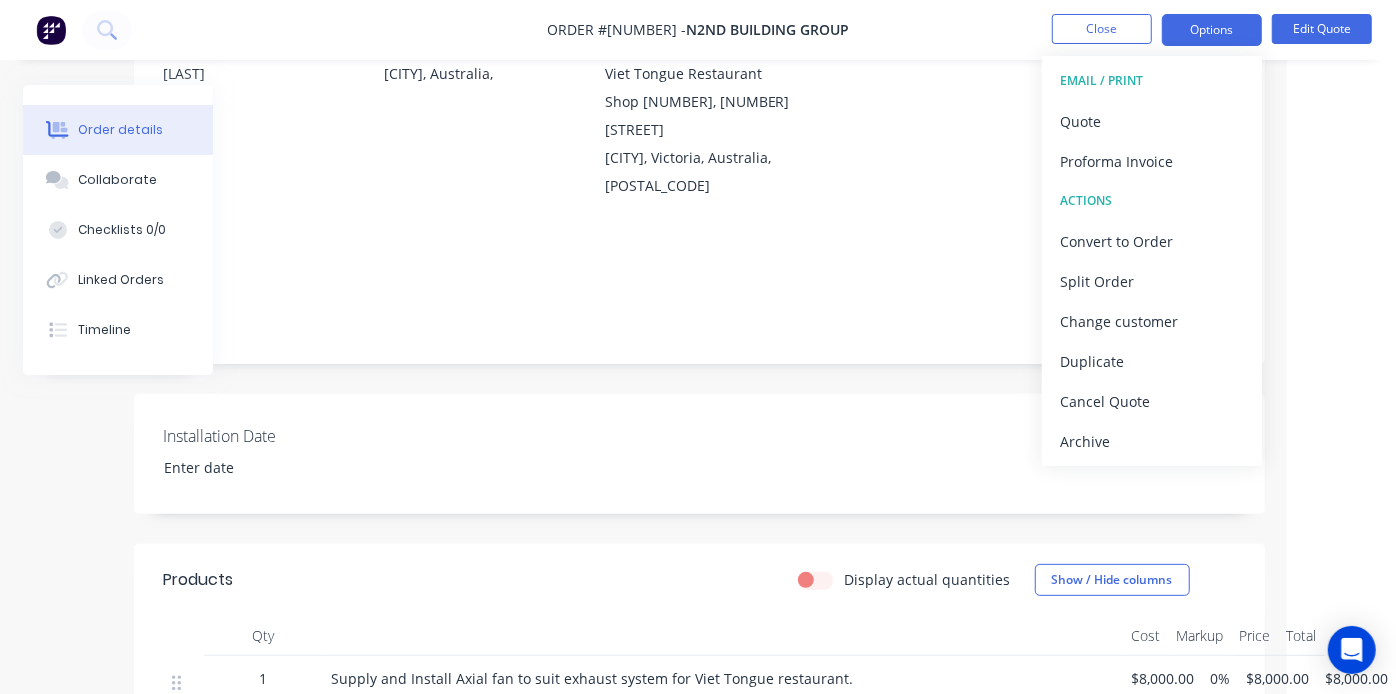 scroll, scrollTop: 222, scrollLeft: 109, axis: both 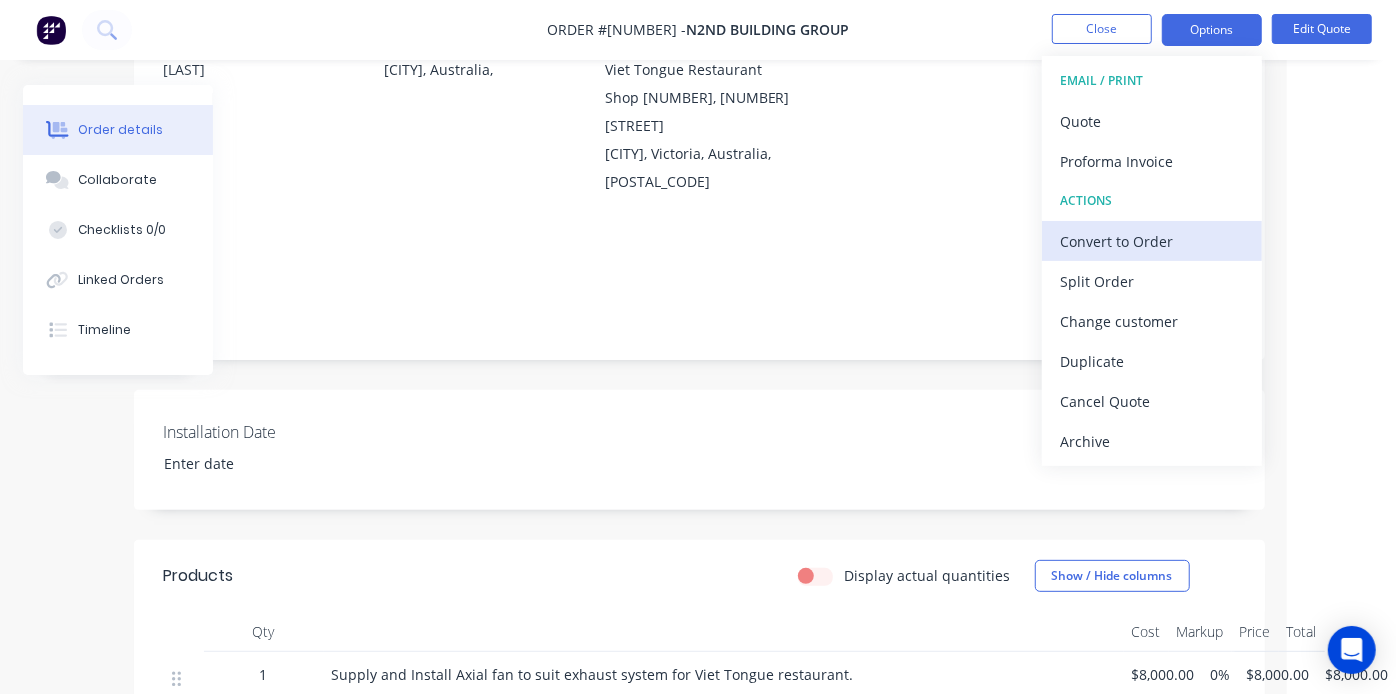 click on "Convert to Order" at bounding box center [1152, 241] 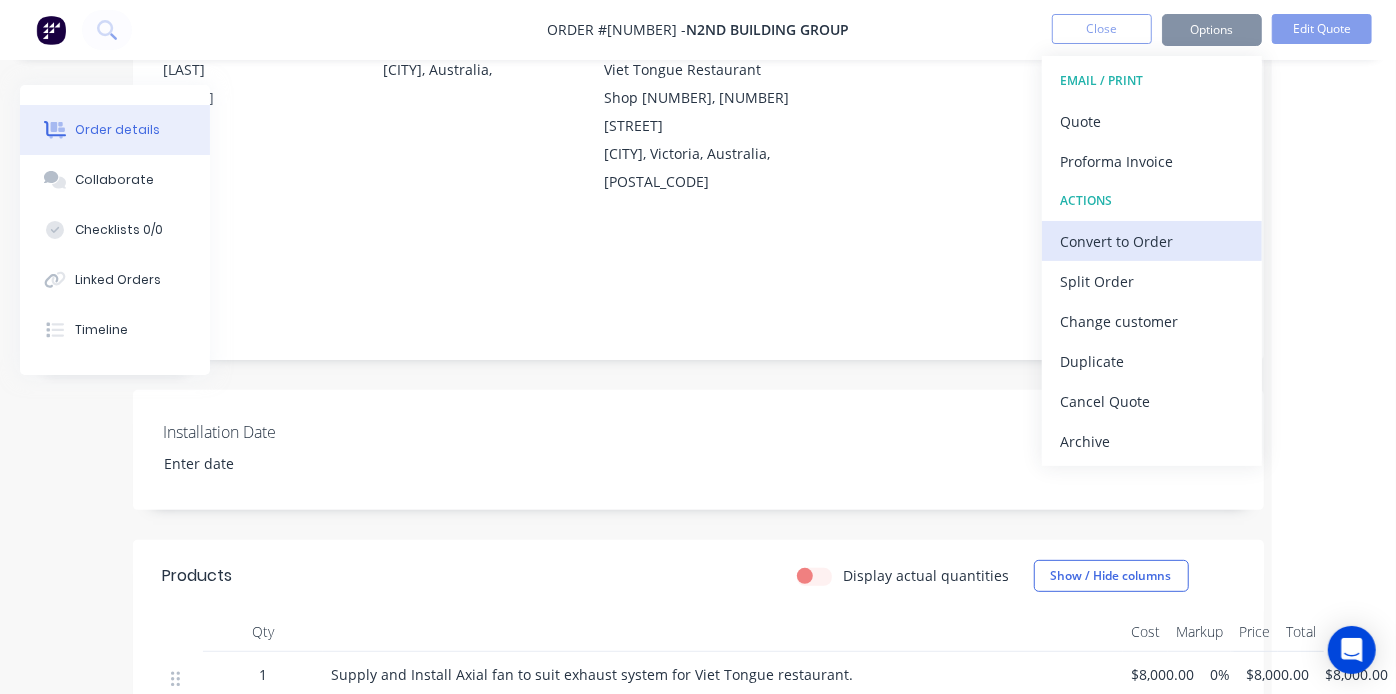 scroll, scrollTop: 222, scrollLeft: 106, axis: both 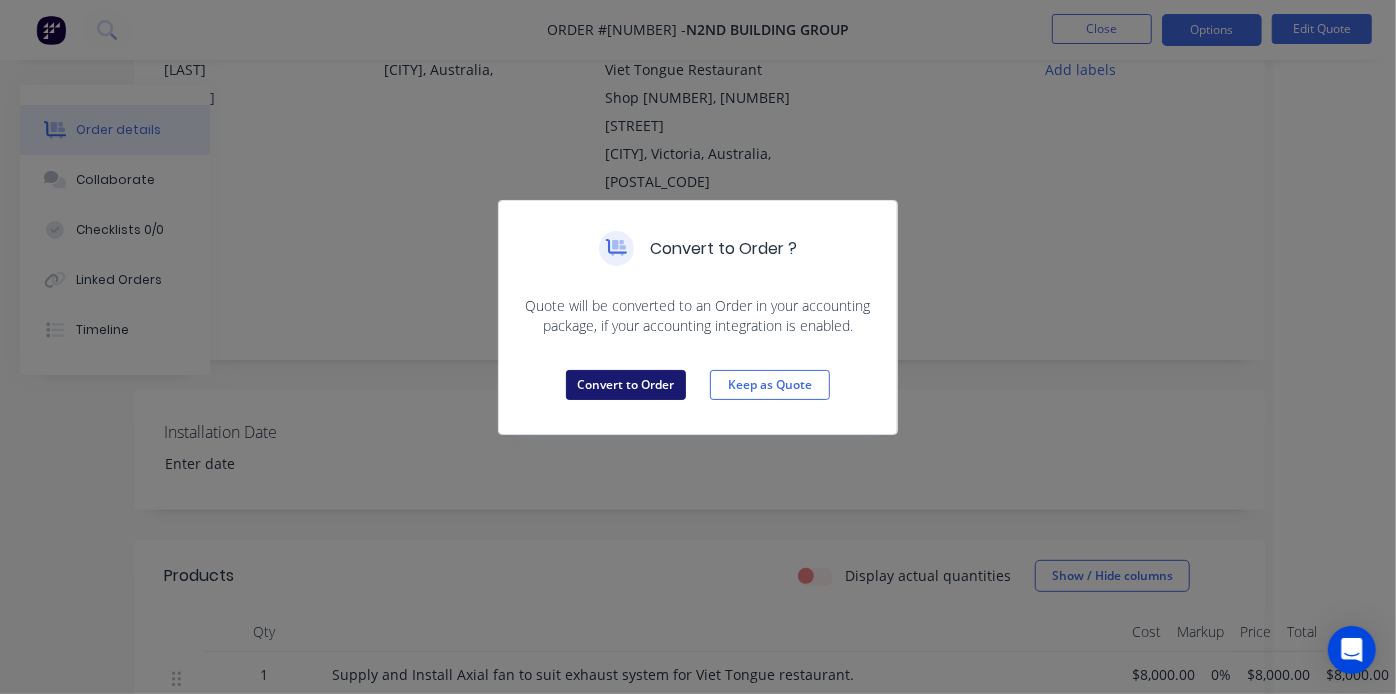 click on "Convert to Order" at bounding box center (626, 385) 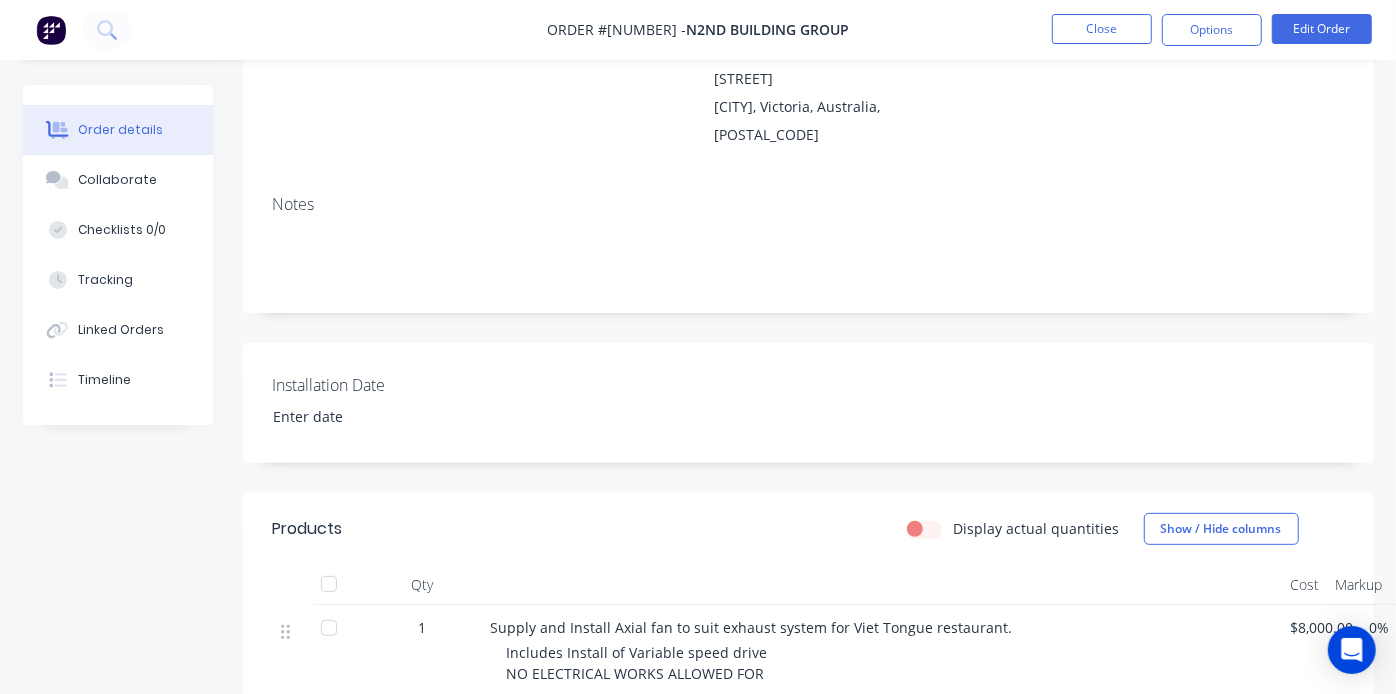 scroll, scrollTop: 0, scrollLeft: 0, axis: both 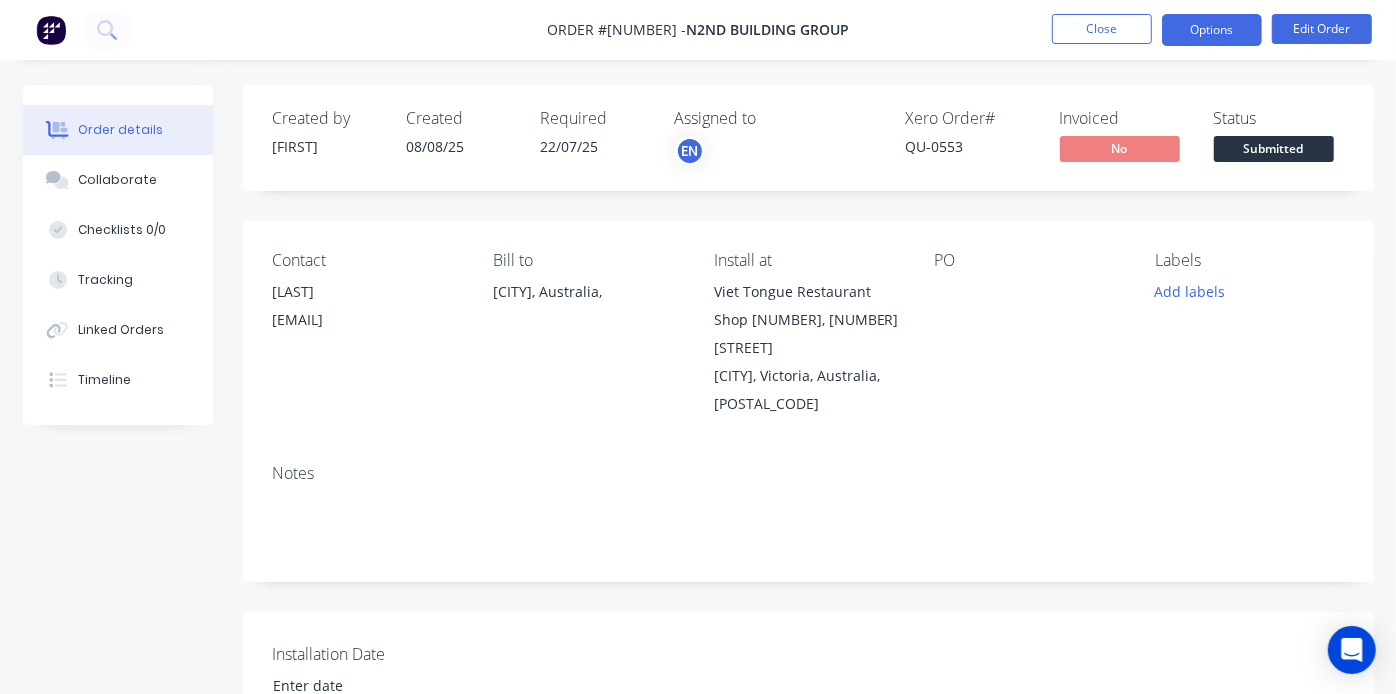 click on "Options" at bounding box center [1212, 30] 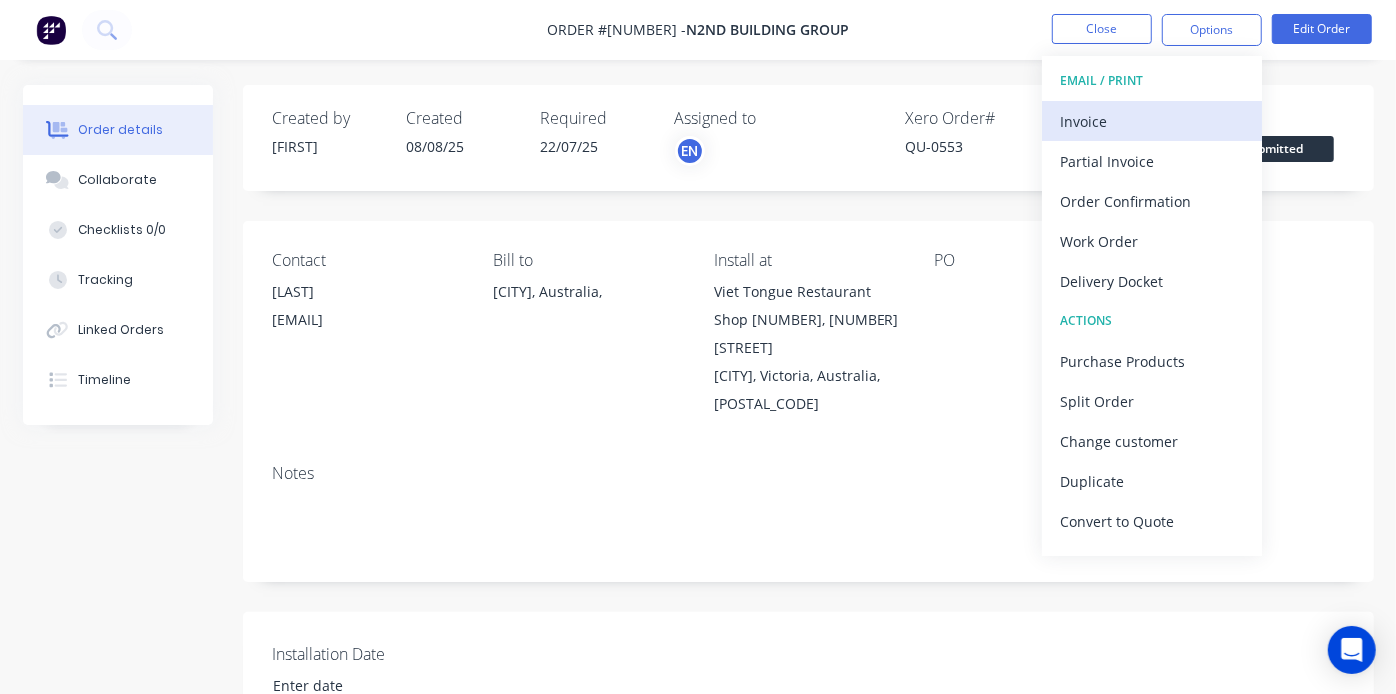 click on "Invoice" at bounding box center [1152, 121] 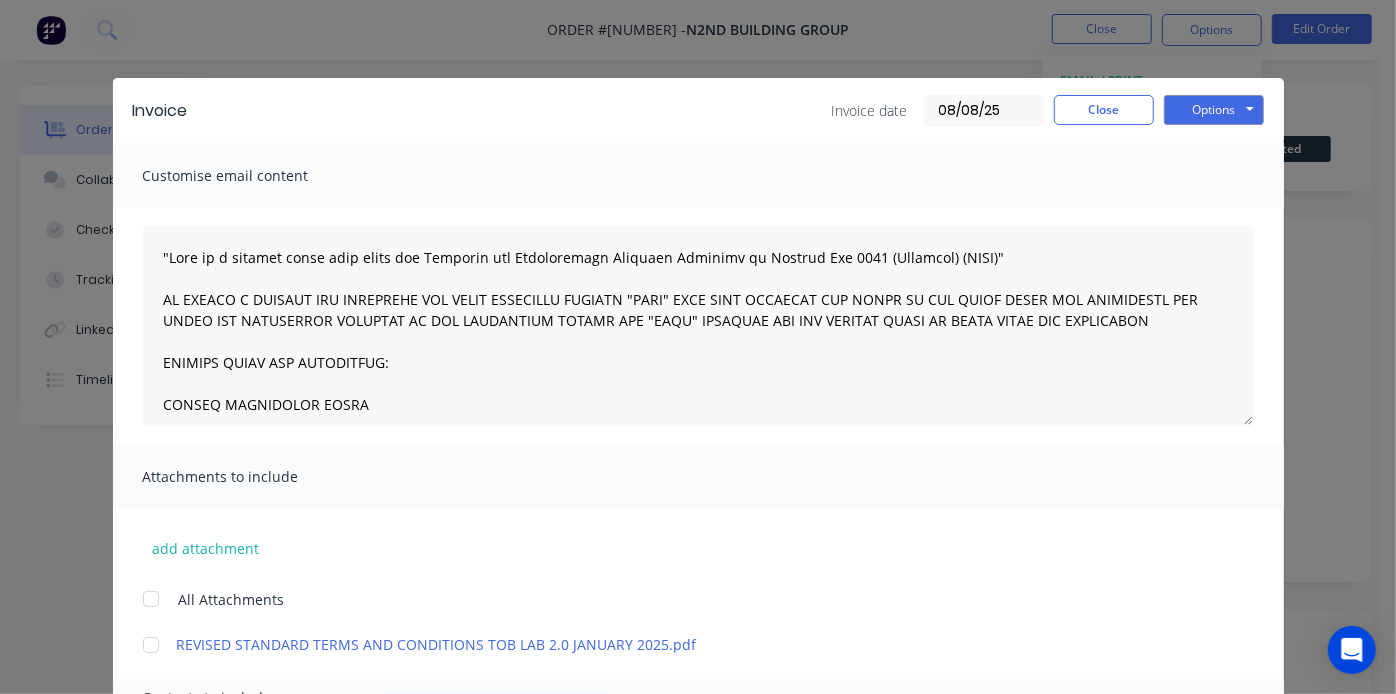 scroll, scrollTop: 0, scrollLeft: 0, axis: both 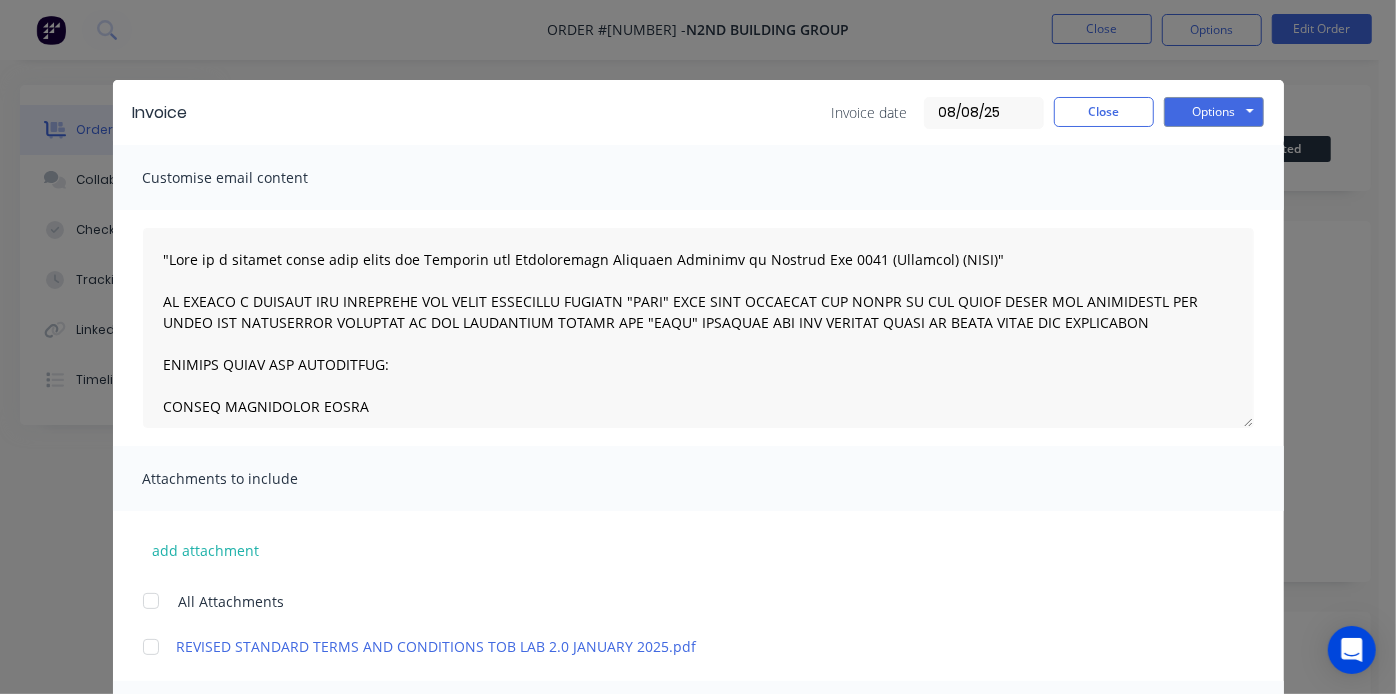 click on "08/08/25" at bounding box center [984, 113] 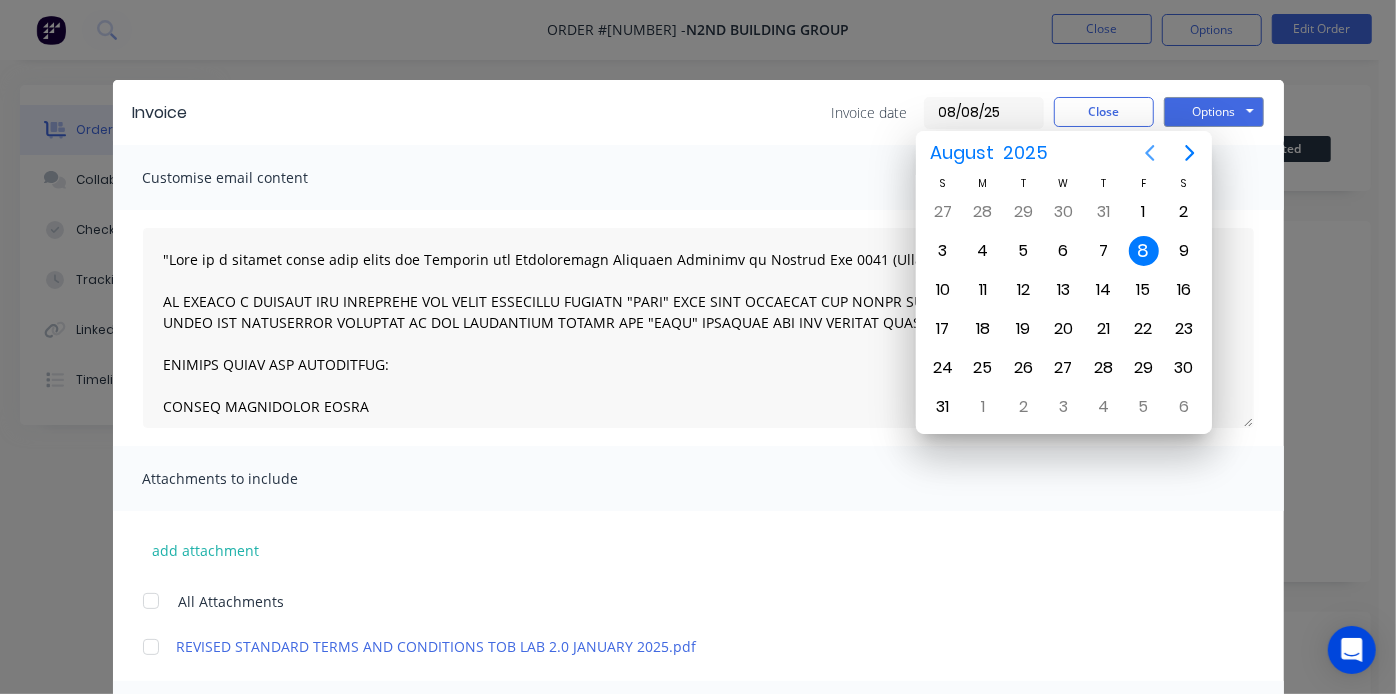 click 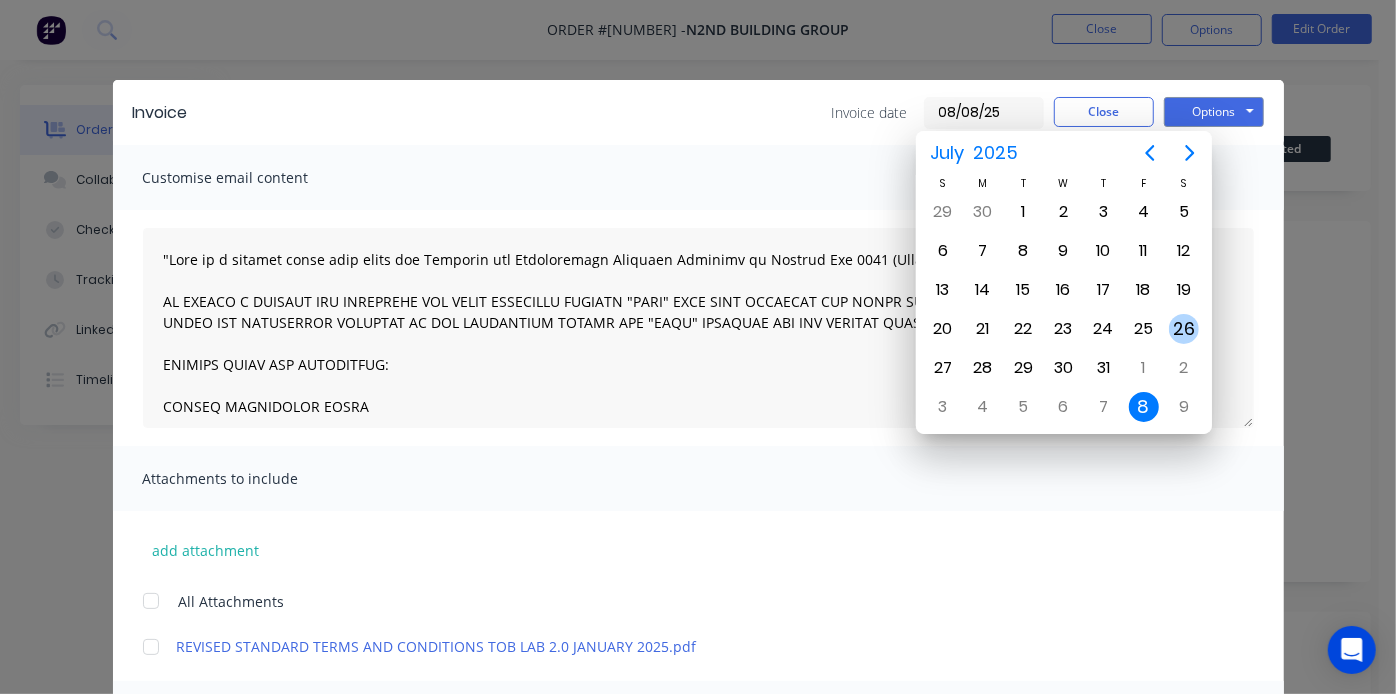 click on "26" at bounding box center [1184, 329] 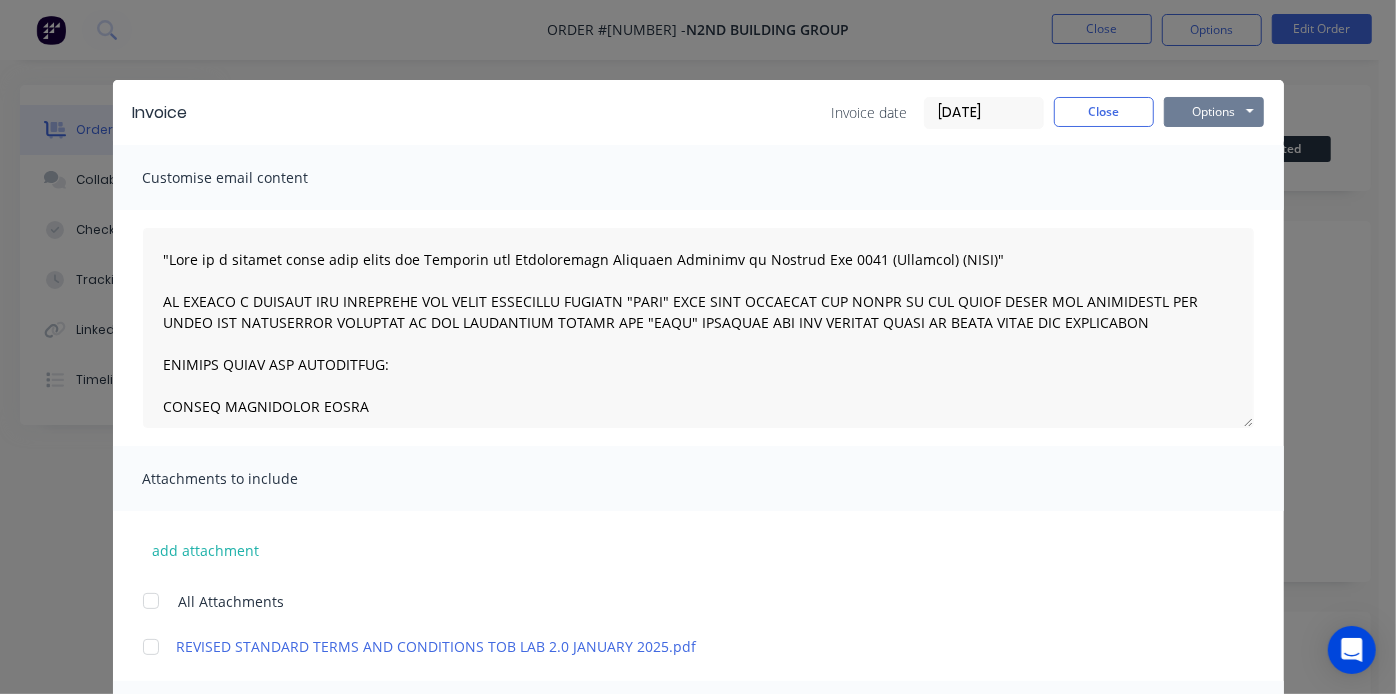 click on "Options" at bounding box center (1214, 112) 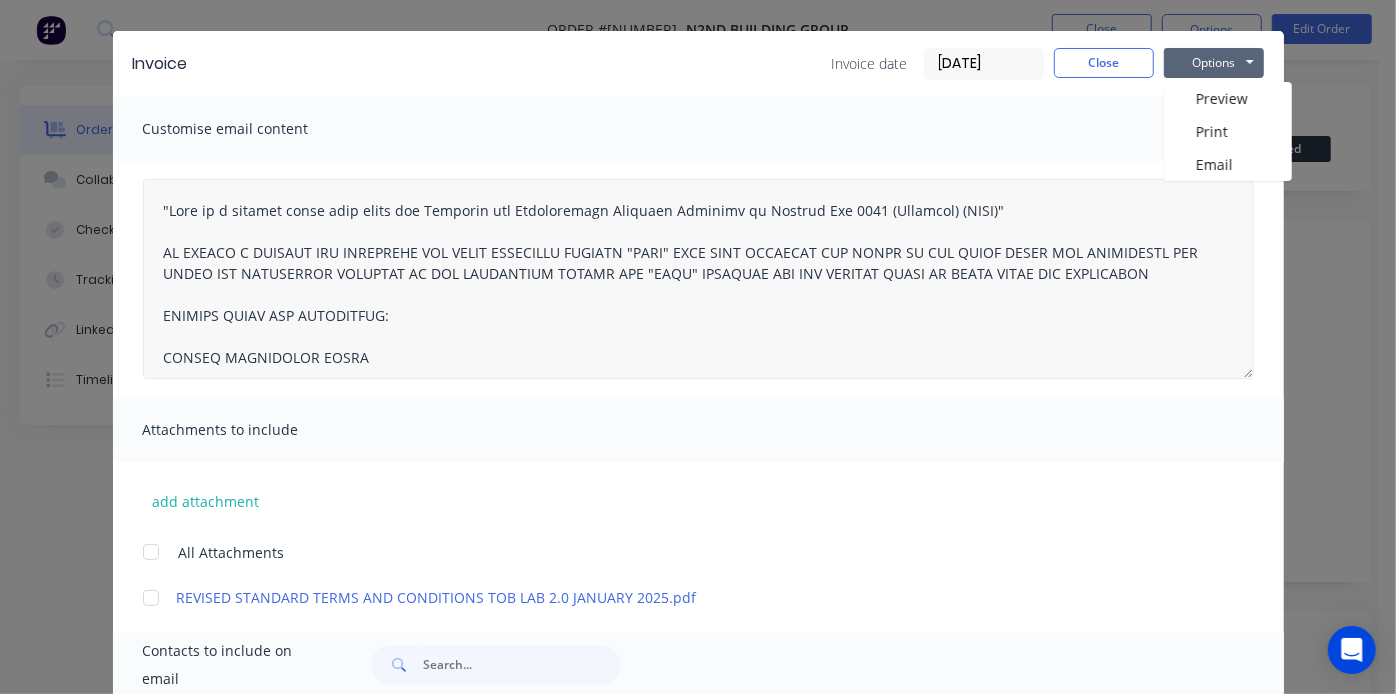 scroll, scrollTop: 0, scrollLeft: 0, axis: both 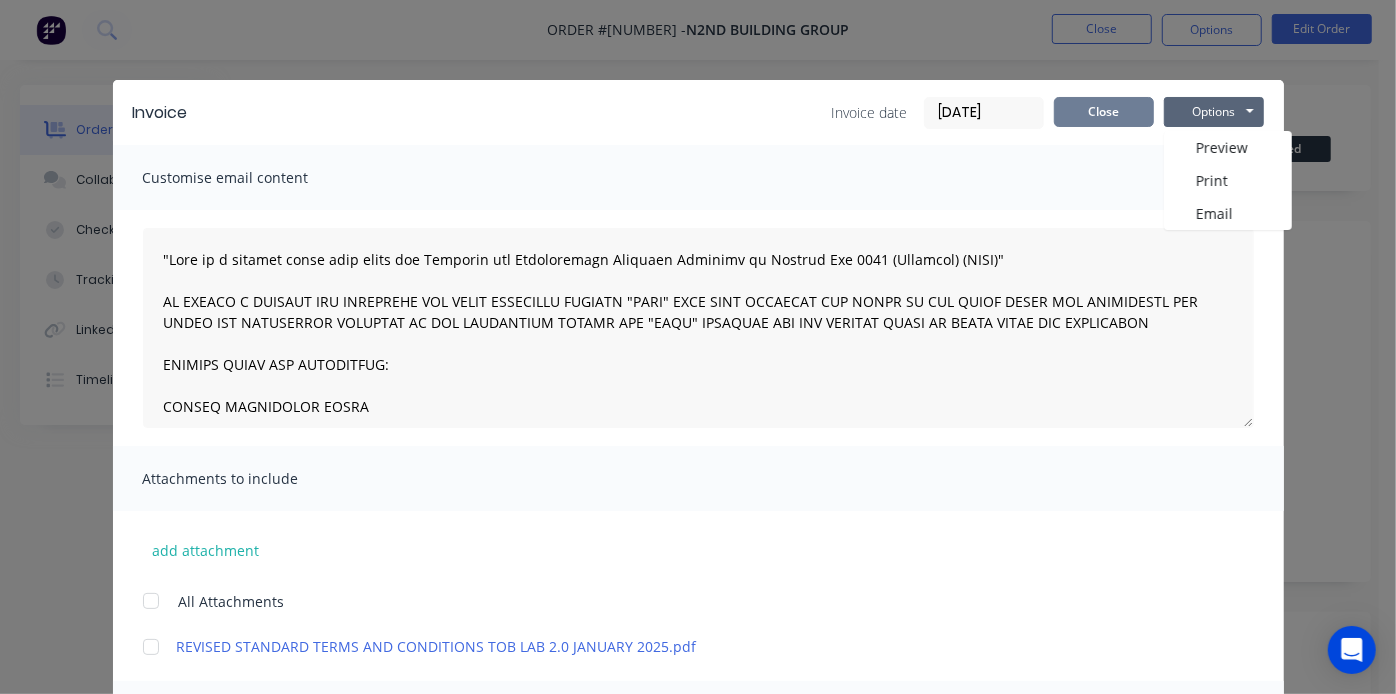 click on "Close" at bounding box center (1104, 112) 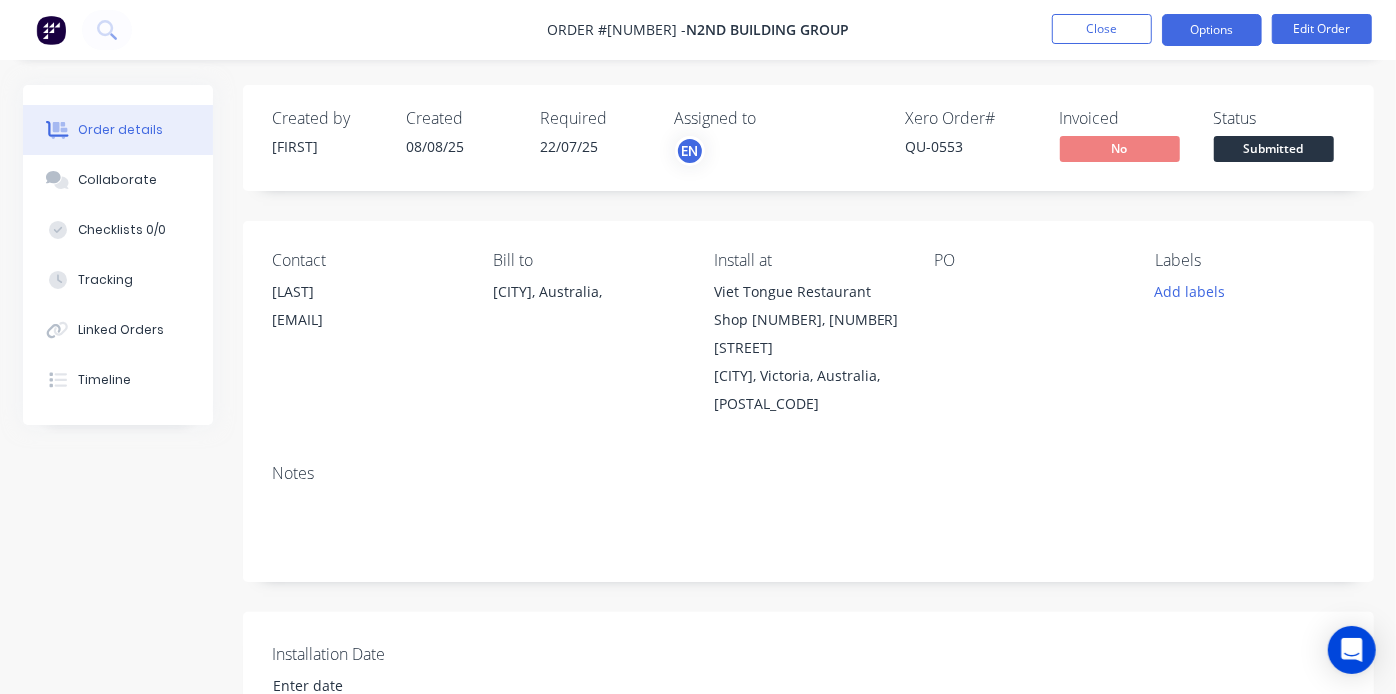 click on "Options" at bounding box center [1212, 30] 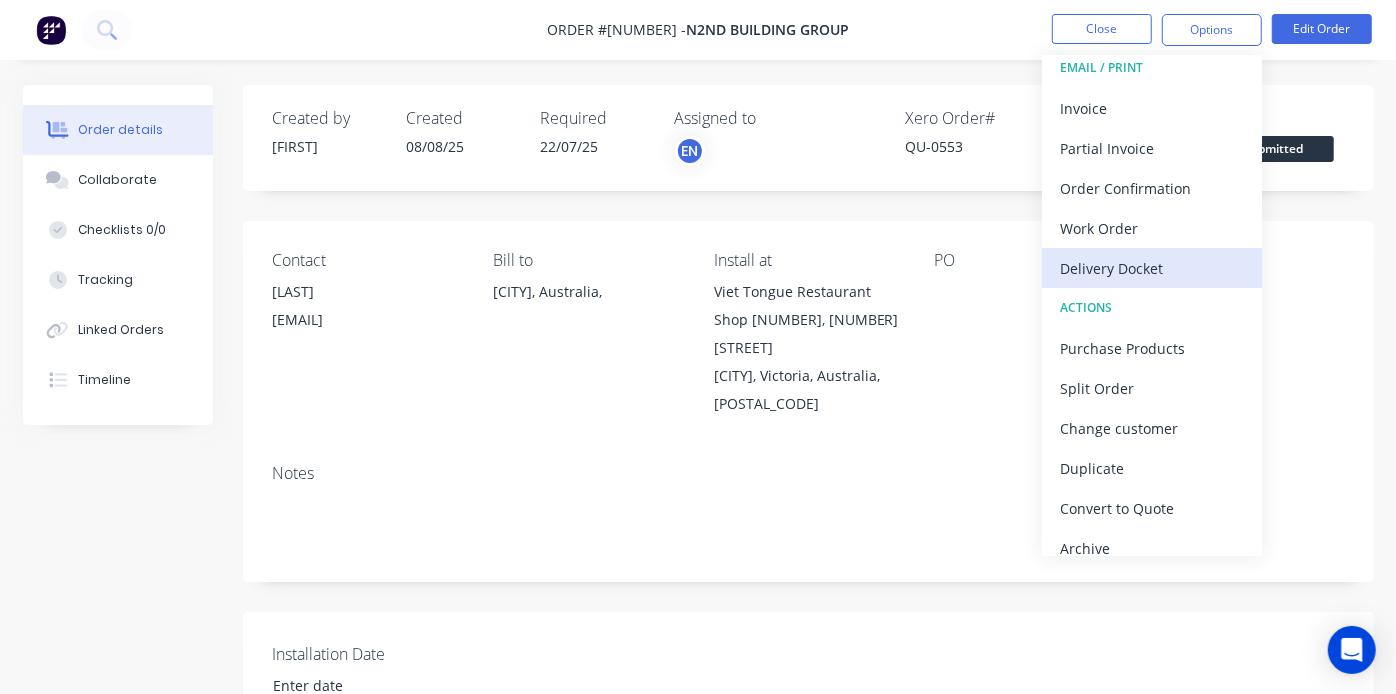 scroll, scrollTop: 0, scrollLeft: 0, axis: both 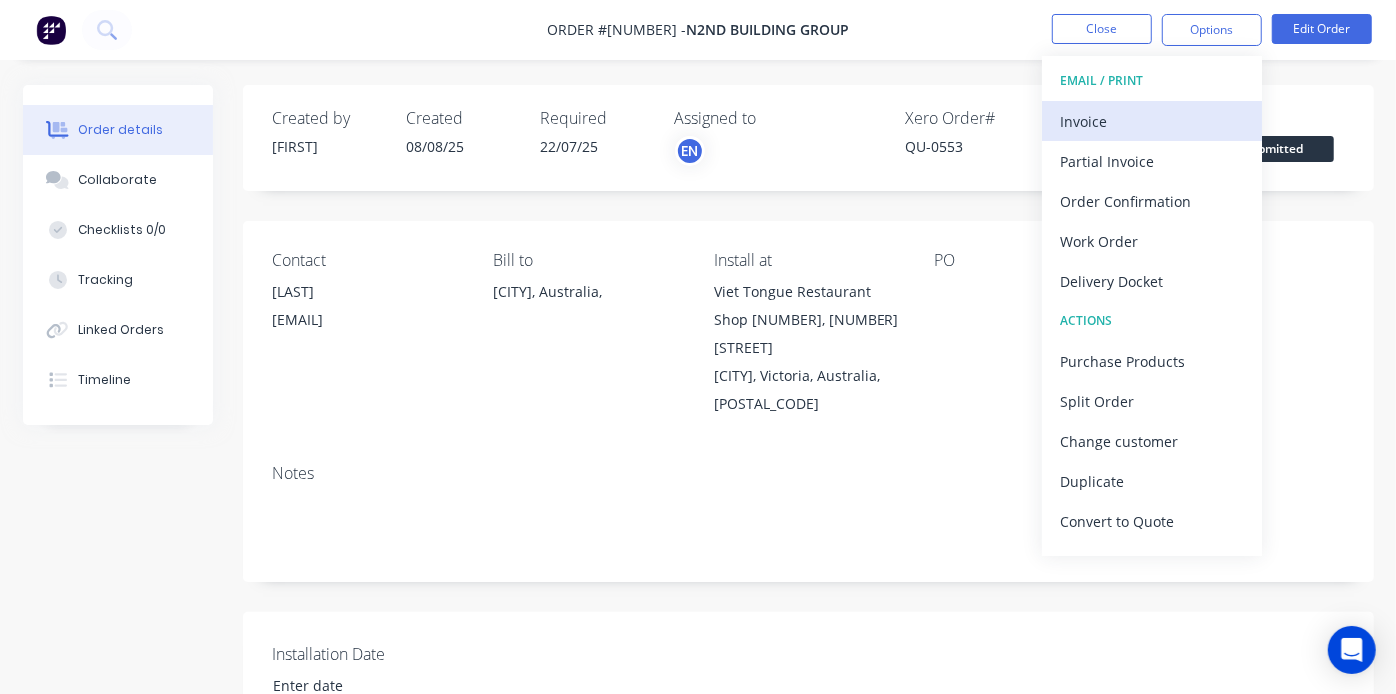 click on "Invoice" at bounding box center [1152, 121] 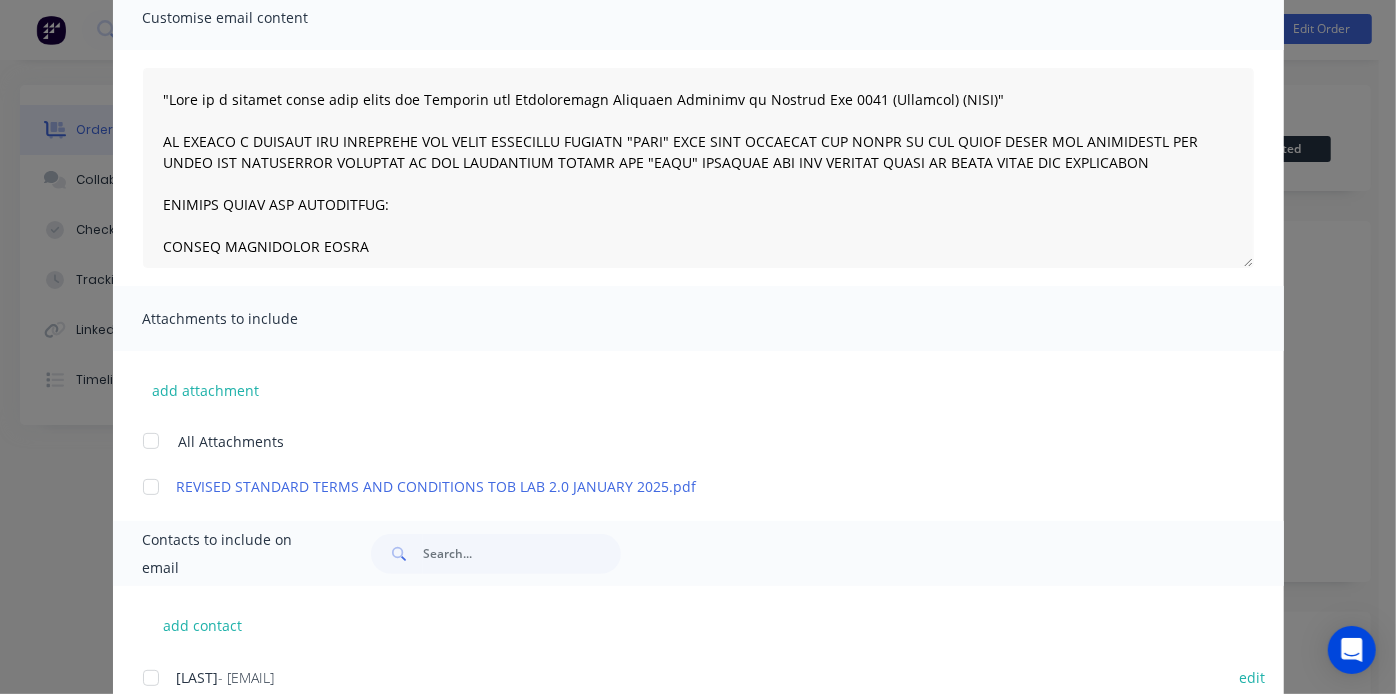 scroll, scrollTop: 111, scrollLeft: 0, axis: vertical 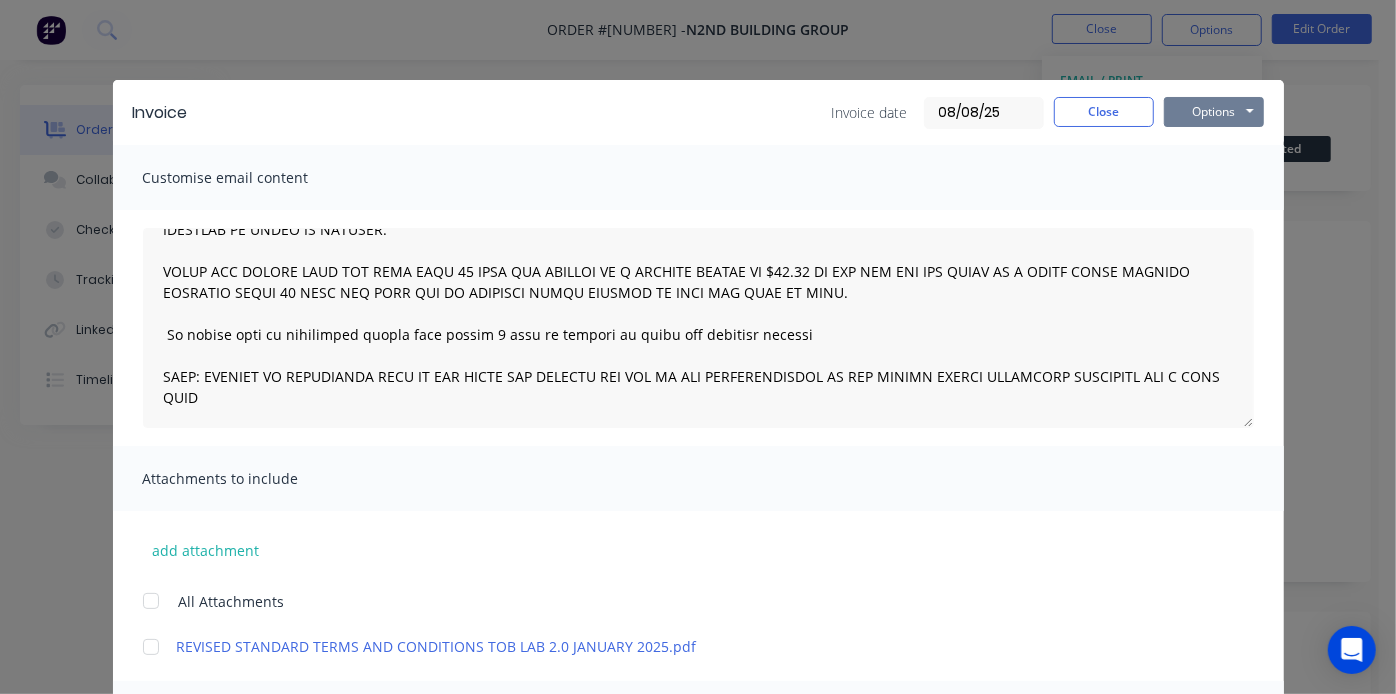 click on "Options" at bounding box center [1214, 112] 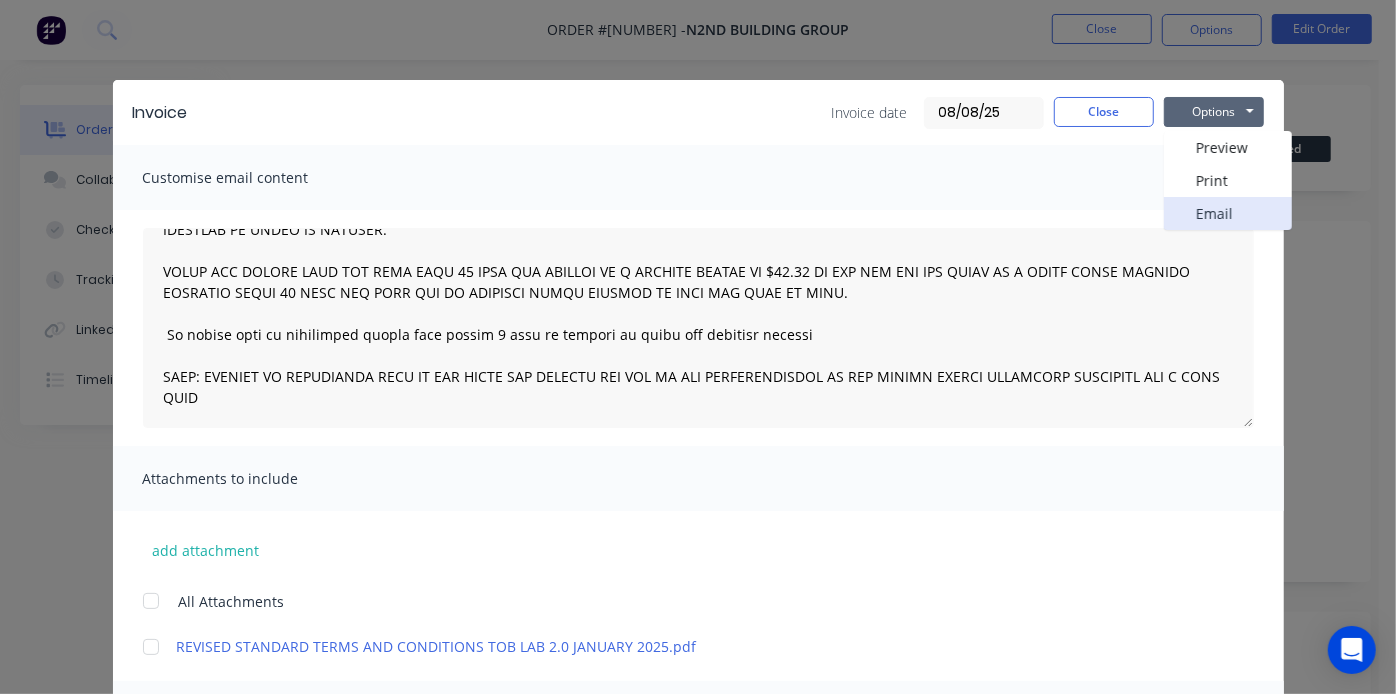click on "Email" at bounding box center (1228, 213) 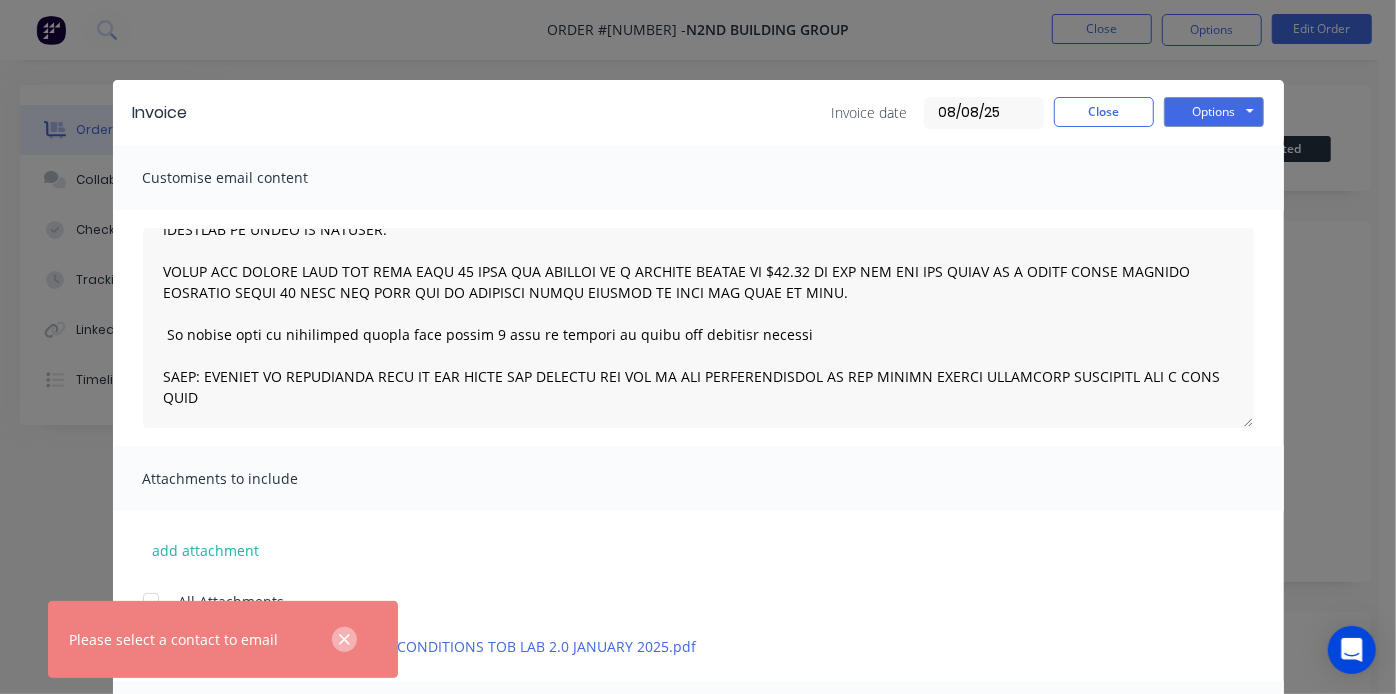 click 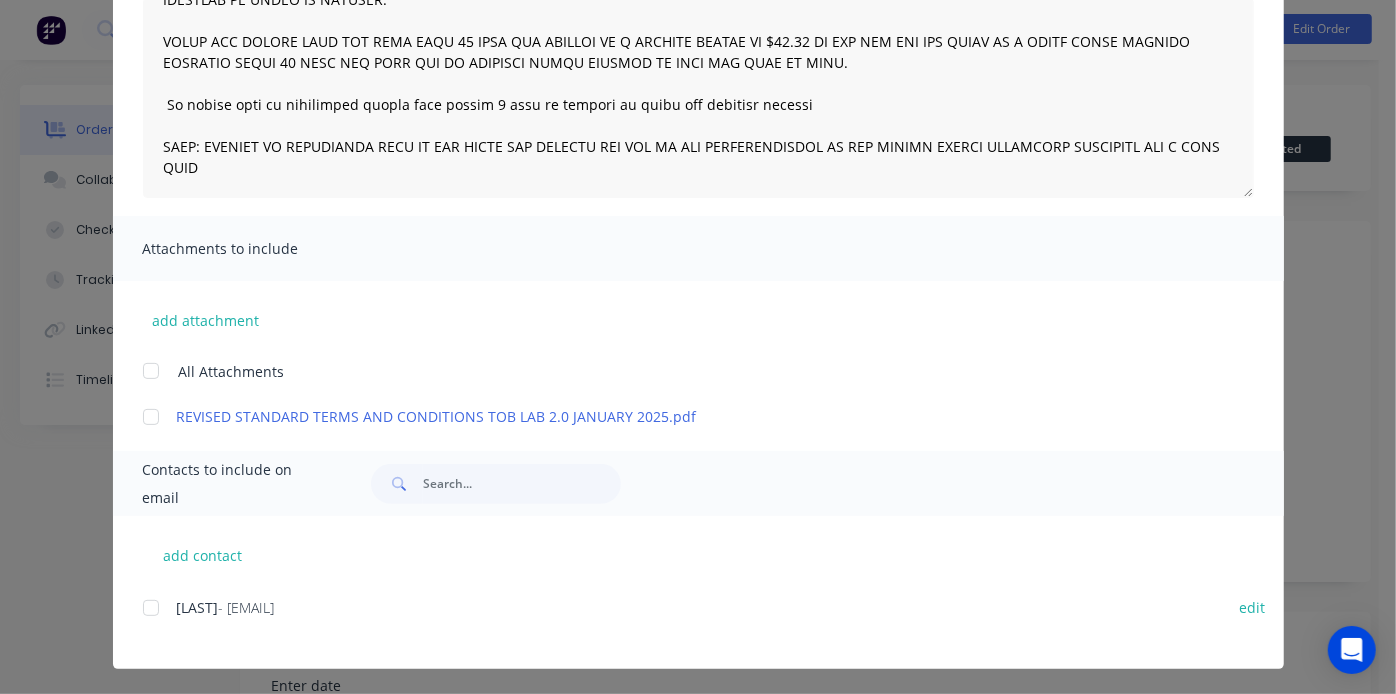scroll, scrollTop: 232, scrollLeft: 0, axis: vertical 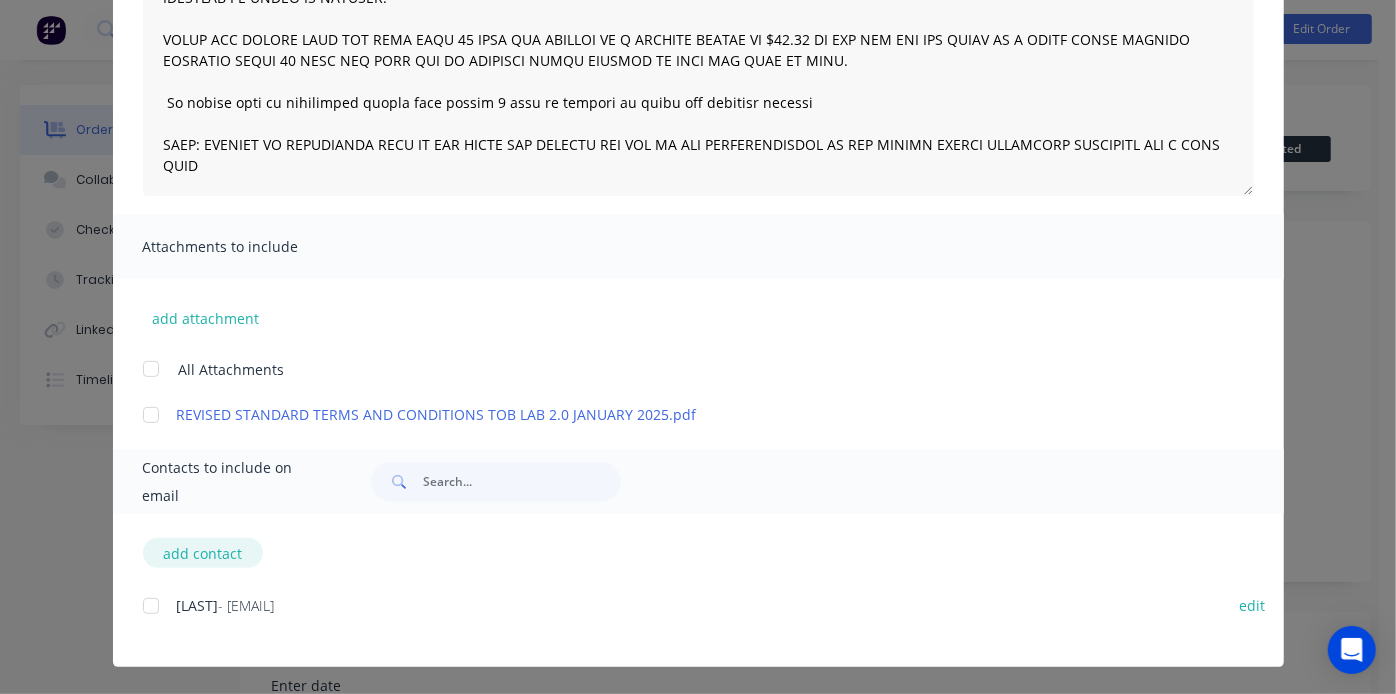 click on "add contact" at bounding box center (203, 553) 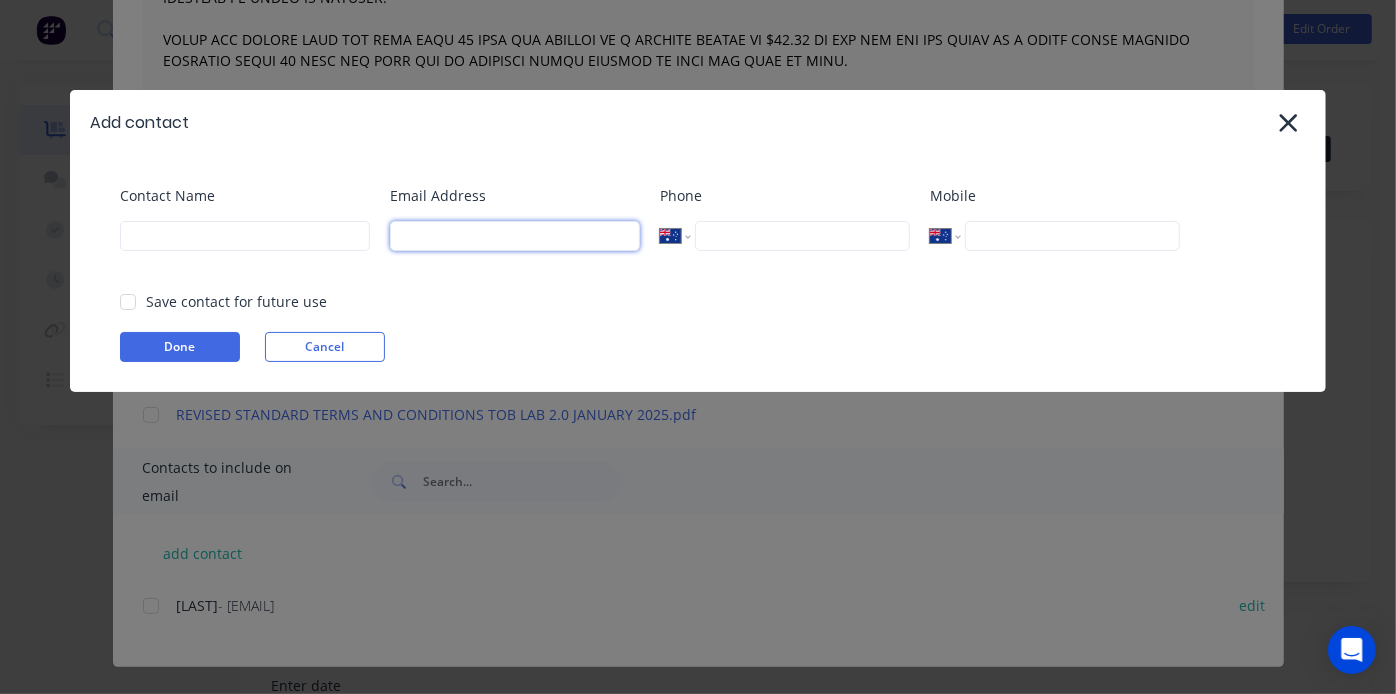 click at bounding box center (515, 236) 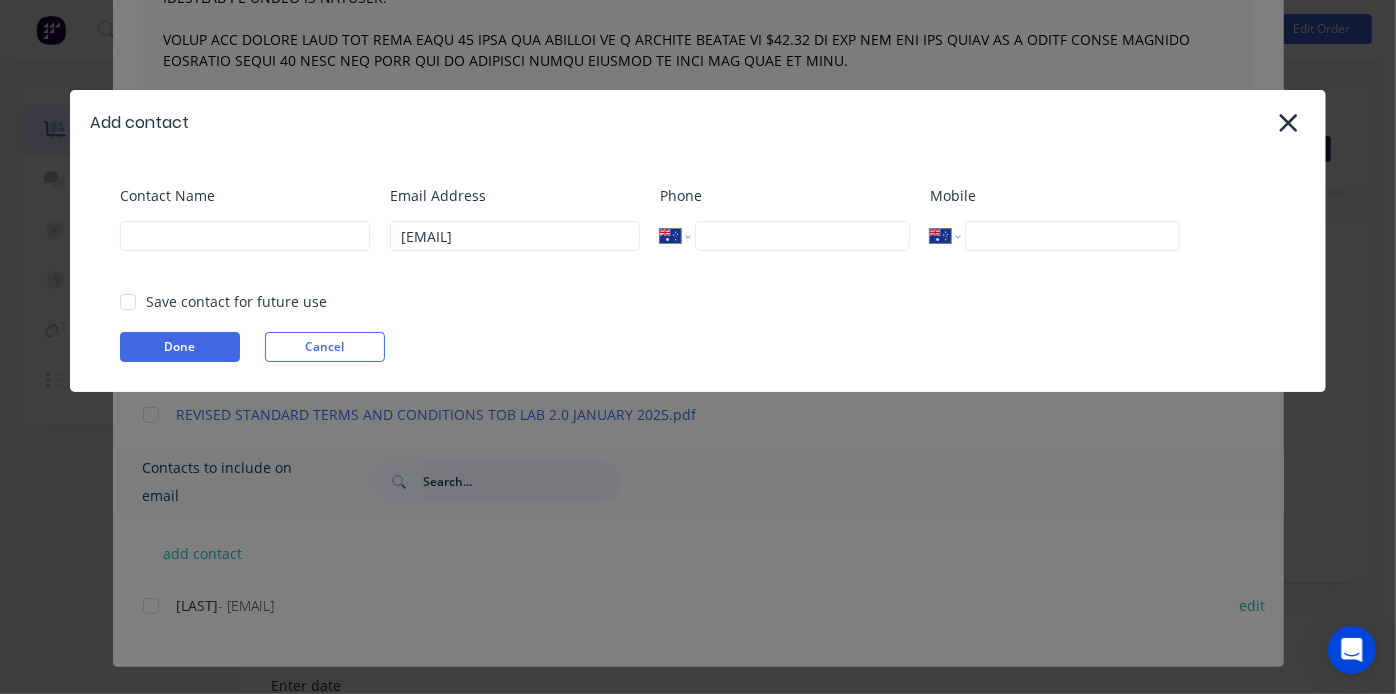 type on "accounts" 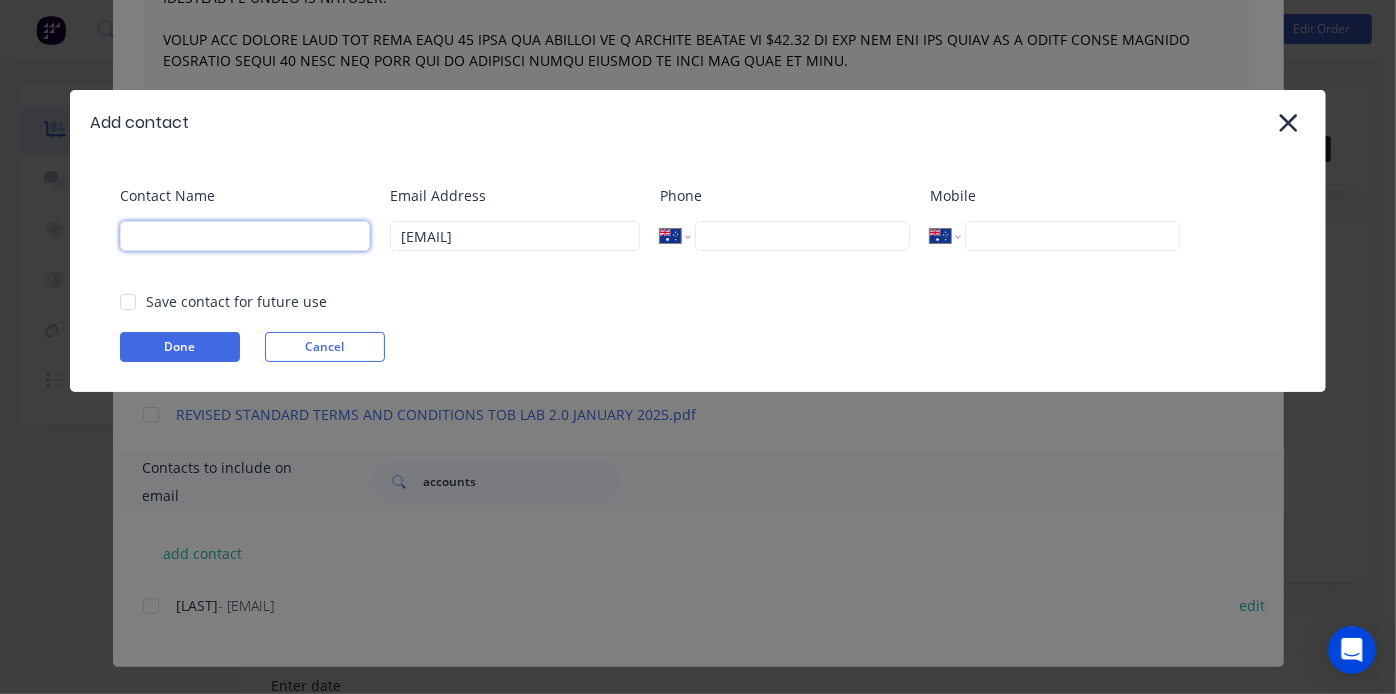 type on "Accounts" 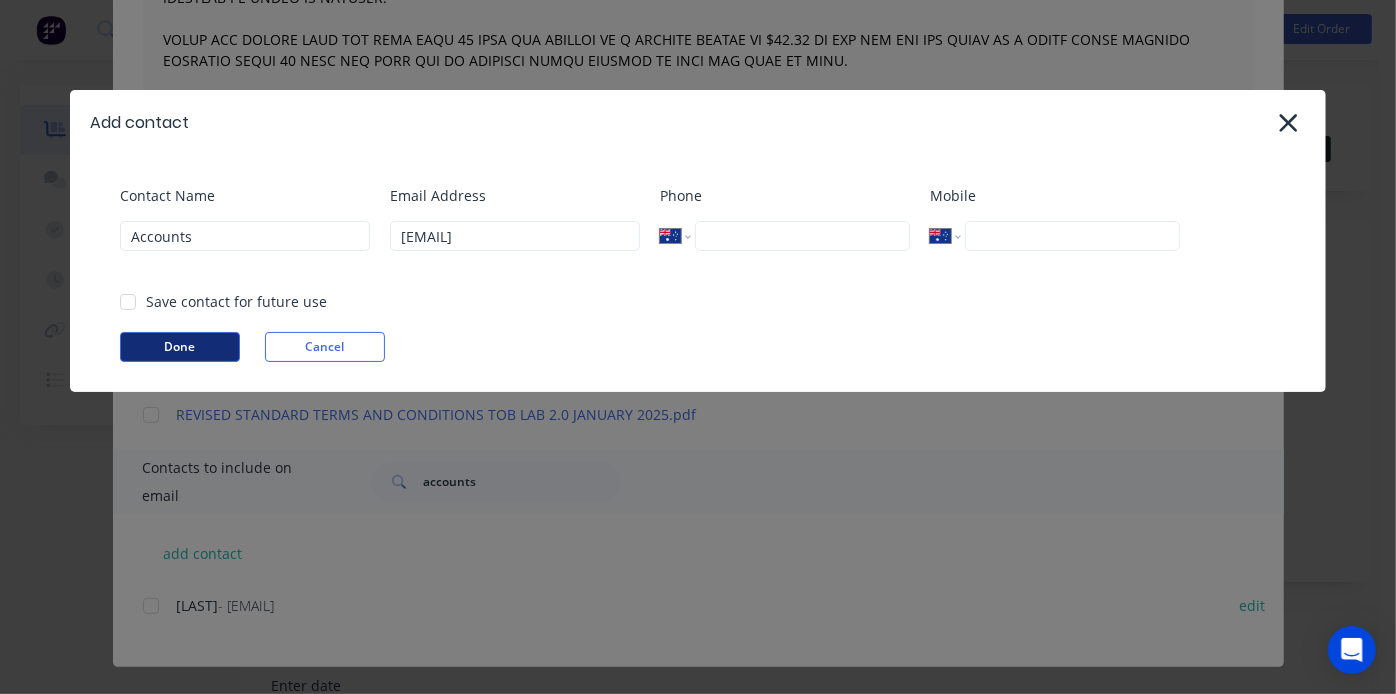 select on "AU" 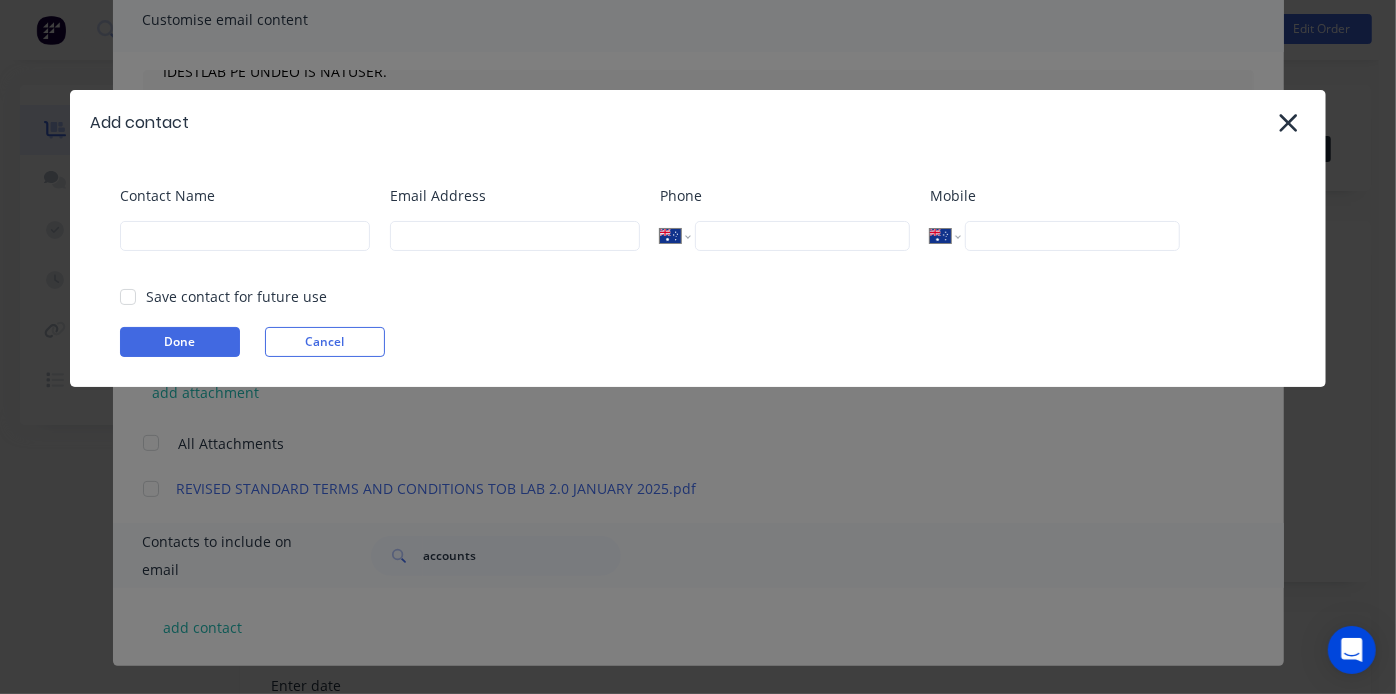 scroll, scrollTop: 157, scrollLeft: 0, axis: vertical 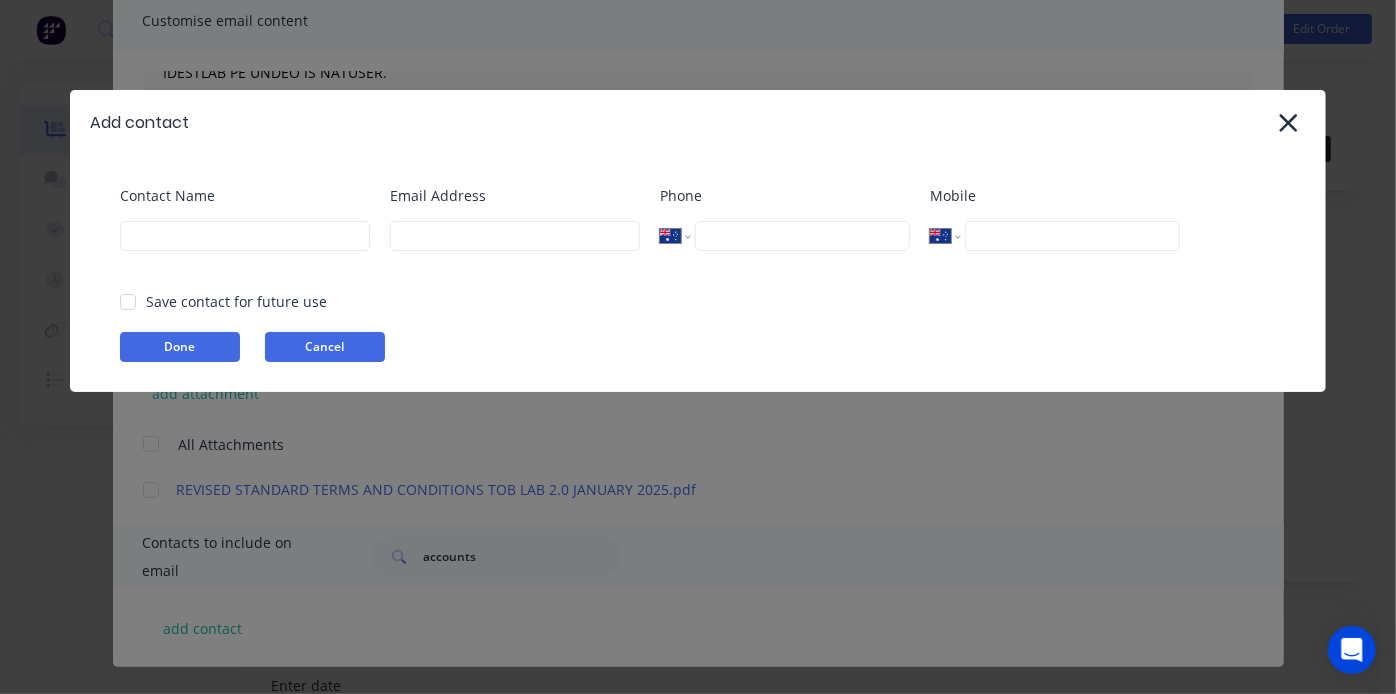 click on "Cancel" at bounding box center (325, 347) 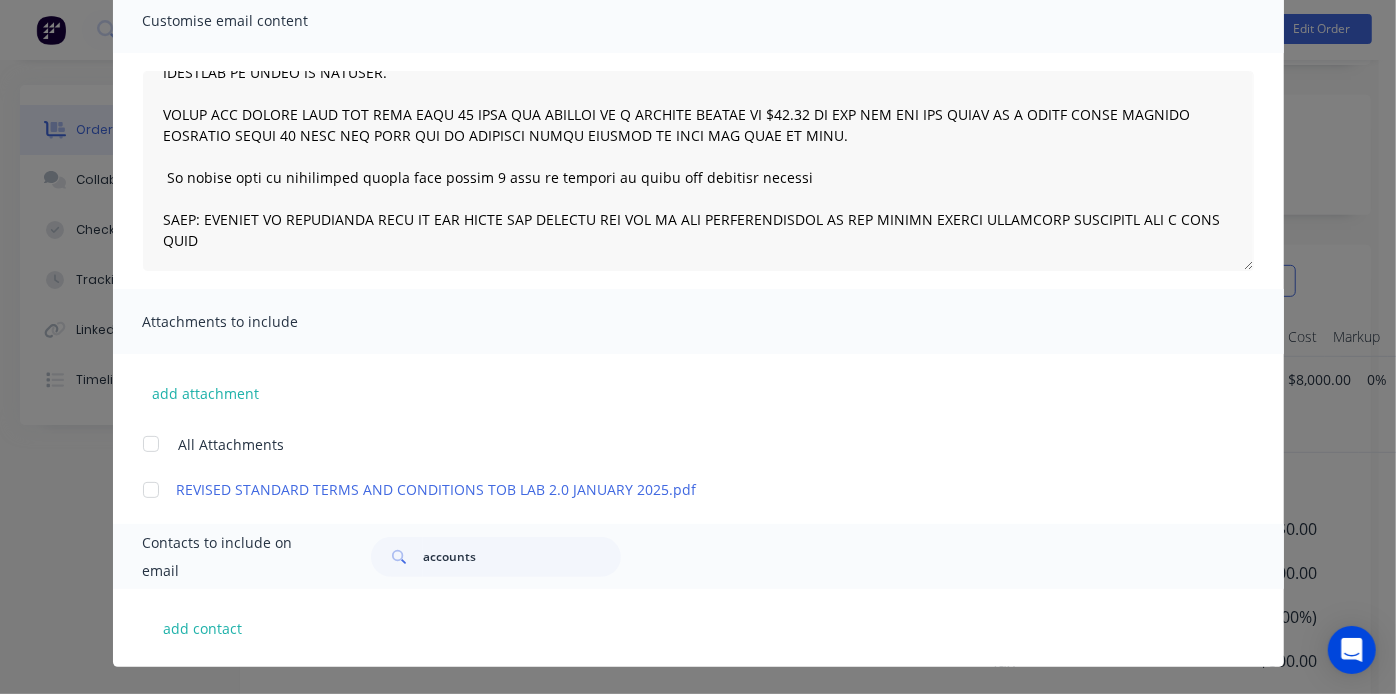 scroll, scrollTop: 555, scrollLeft: 0, axis: vertical 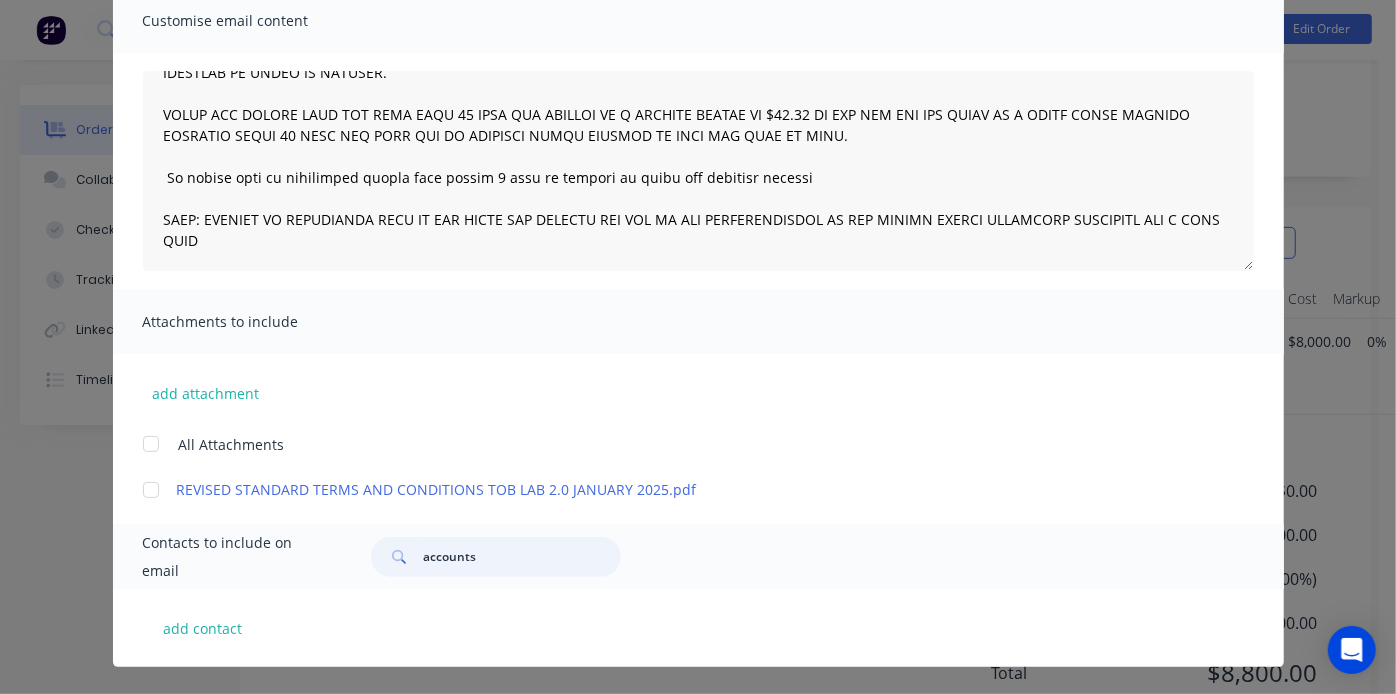 click on "accounts" at bounding box center [522, 557] 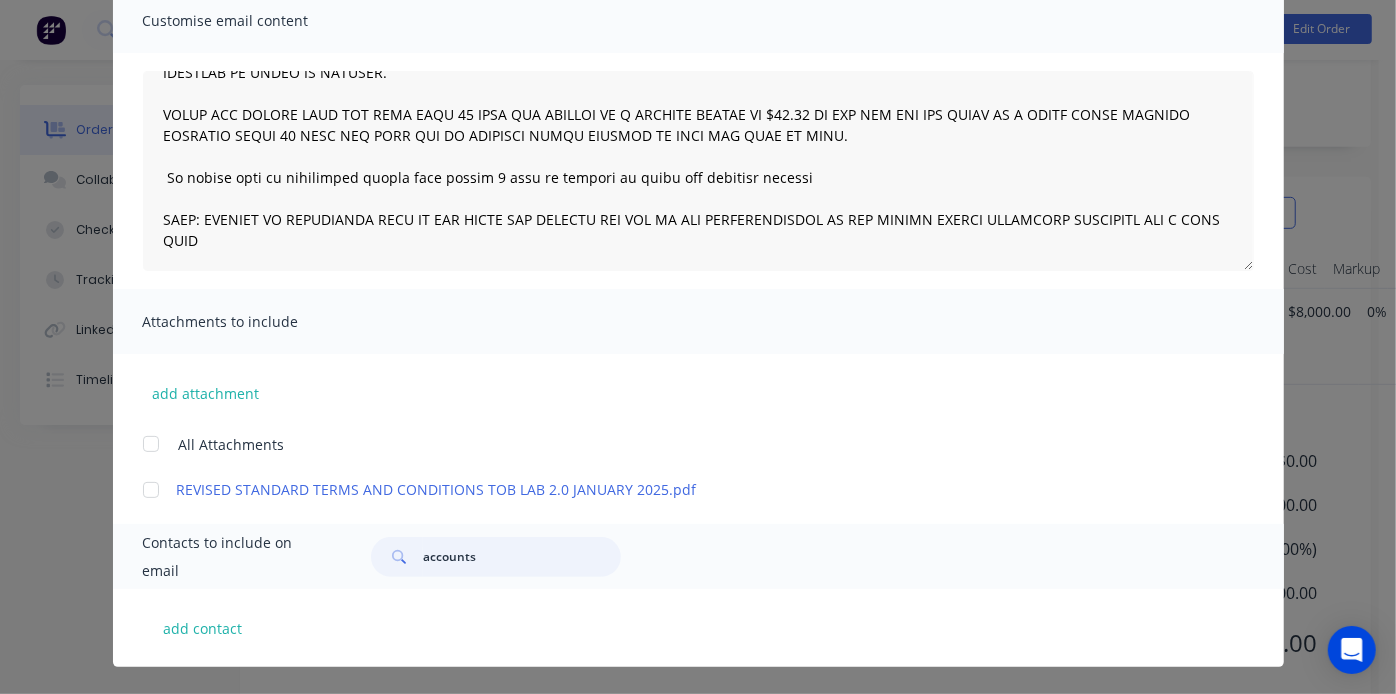 scroll, scrollTop: 602, scrollLeft: 0, axis: vertical 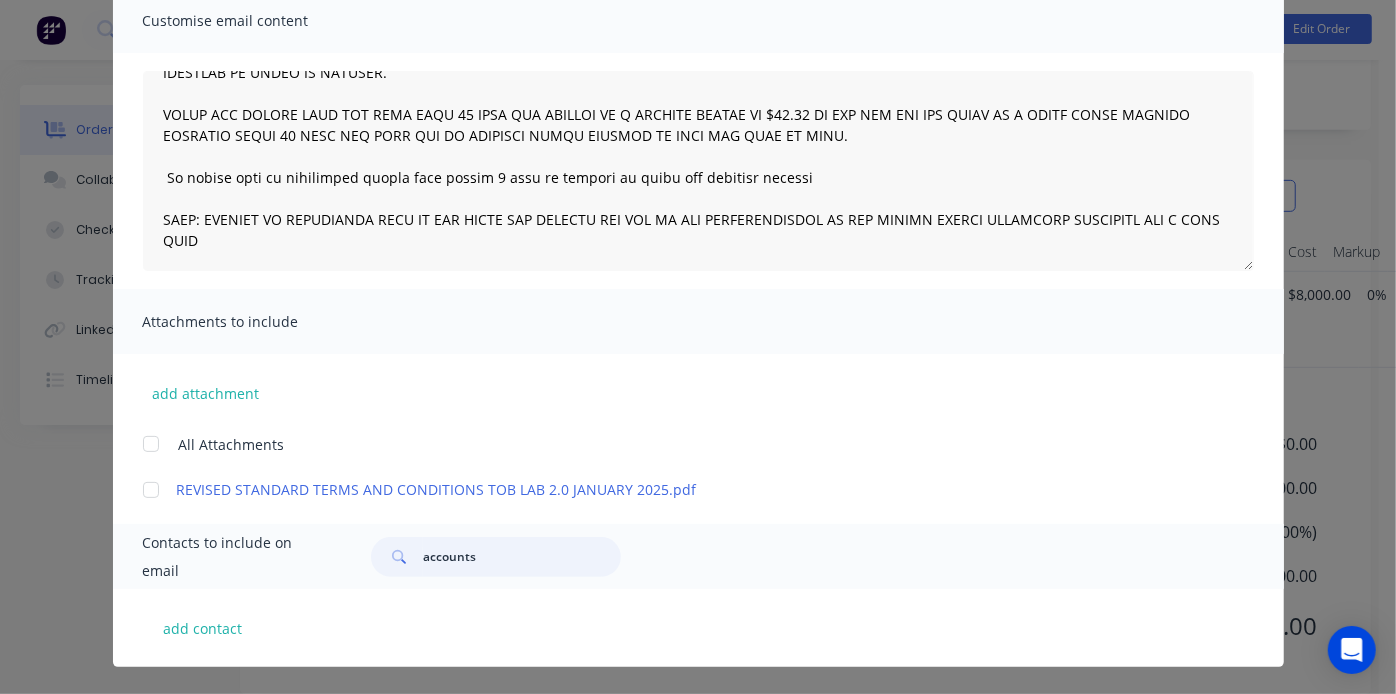 drag, startPoint x: 473, startPoint y: 560, endPoint x: 400, endPoint y: 540, distance: 75.690155 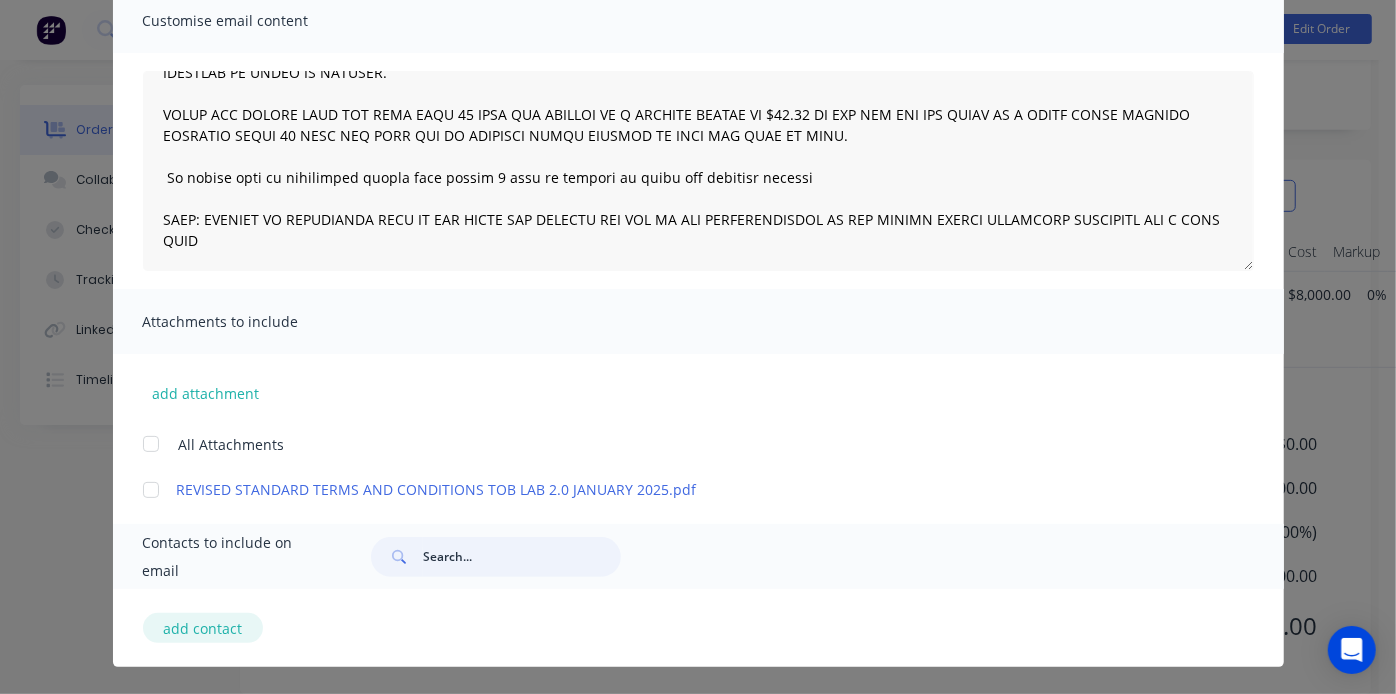 type 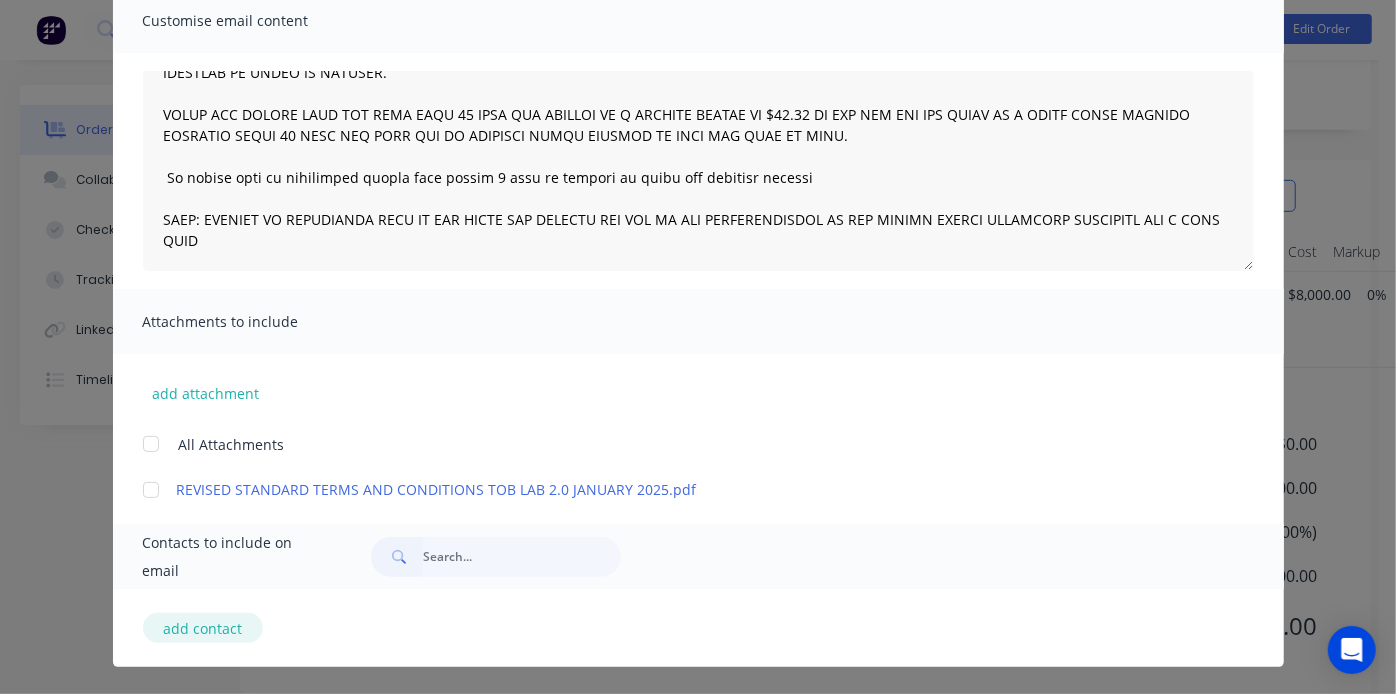 click on "add contact" at bounding box center [203, 628] 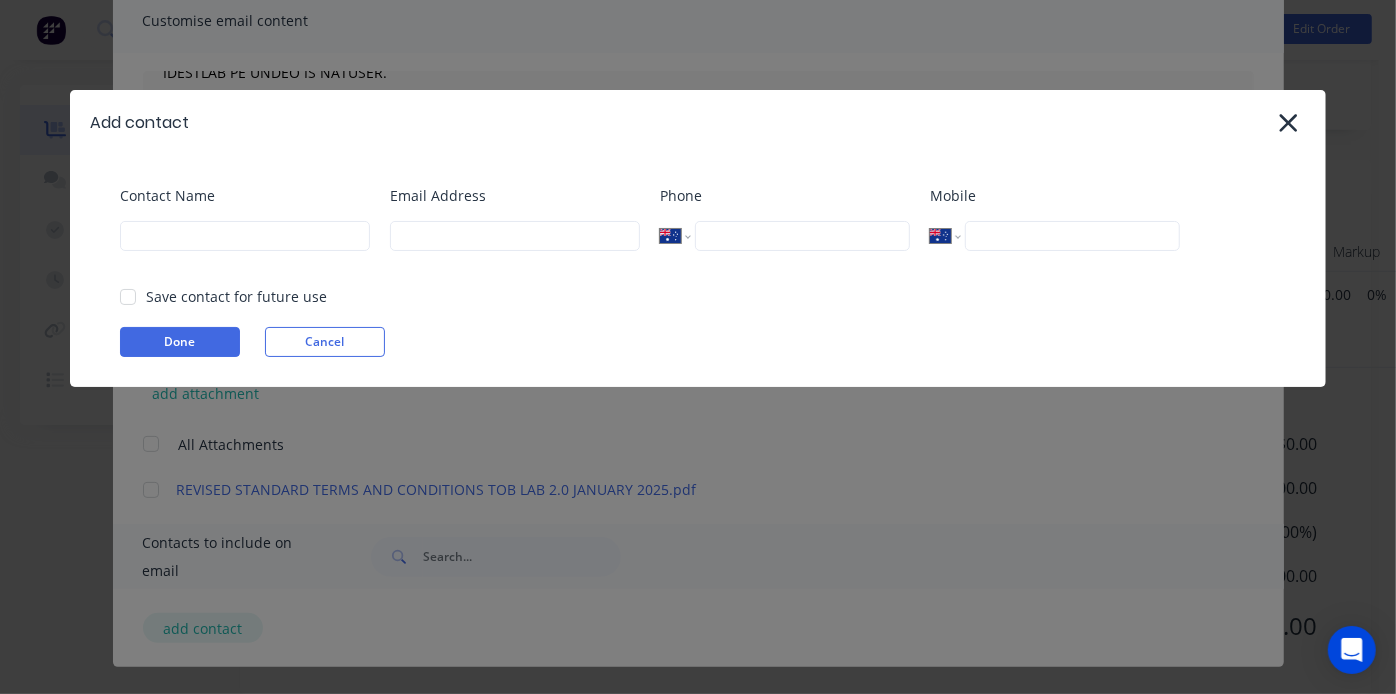 select on "AU" 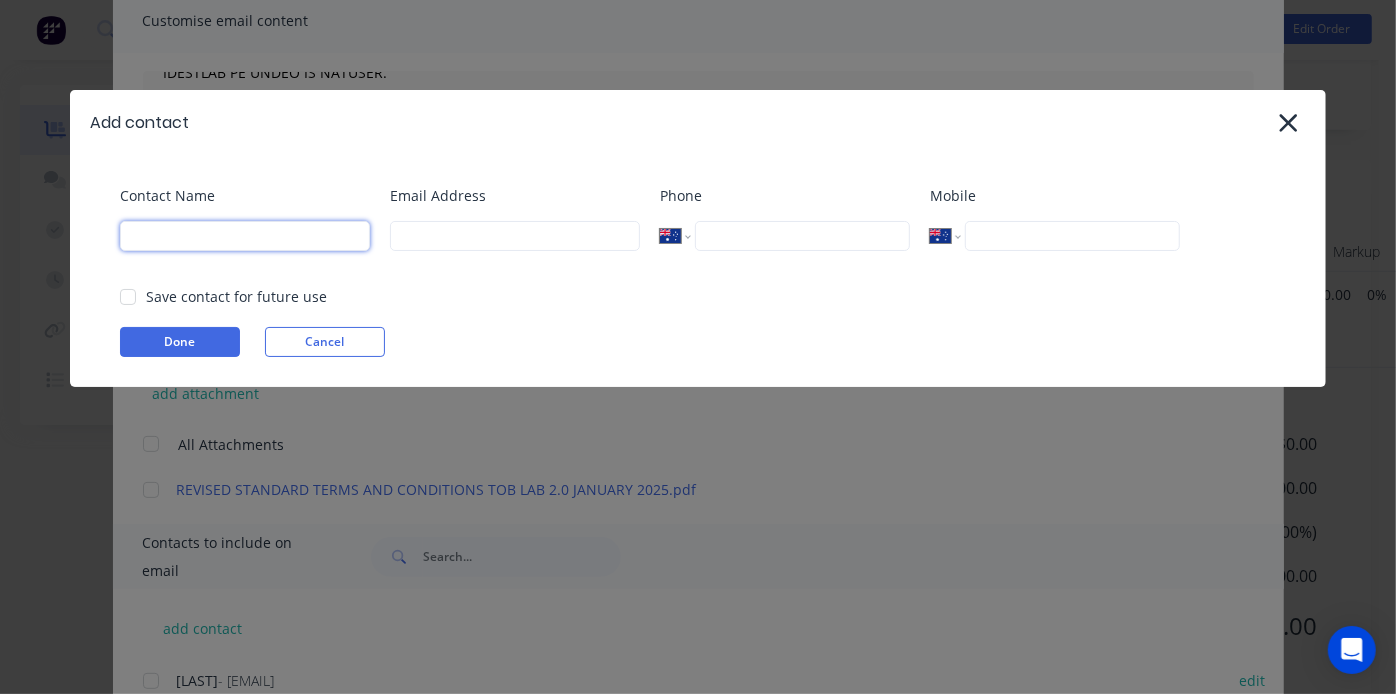 click at bounding box center [245, 236] 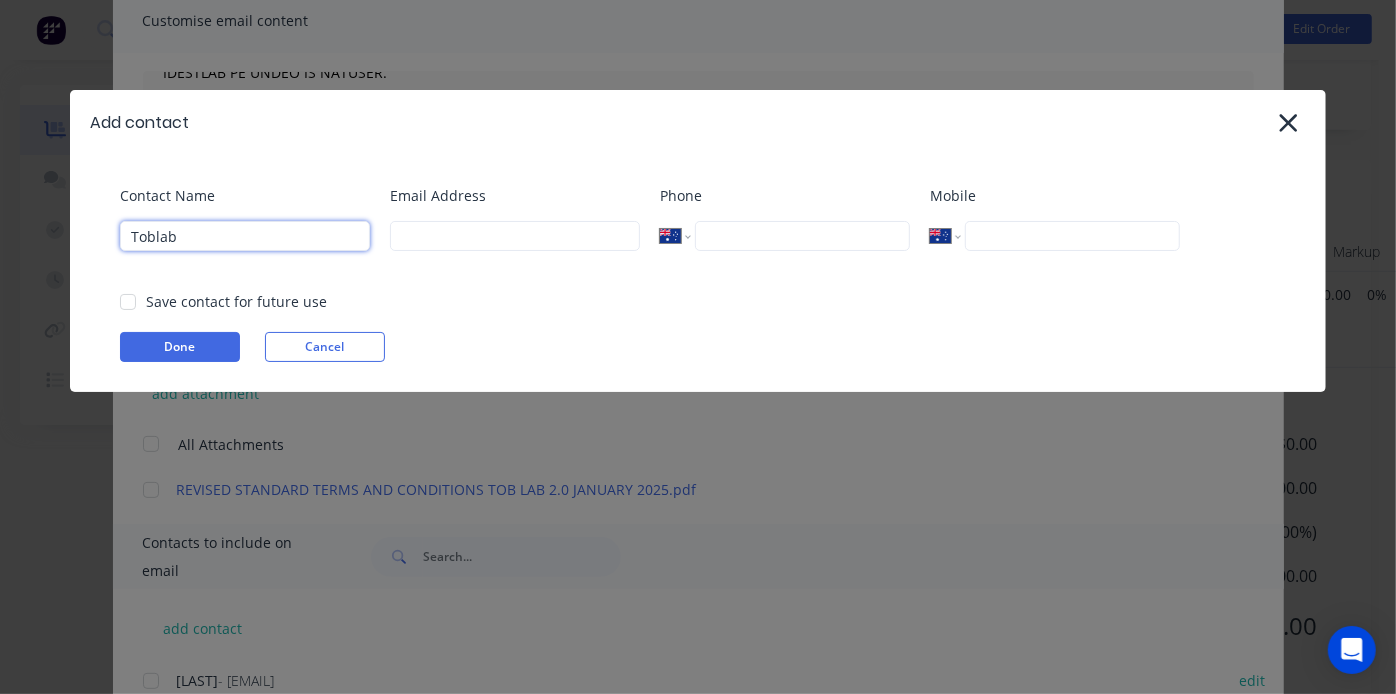 type on "Toblab" 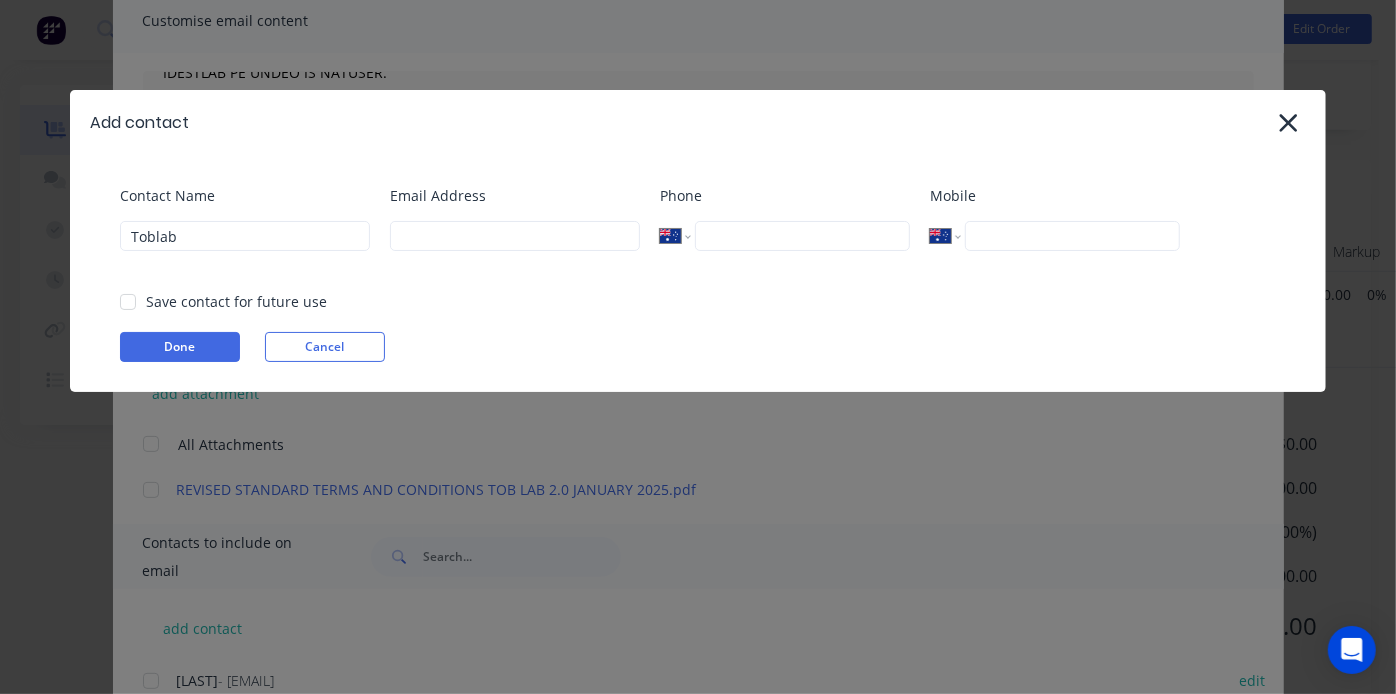 click on "Contact Name Toblab" at bounding box center [245, 228] 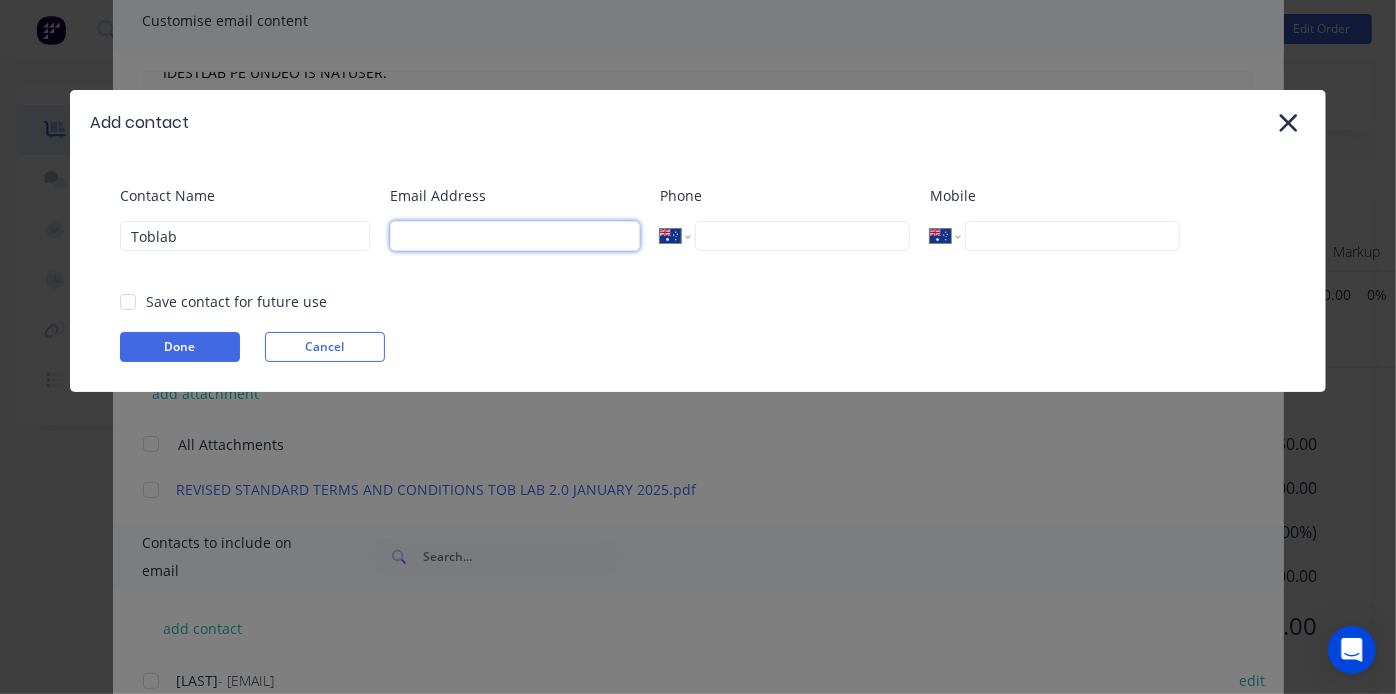 click at bounding box center [515, 236] 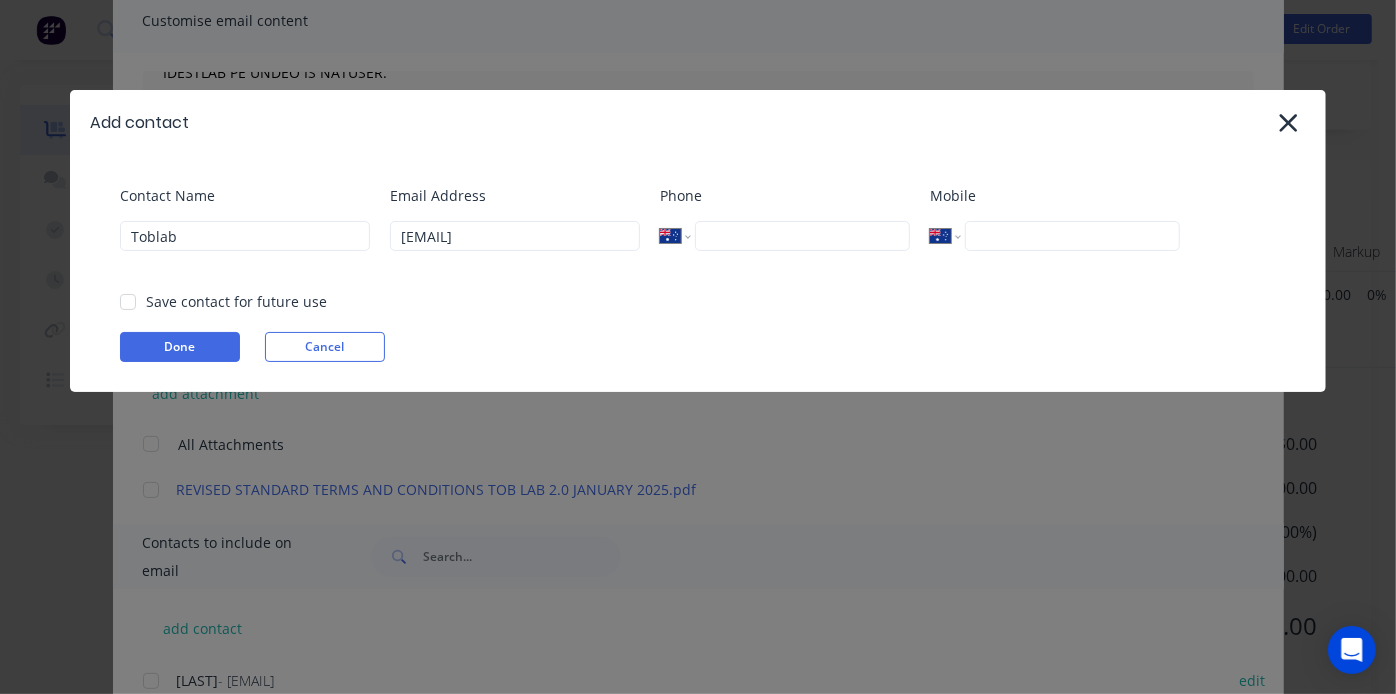 click on "Save contact for future use" at bounding box center [236, 301] 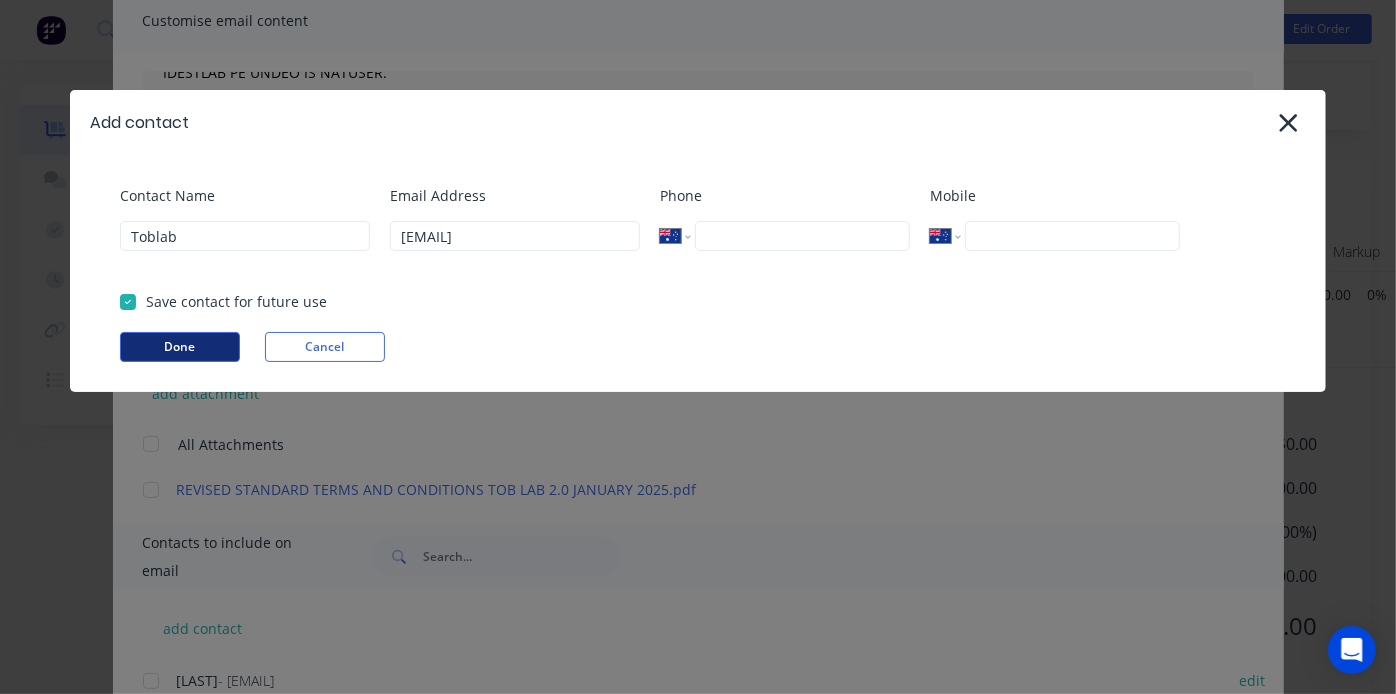 click on "Done" at bounding box center [180, 347] 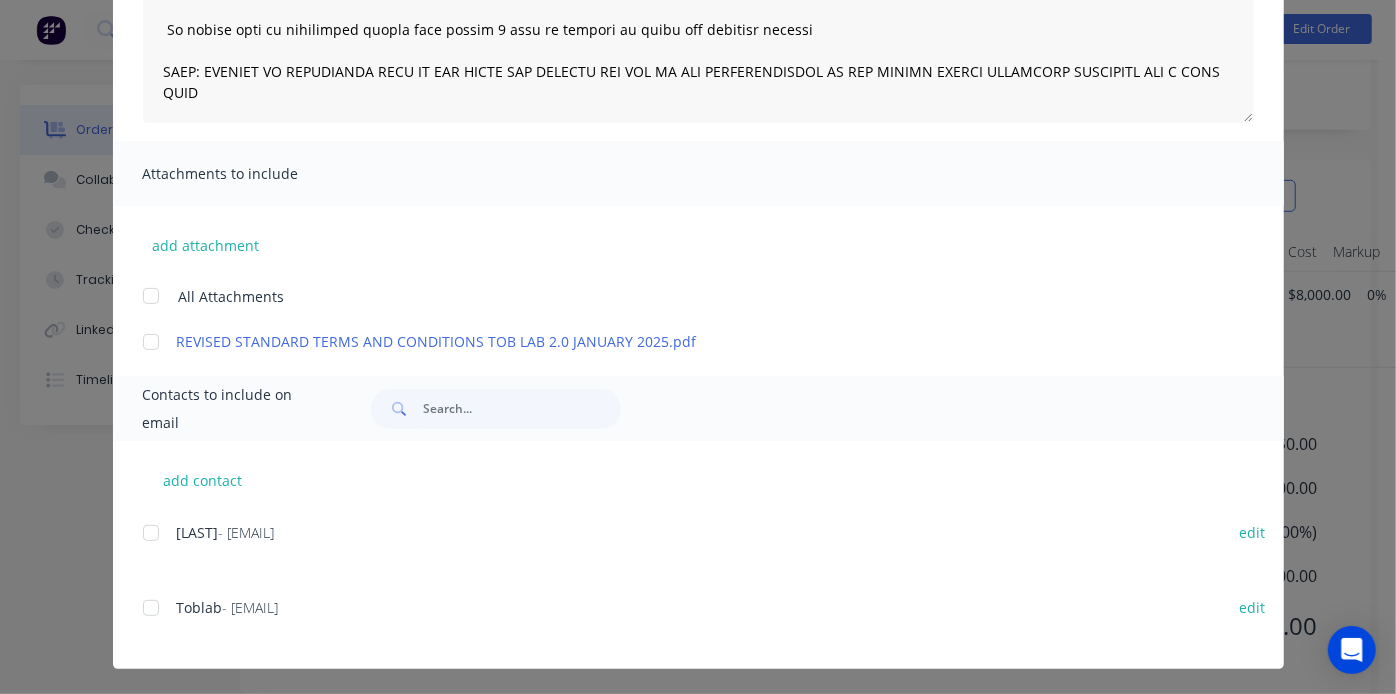 scroll, scrollTop: 308, scrollLeft: 0, axis: vertical 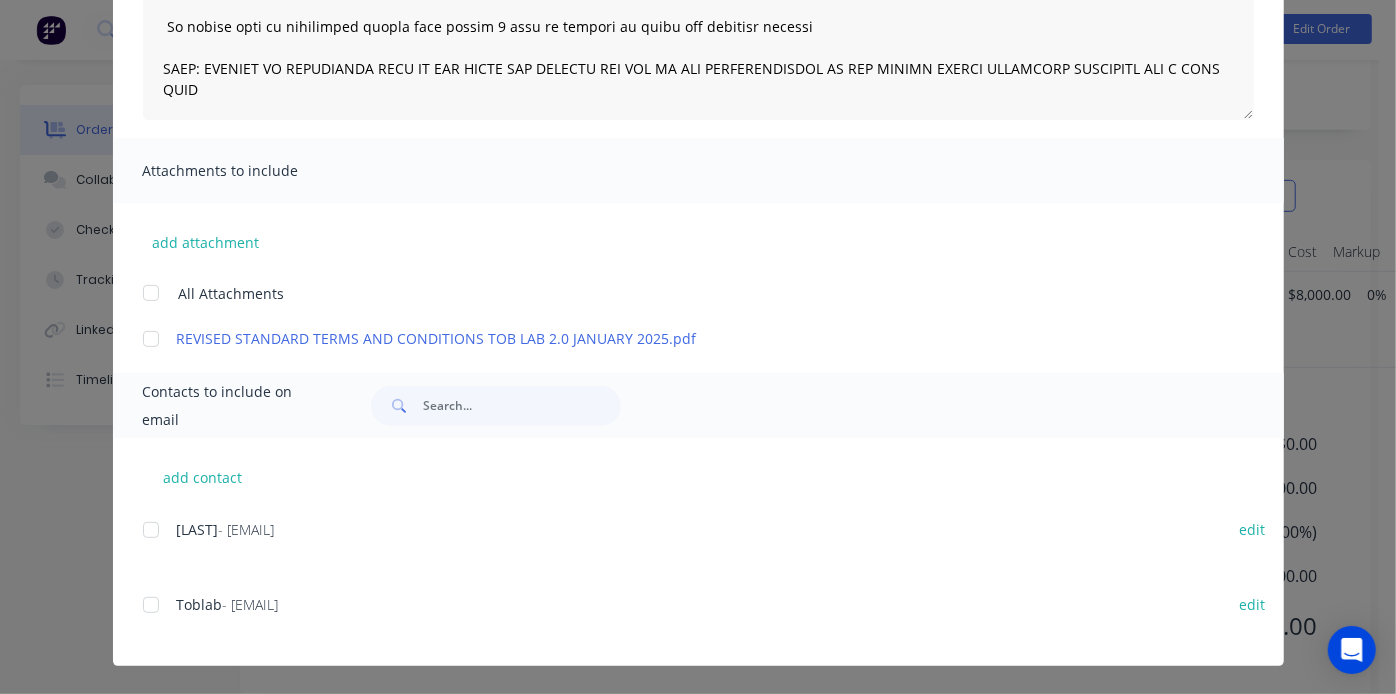 click at bounding box center (151, 605) 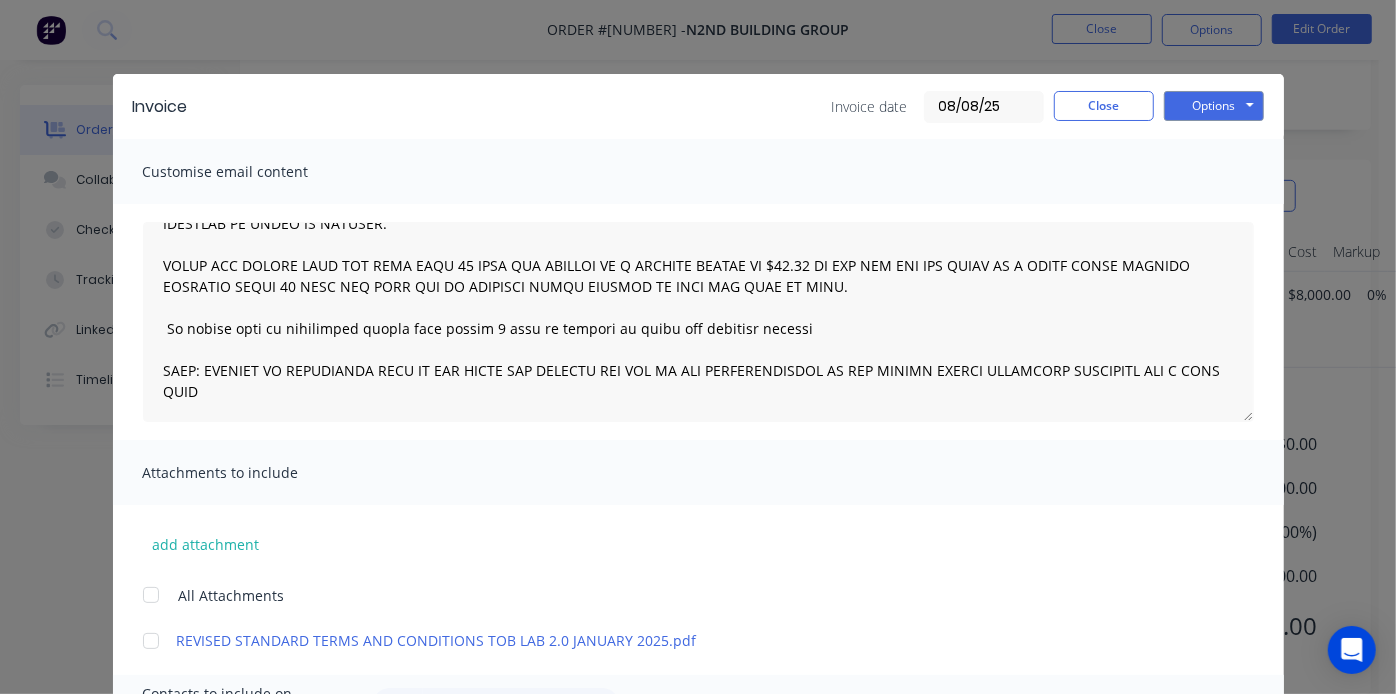 scroll, scrollTop: 0, scrollLeft: 0, axis: both 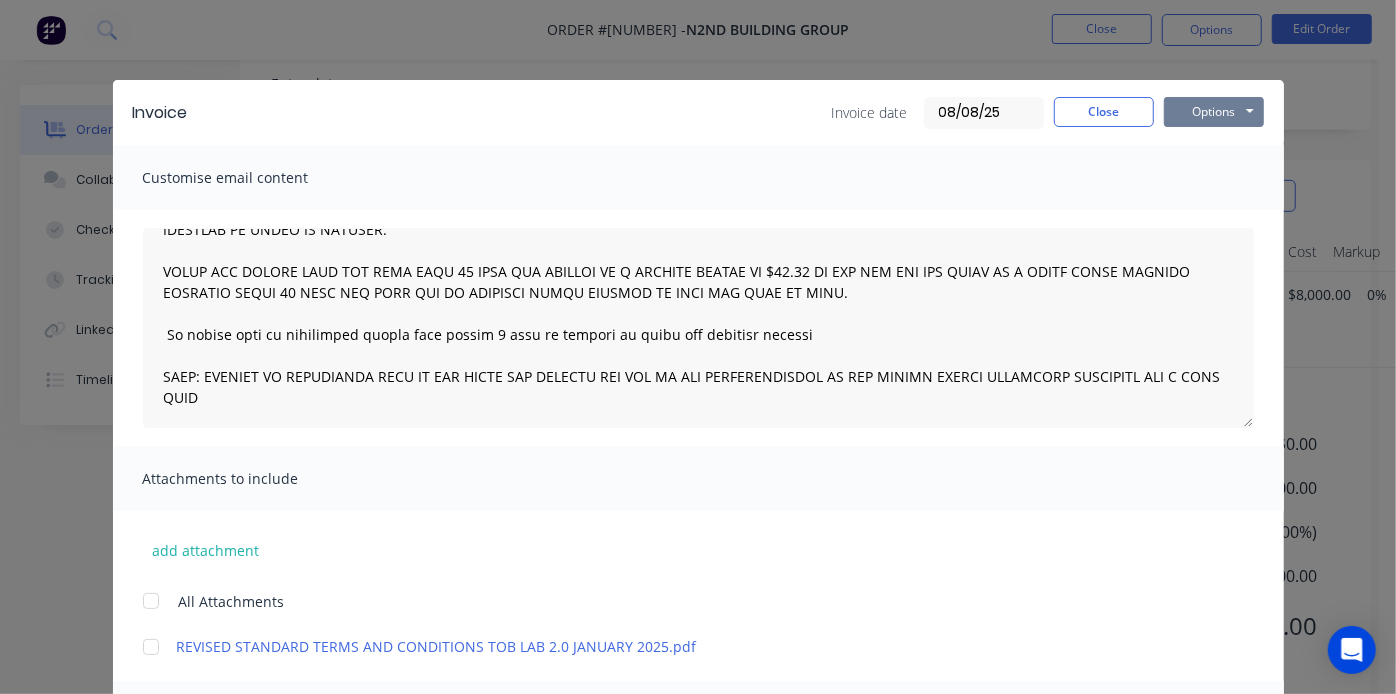 click on "Options" at bounding box center (1214, 112) 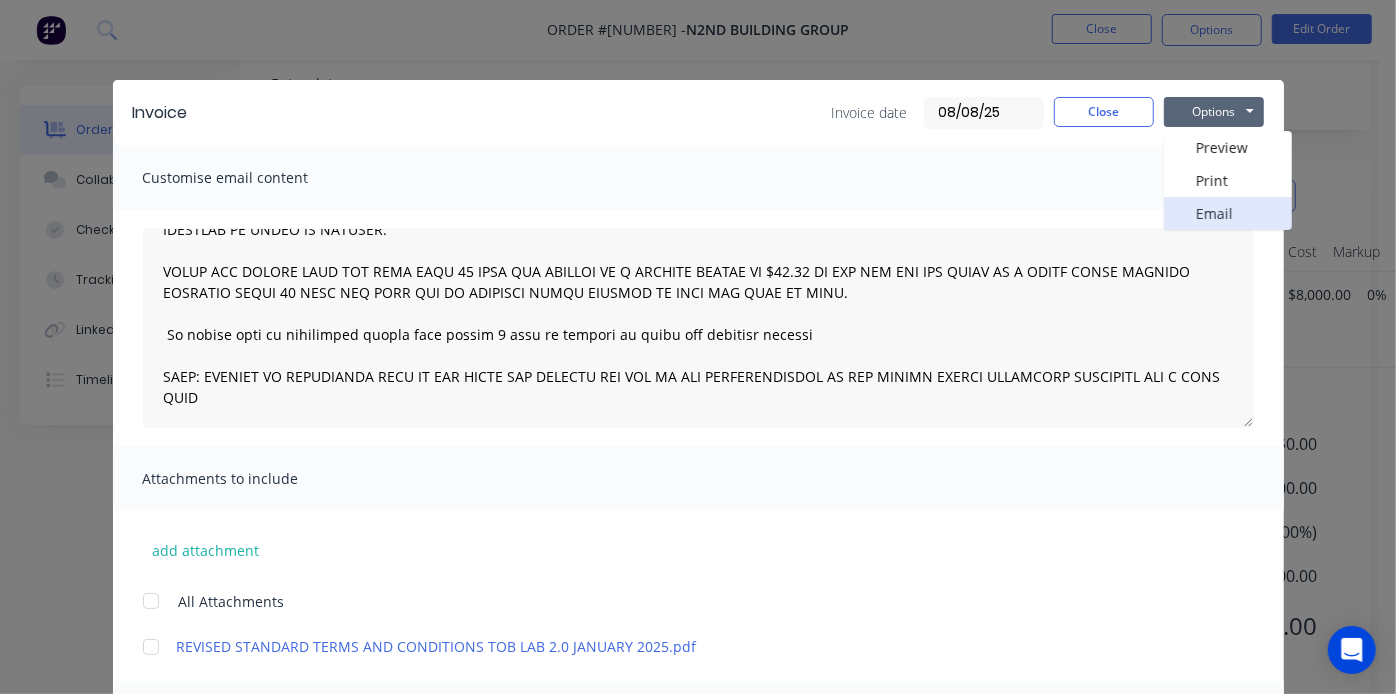 click on "Email" at bounding box center (1228, 213) 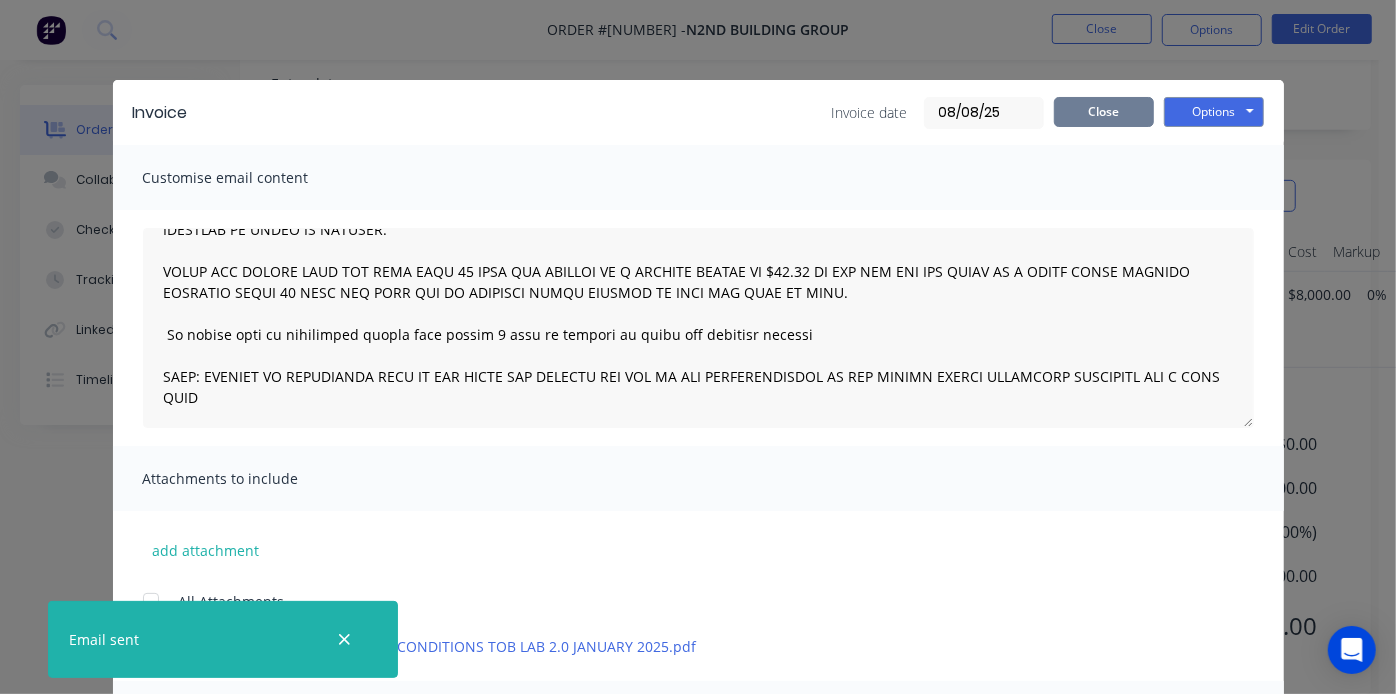 click on "Close" at bounding box center (1104, 112) 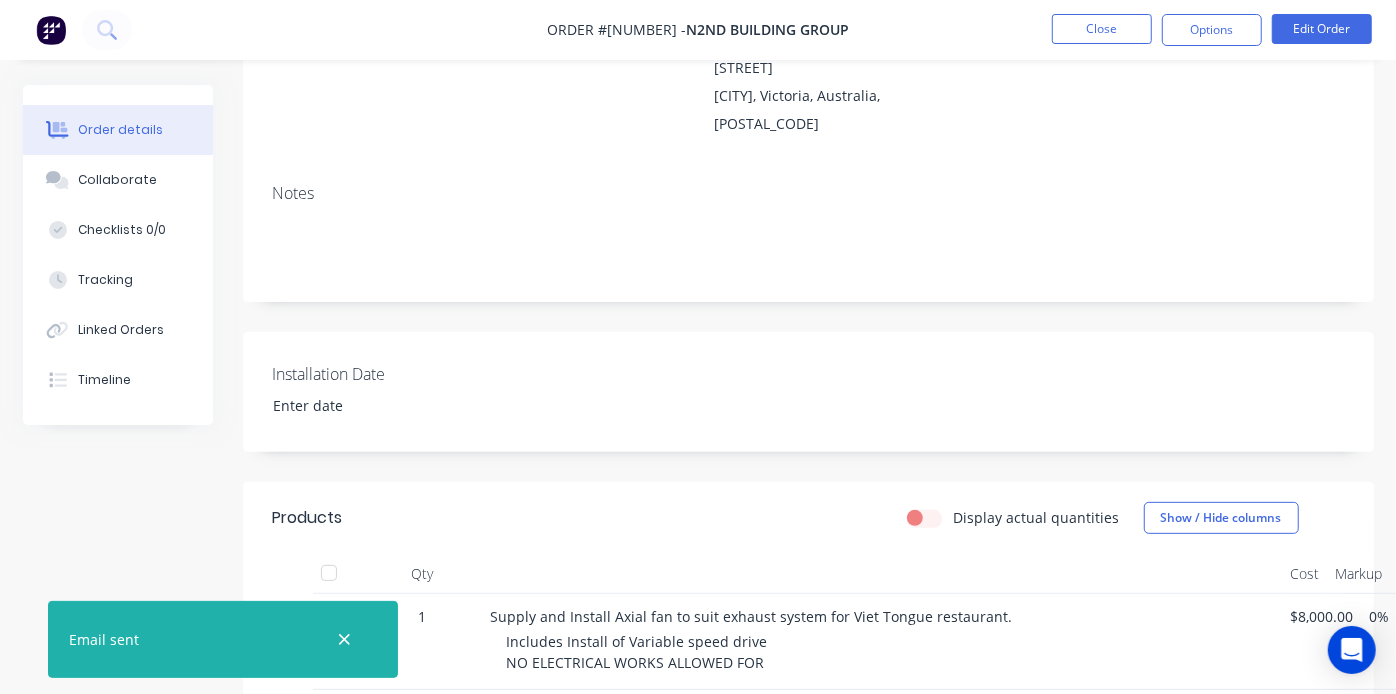 scroll, scrollTop: 333, scrollLeft: 0, axis: vertical 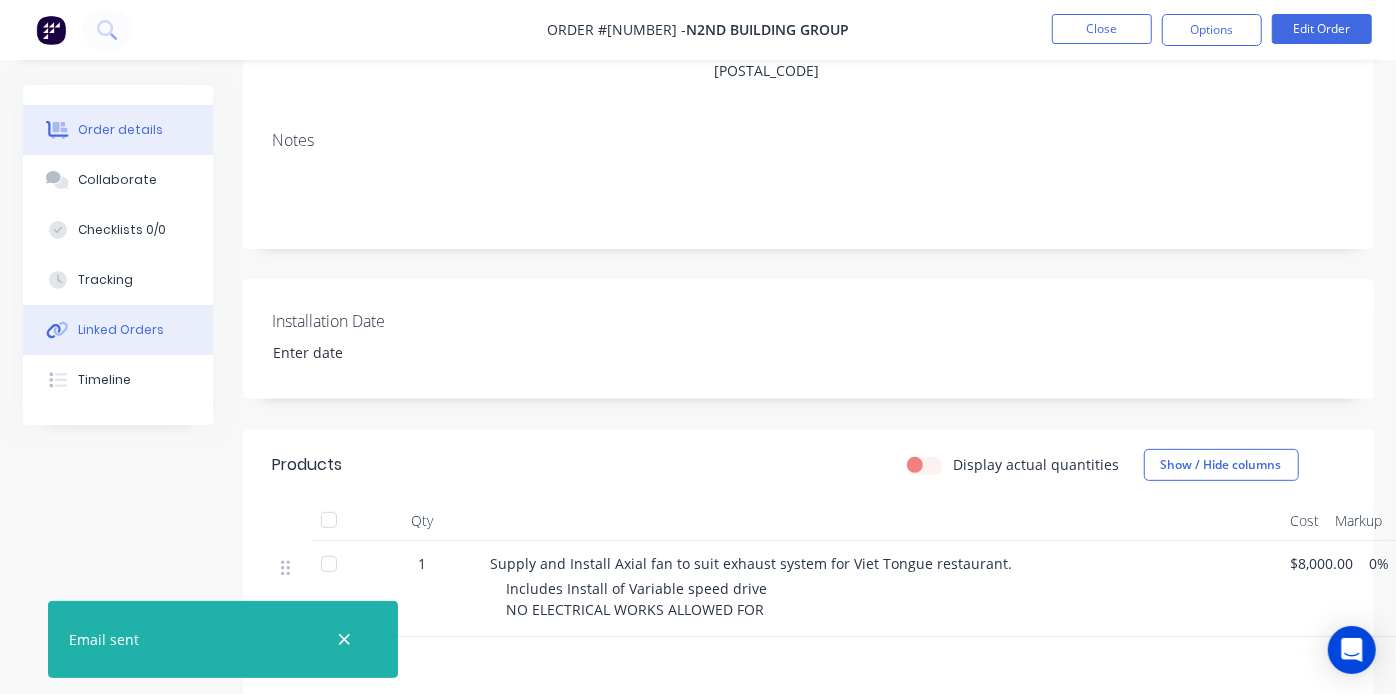 click on "Linked Orders" at bounding box center (118, 330) 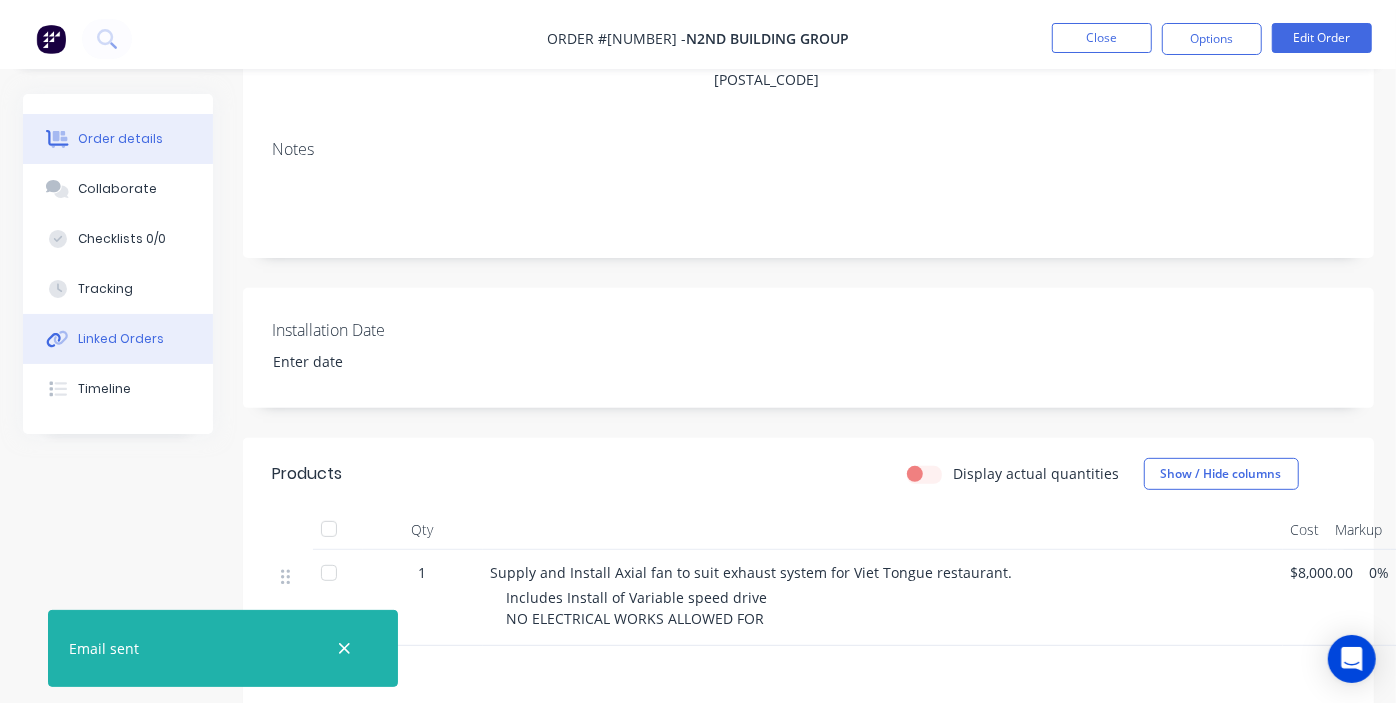 scroll, scrollTop: 0, scrollLeft: 0, axis: both 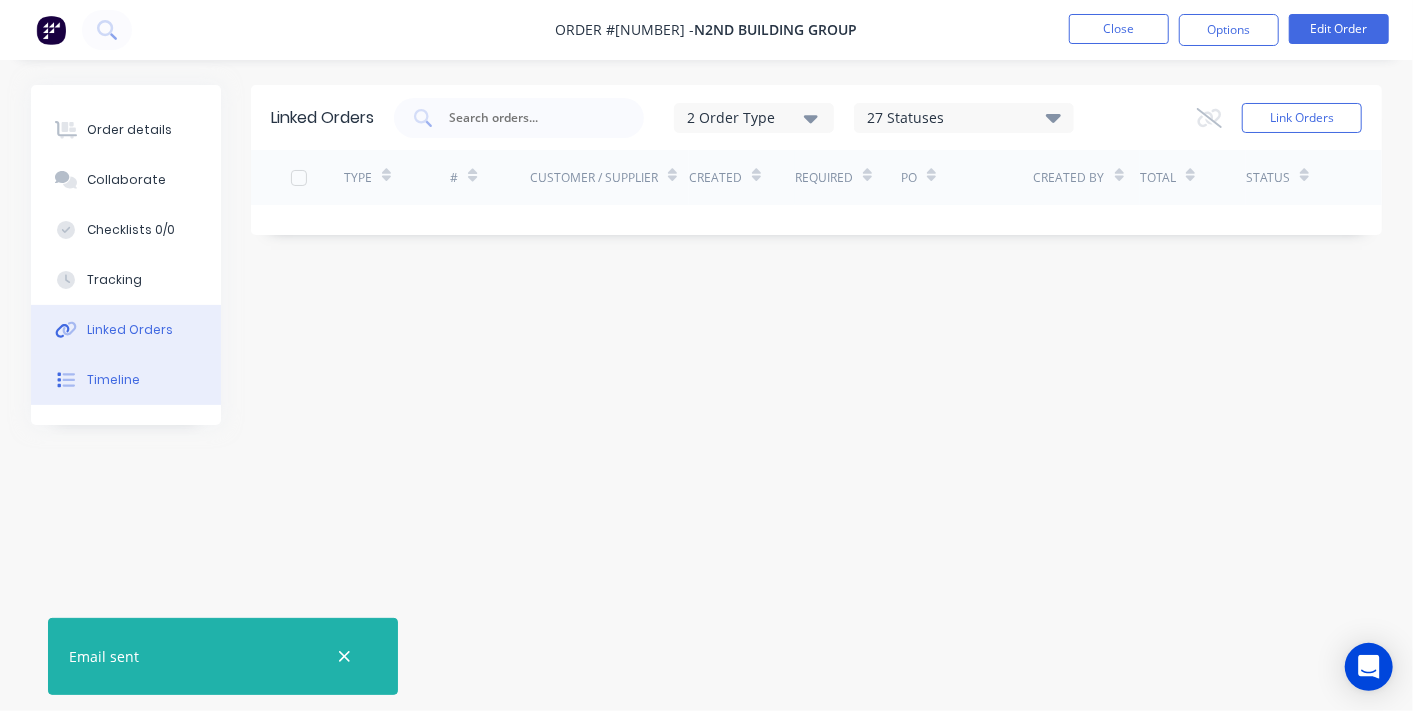 click on "Timeline" at bounding box center (113, 380) 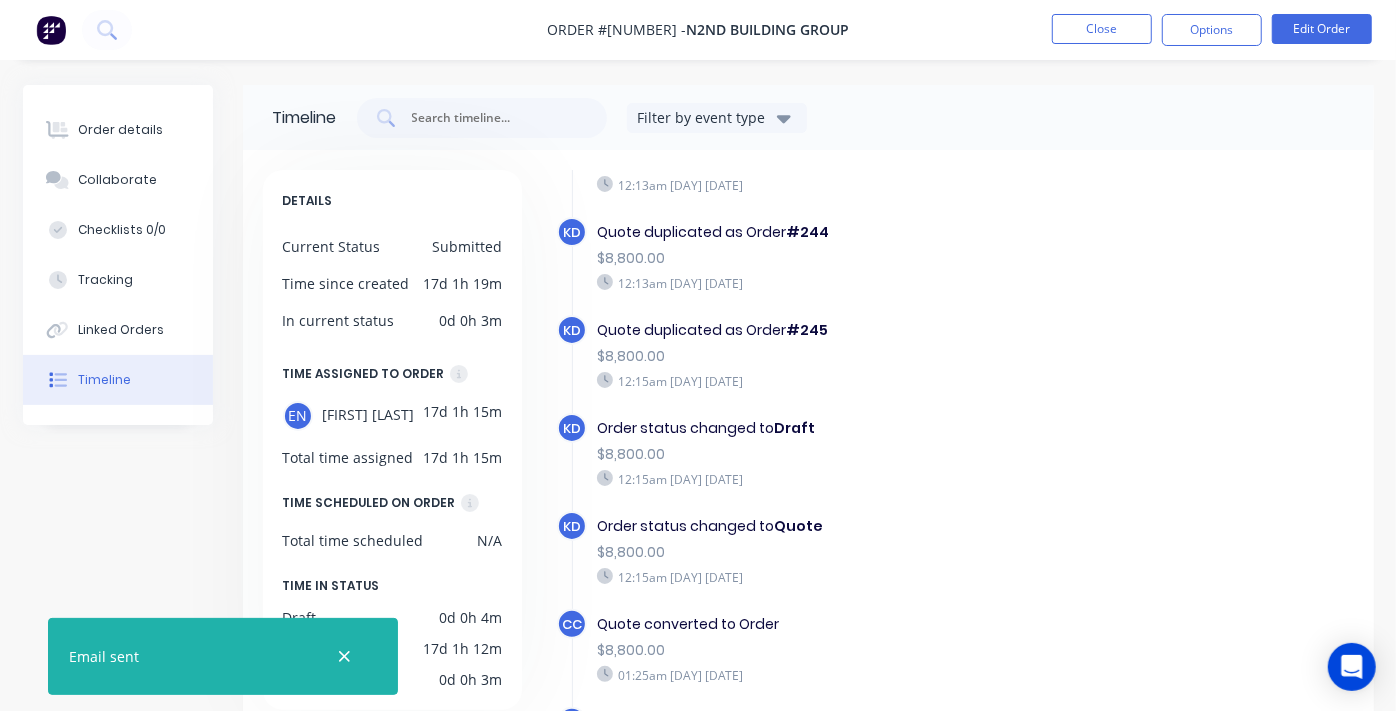 scroll, scrollTop: 349, scrollLeft: 0, axis: vertical 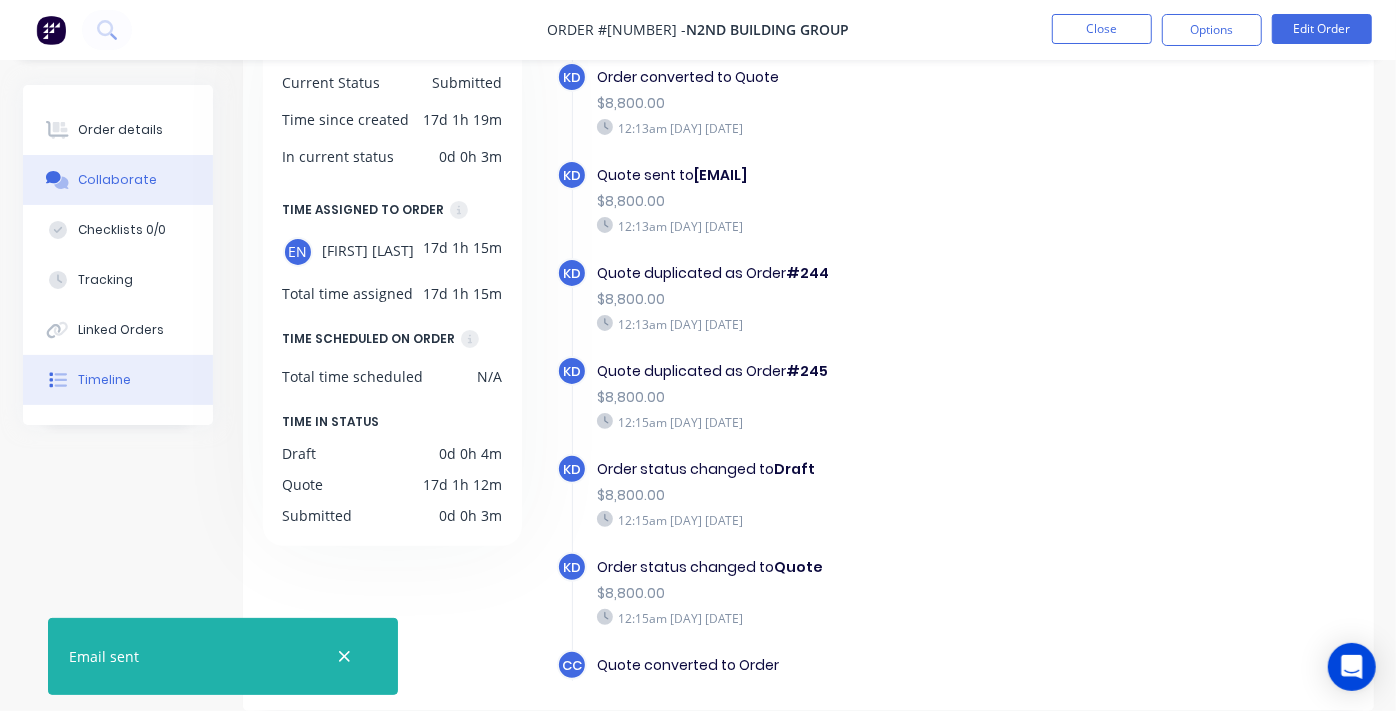 click on "Collaborate" at bounding box center (117, 180) 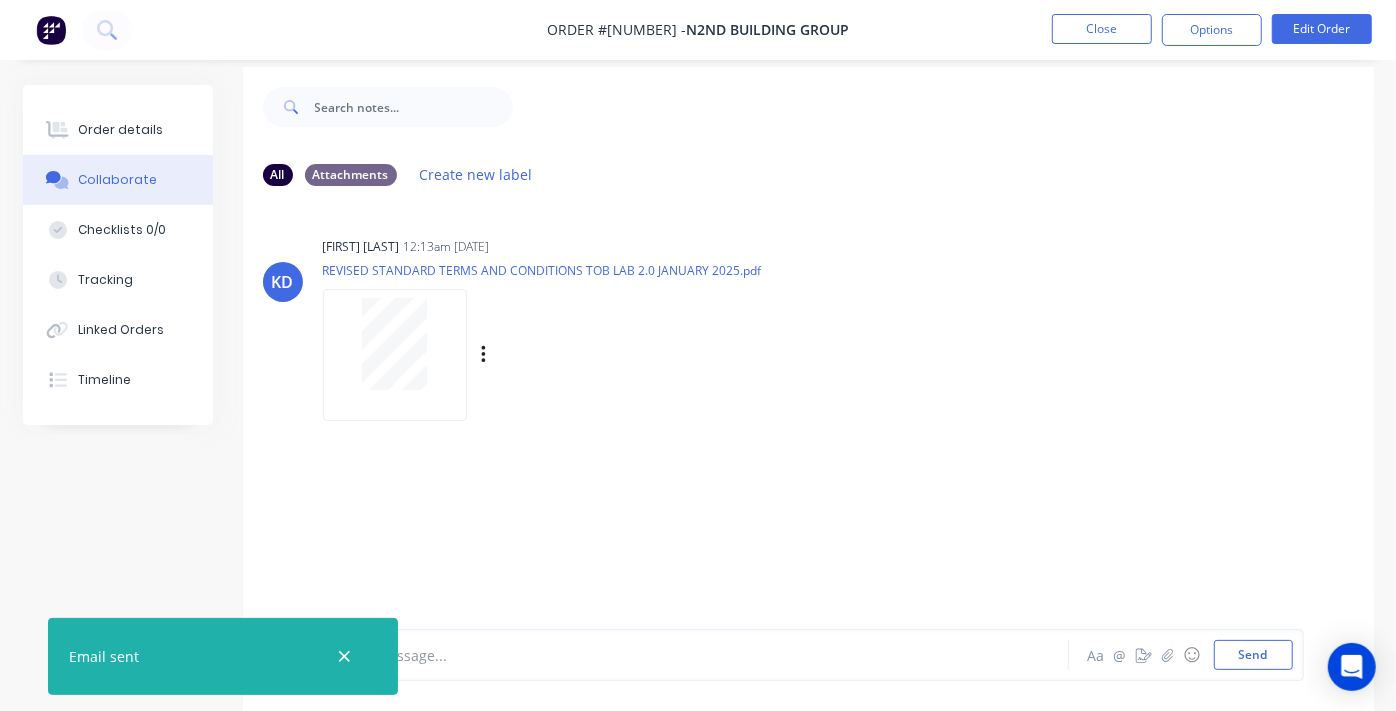 scroll, scrollTop: 28, scrollLeft: 0, axis: vertical 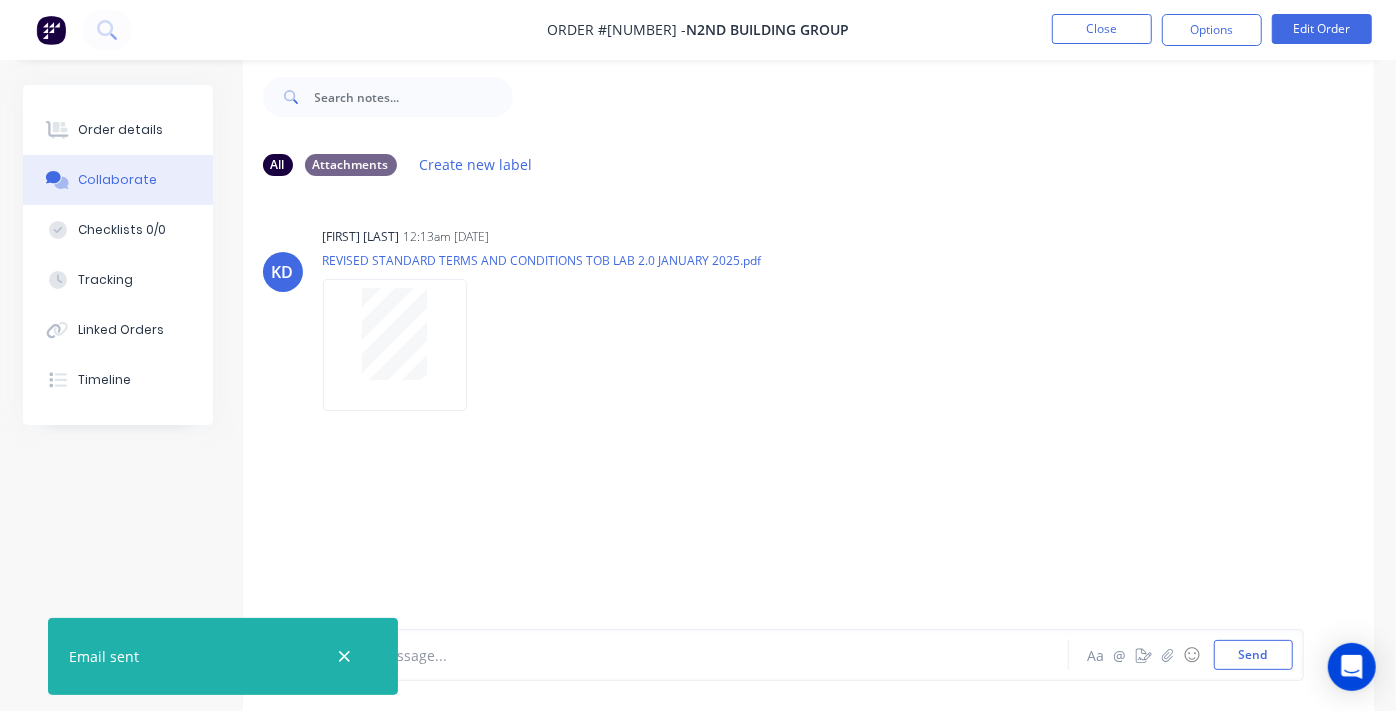 click on "Add a message... Aa @ ☺ Send" at bounding box center (813, 655) 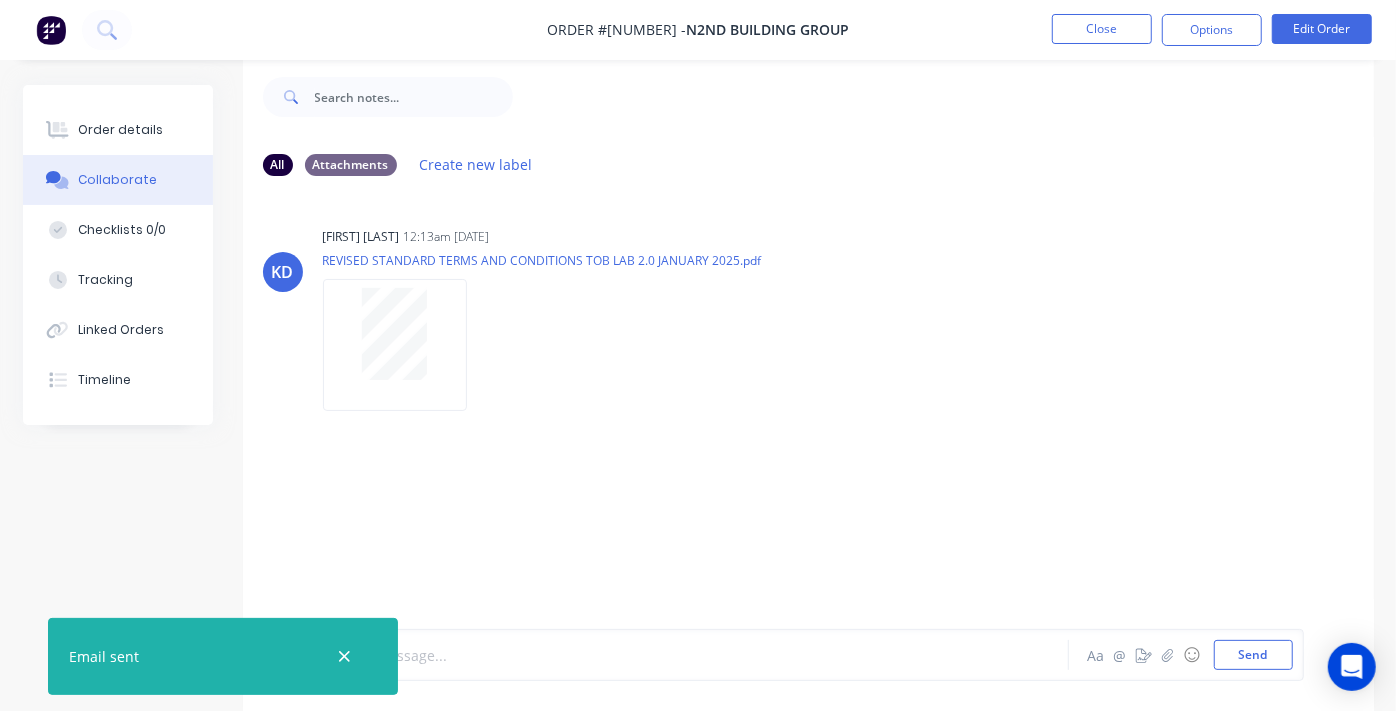 drag, startPoint x: 682, startPoint y: 665, endPoint x: 420, endPoint y: 629, distance: 264.46173 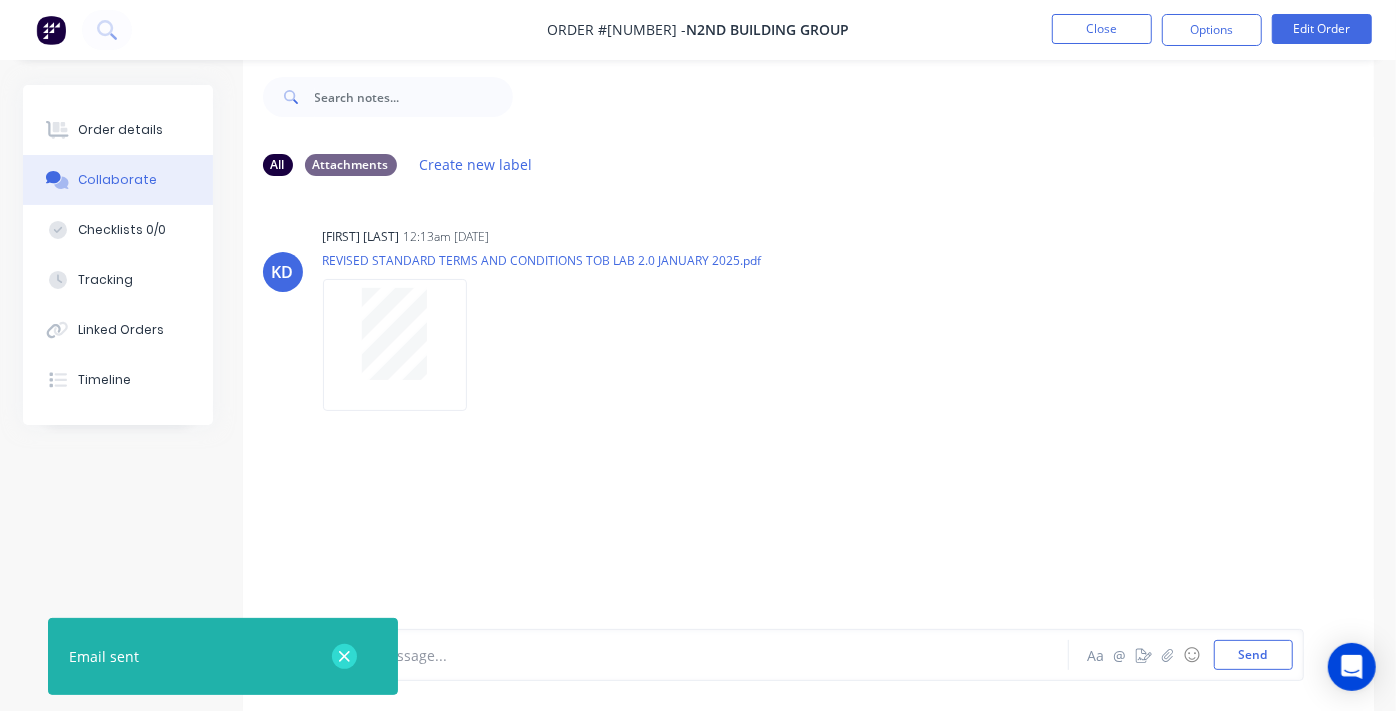 click at bounding box center [344, 656] 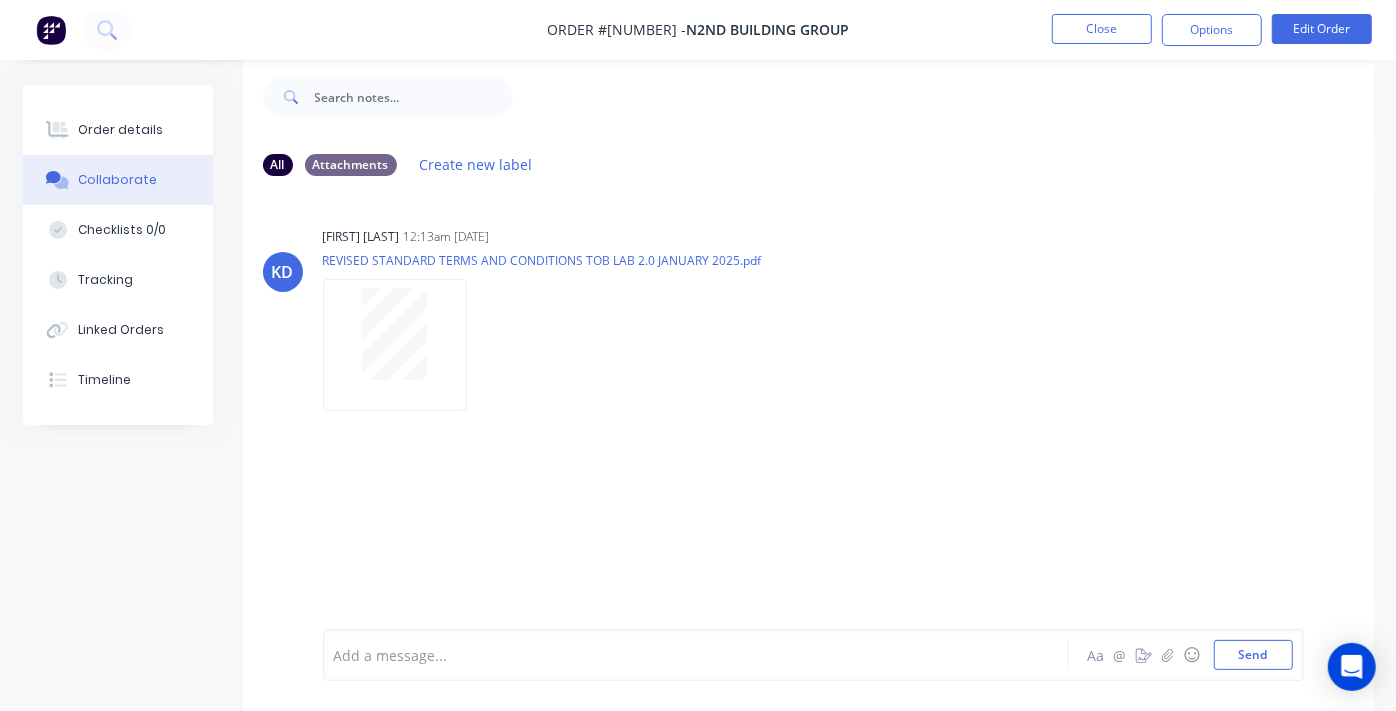 click at bounding box center (694, 655) 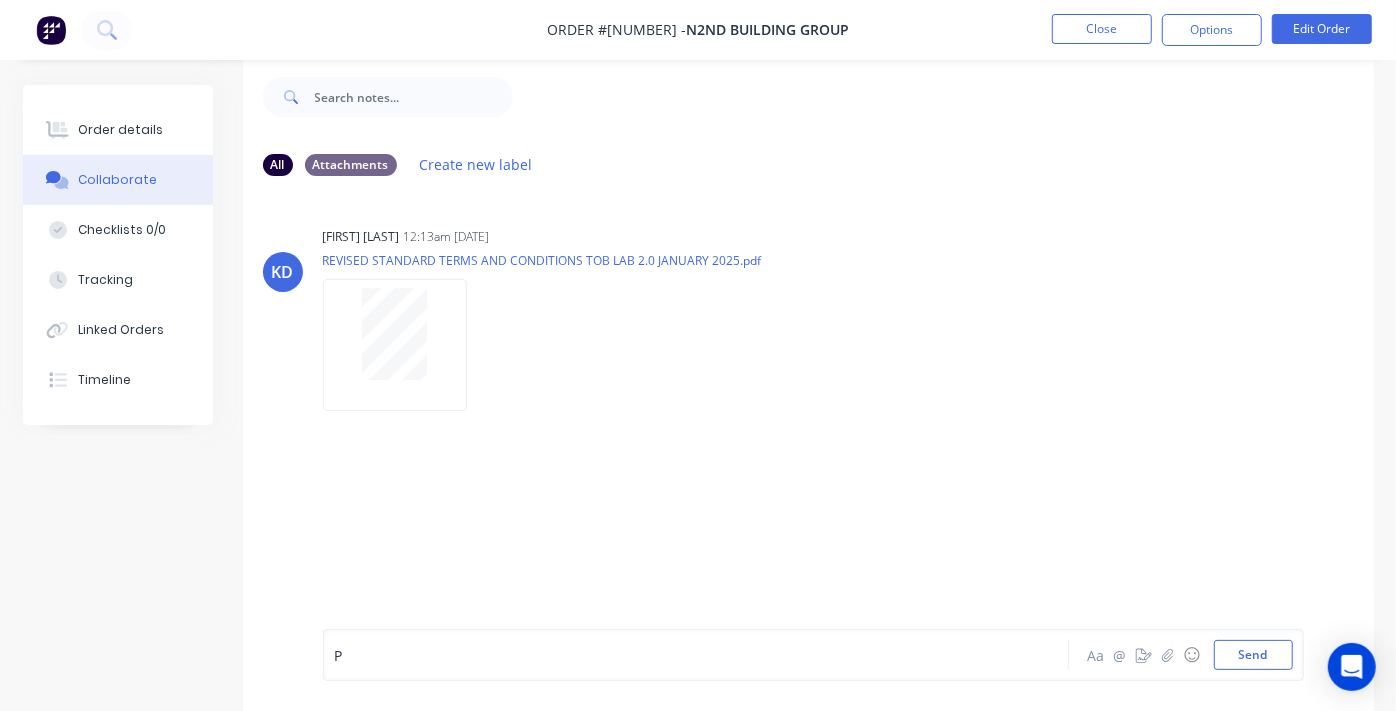 type 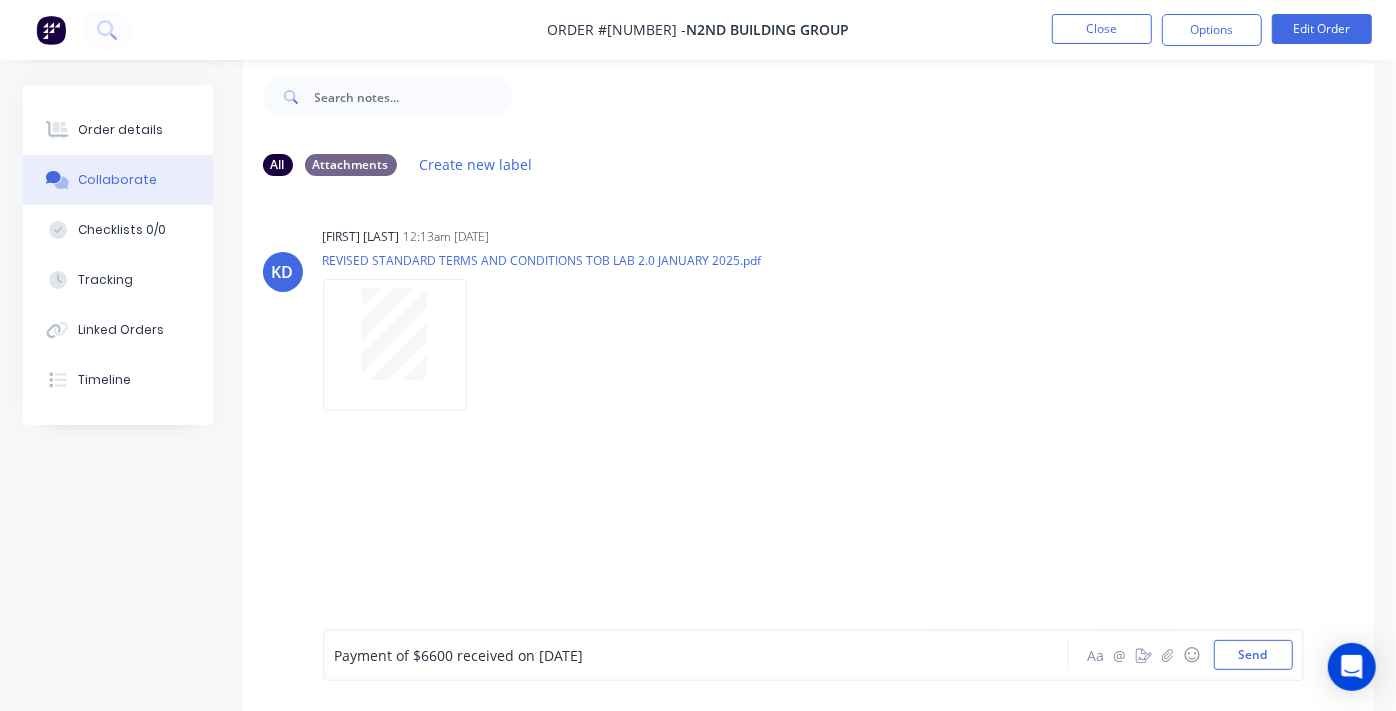 click on "[FIRST] [LAST] 12:13am [DATE] REVISED STANDARD TERMS AND CONDITIONS TOB LAB 2.0 JANUARY 2025.pdf Labels Download" at bounding box center [808, 396] 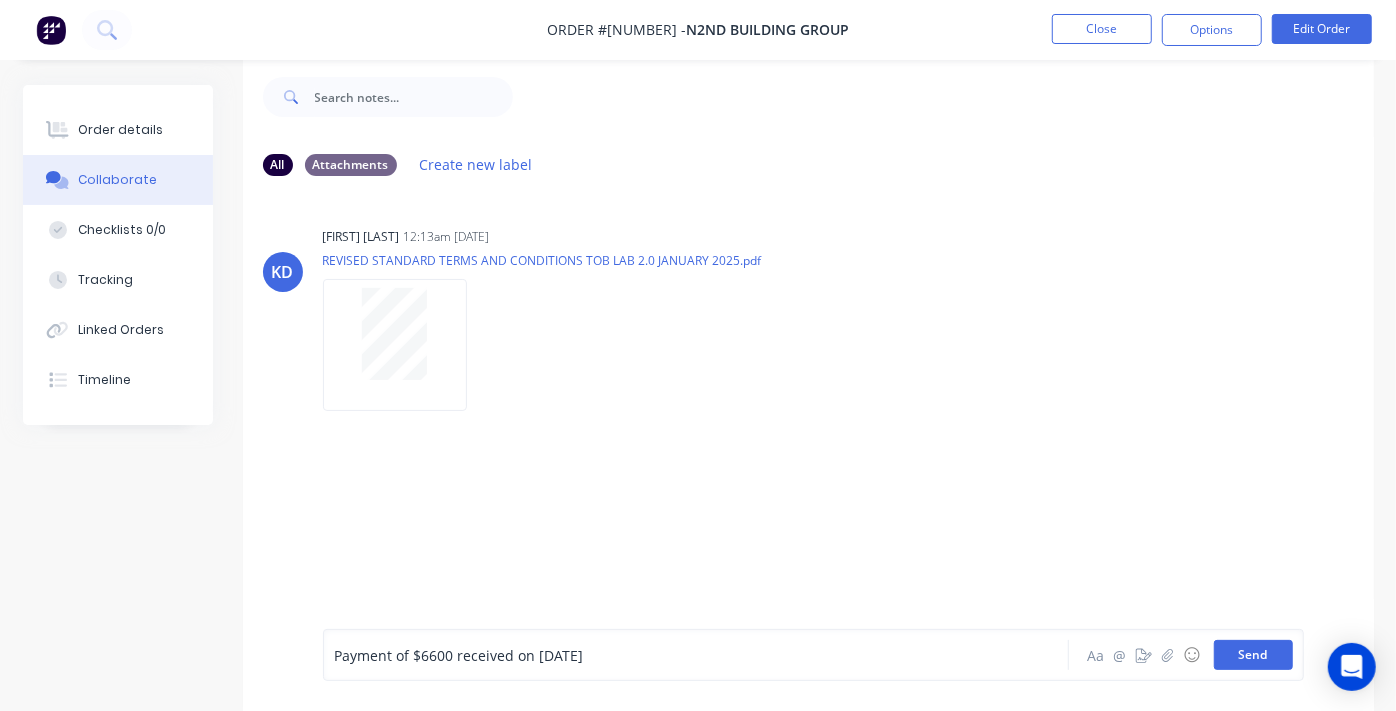 click on "Send" at bounding box center (1253, 655) 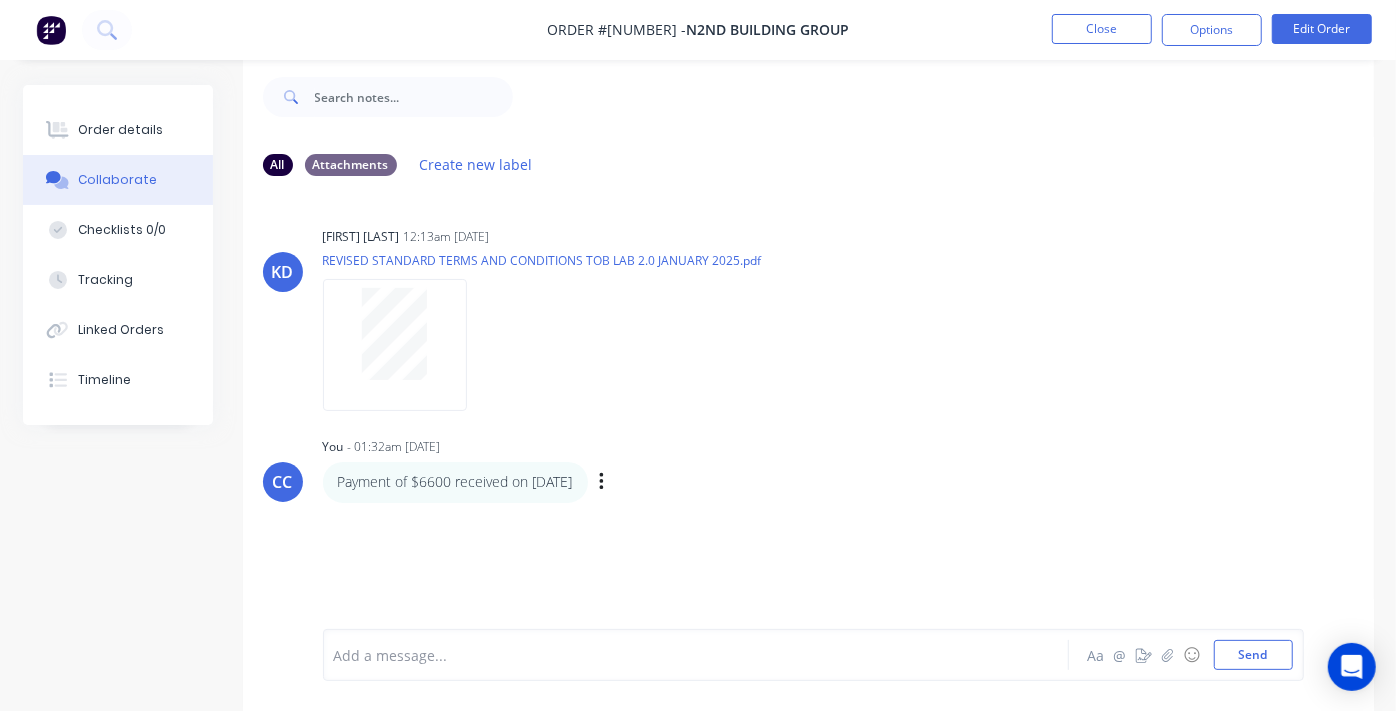 click on "Payment of $6600 received on [DATE] Labels Edit Delete" at bounding box center (635, 482) 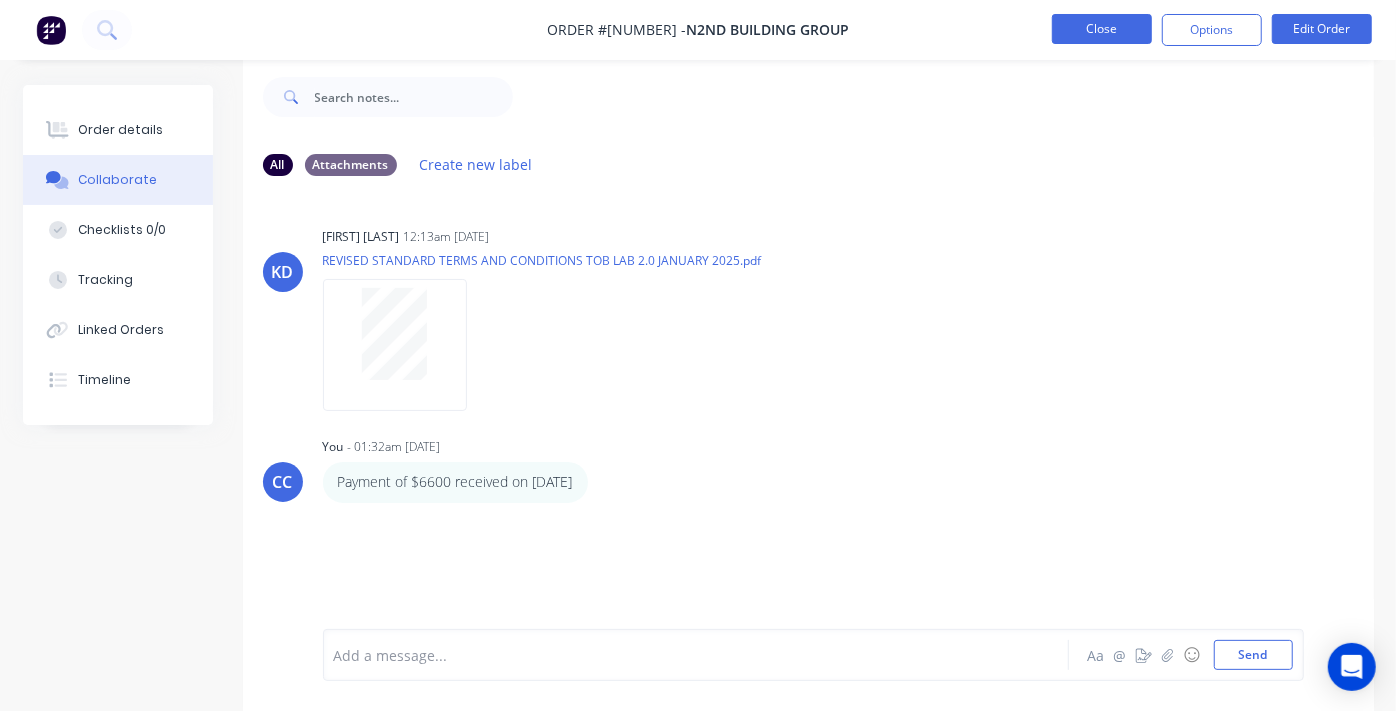 click on "Close" at bounding box center (1102, 29) 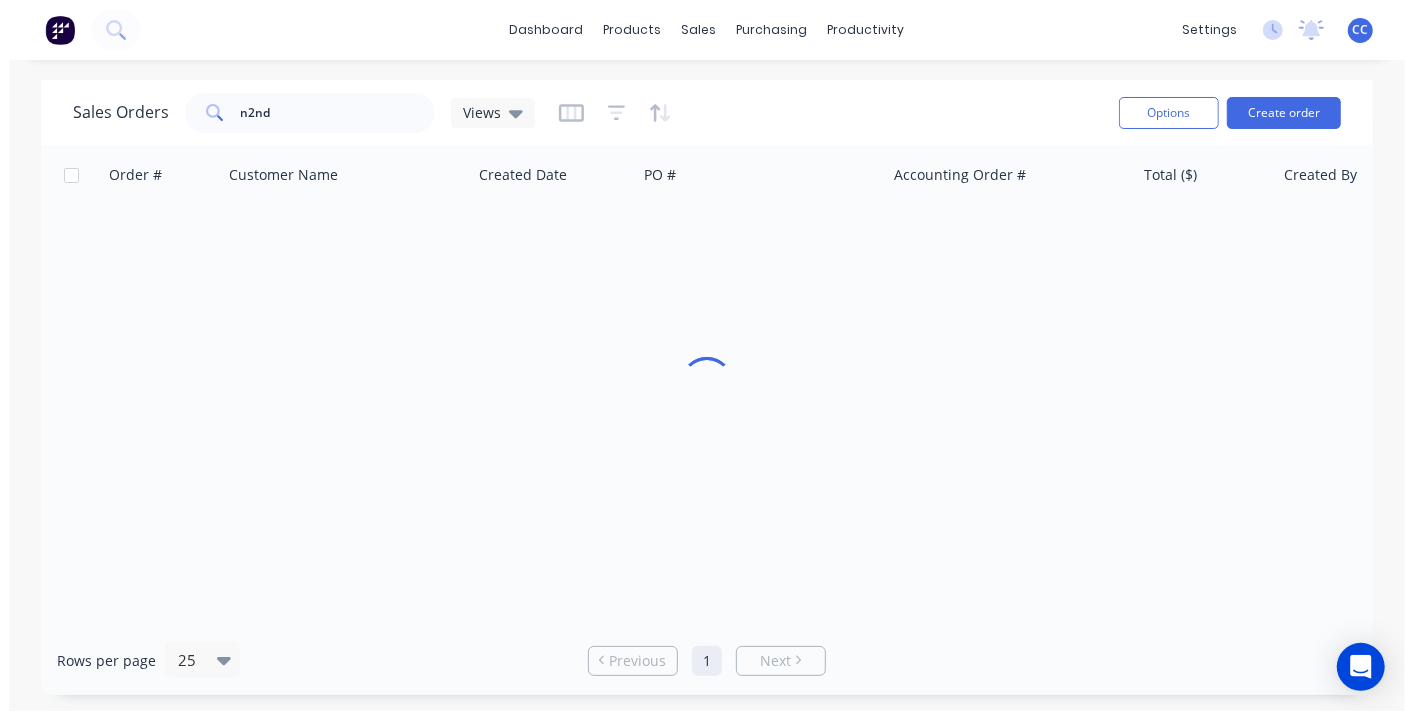 scroll, scrollTop: 0, scrollLeft: 0, axis: both 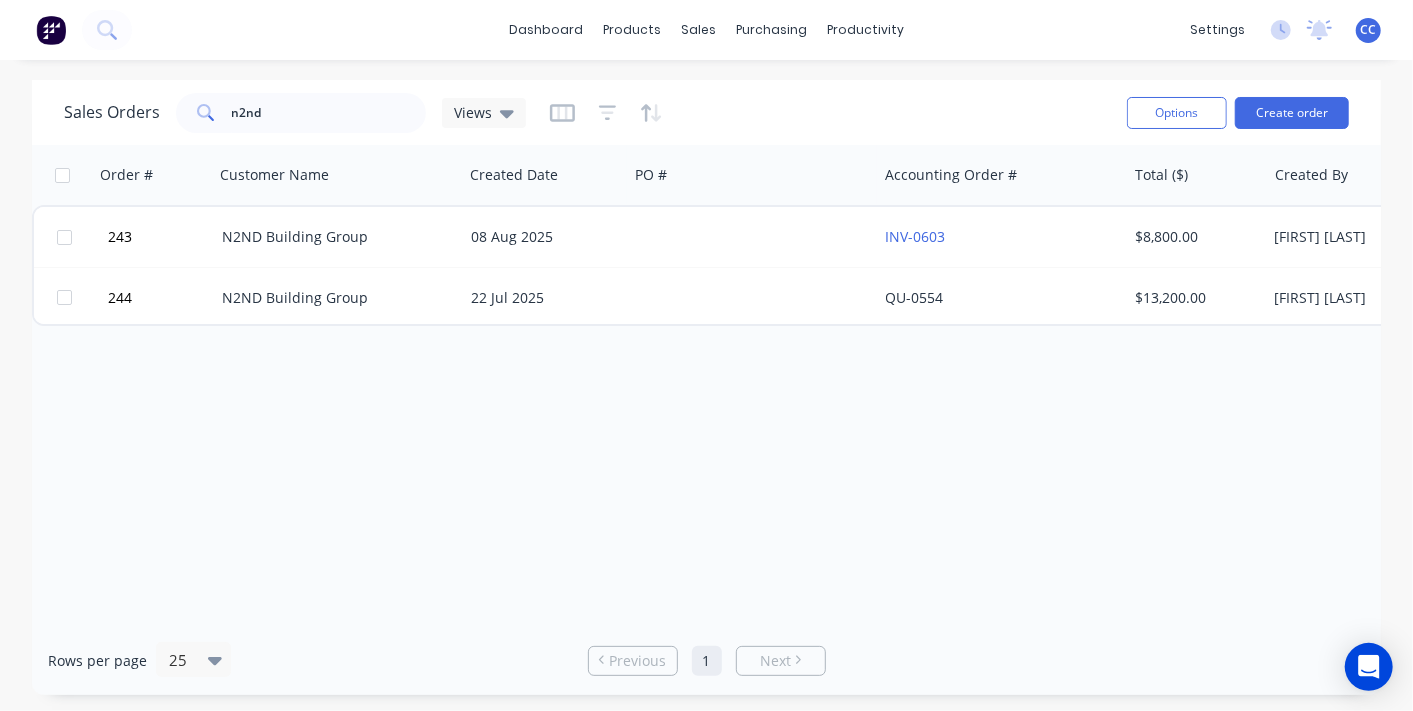 click on "Order # Customer Name Created Date PO # Accounting Order # Total ($) Created By Status Invoice status Installation Date 243 N2ND Building Group 08 Aug 2025 INV-0603 $8,800.00 [FIRST] [LAST] Submitted 244 N2ND Building Group 22 Jul 2025 QU-0554 $13,200.00 [FIRST] [LAST] Quote" at bounding box center (706, 385) 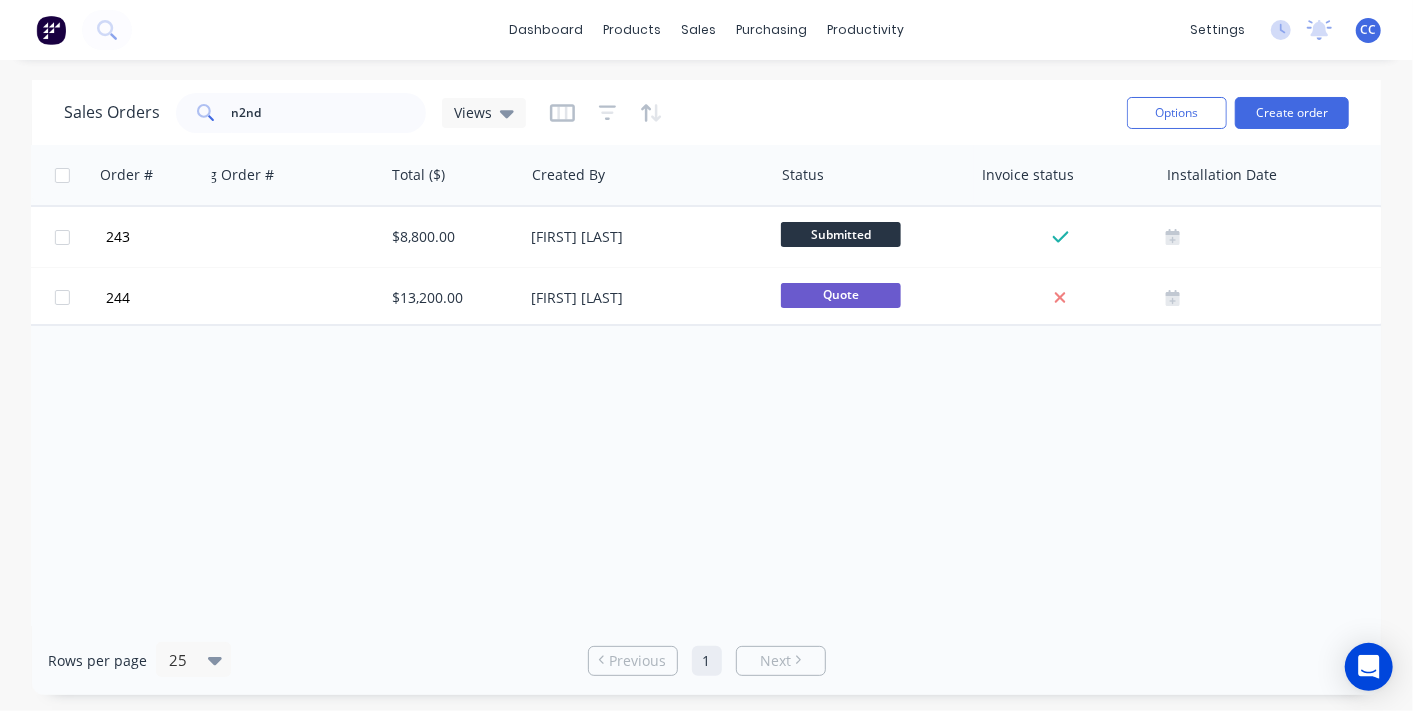 scroll, scrollTop: 0, scrollLeft: 756, axis: horizontal 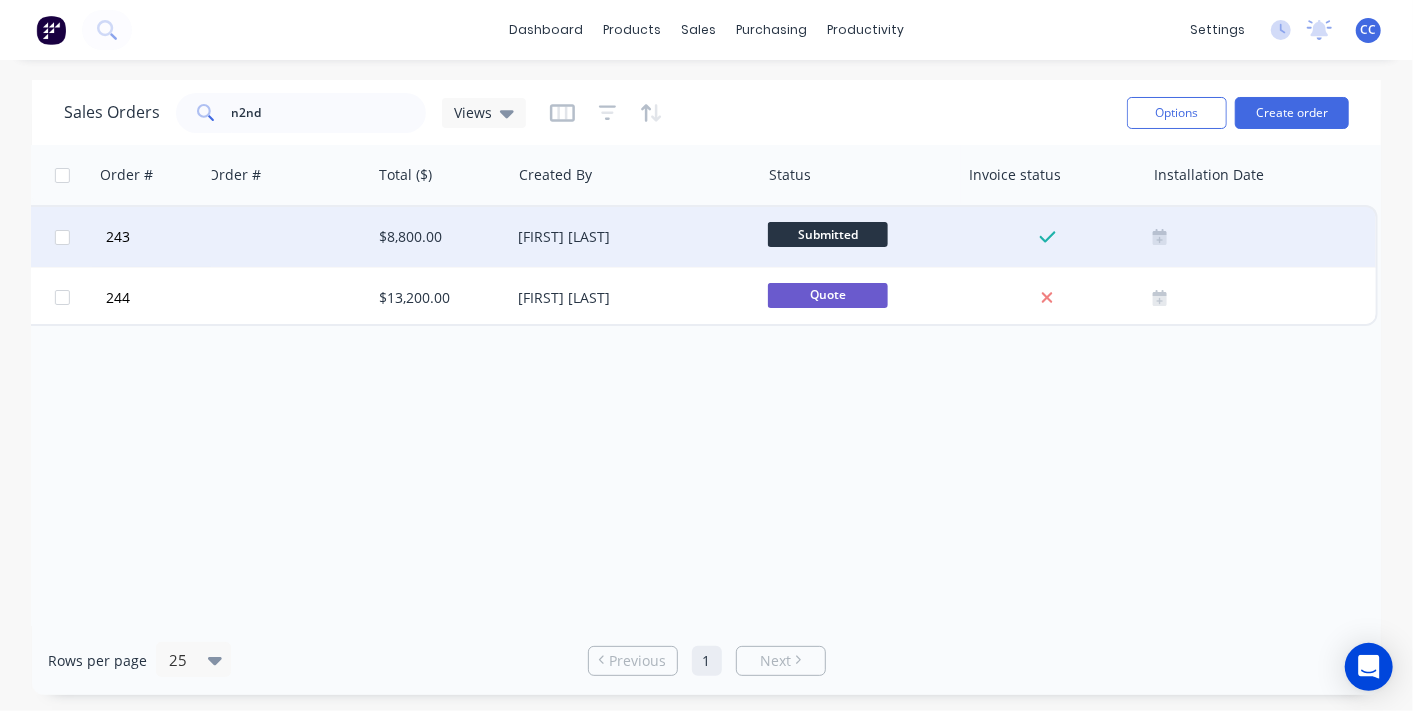 click on "Submitted" at bounding box center [828, 234] 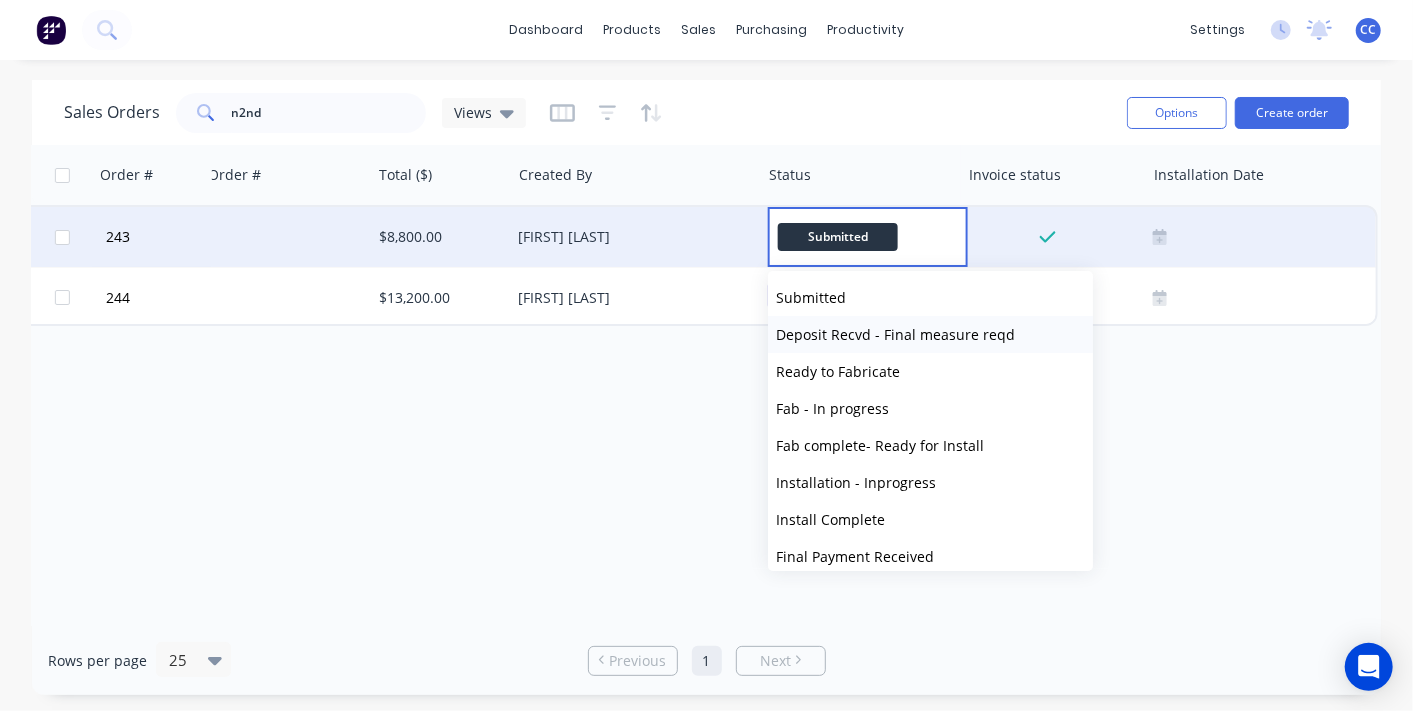 click on "Deposit Recvd - Final measure reqd" at bounding box center (895, 334) 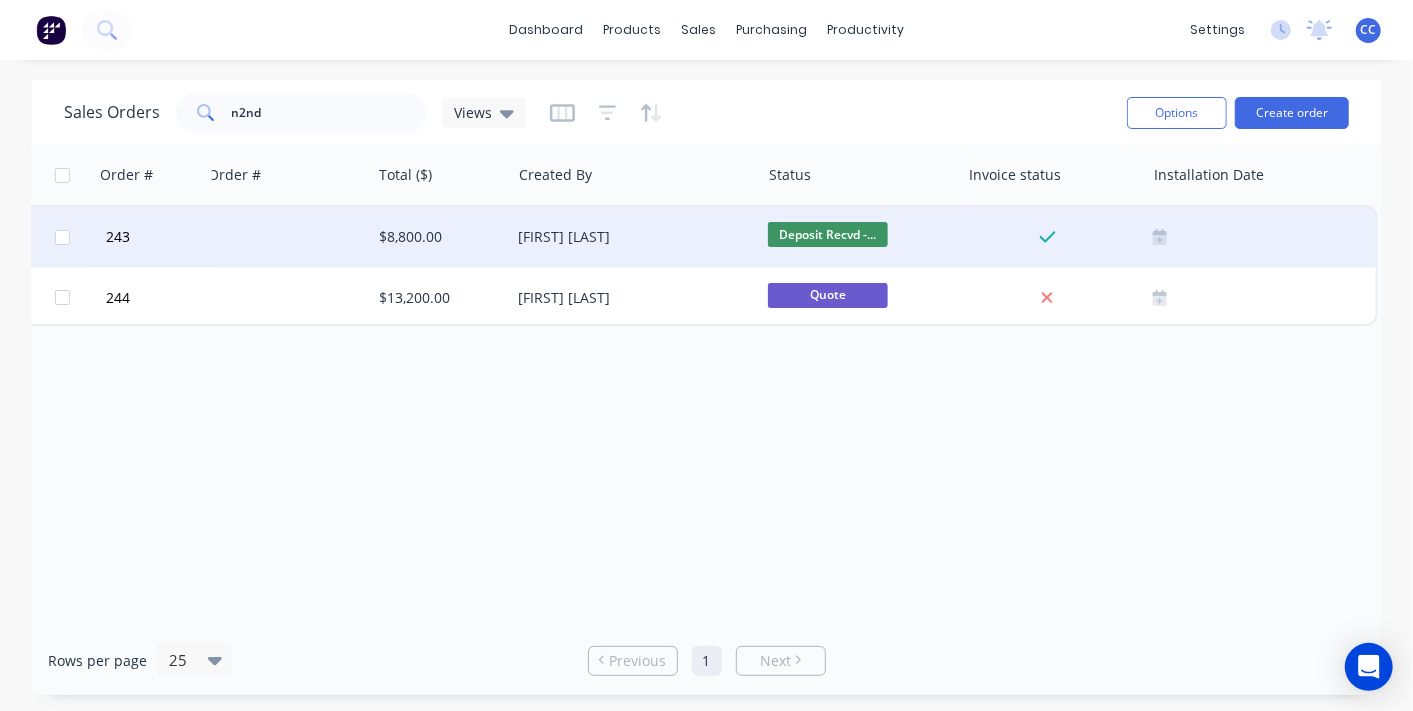 click on "Order # Customer Name Created Date PO # Accounting Order # Total ($) Created By Status Invoice status Installation Date 243 N2ND Building Group 08 Aug 2025 INV-0603 $8,800.00 [FIRST] [LAST] Deposit Recvd -... 244 N2ND Building Group 22 Jul 2025 QU-0554 $13,200.00 [FIRST] [LAST] Quote" at bounding box center [706, 385] 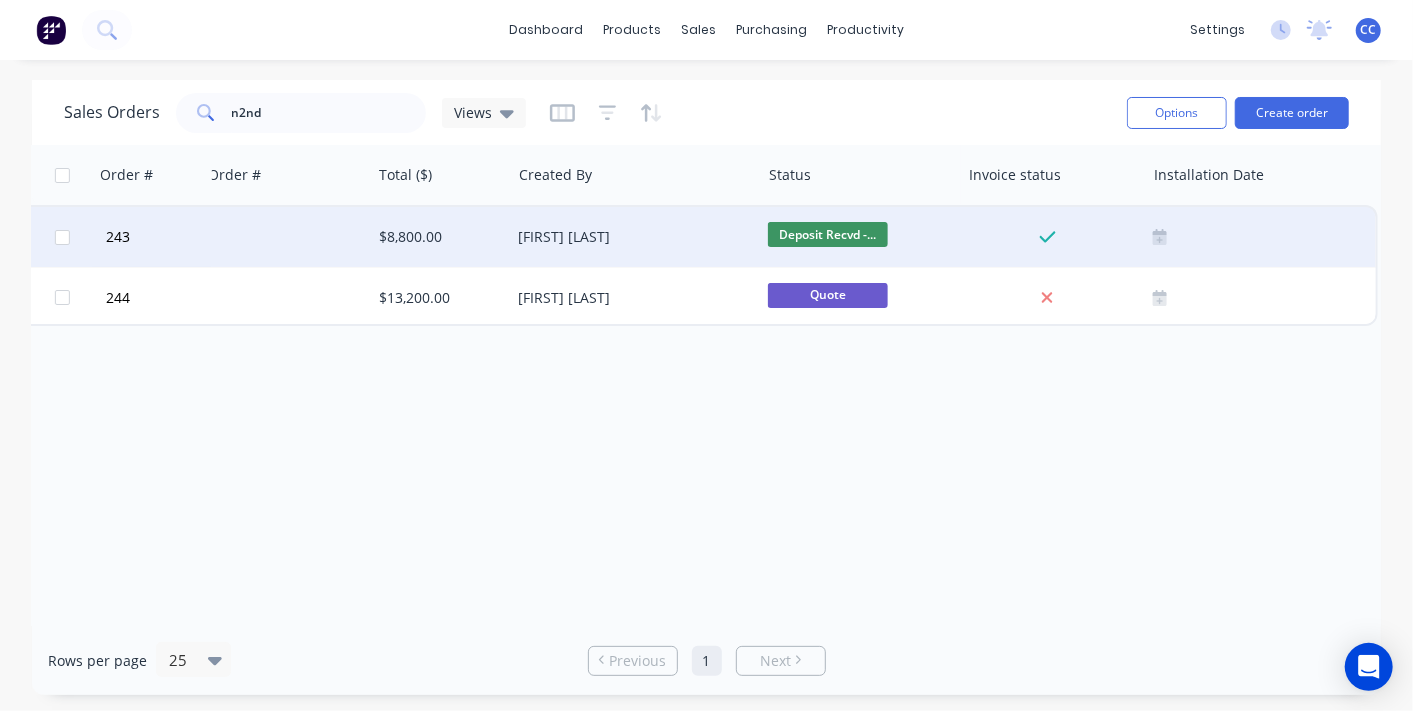 click on "Rows per page 25   Previous 1 Next" at bounding box center (706, 660) 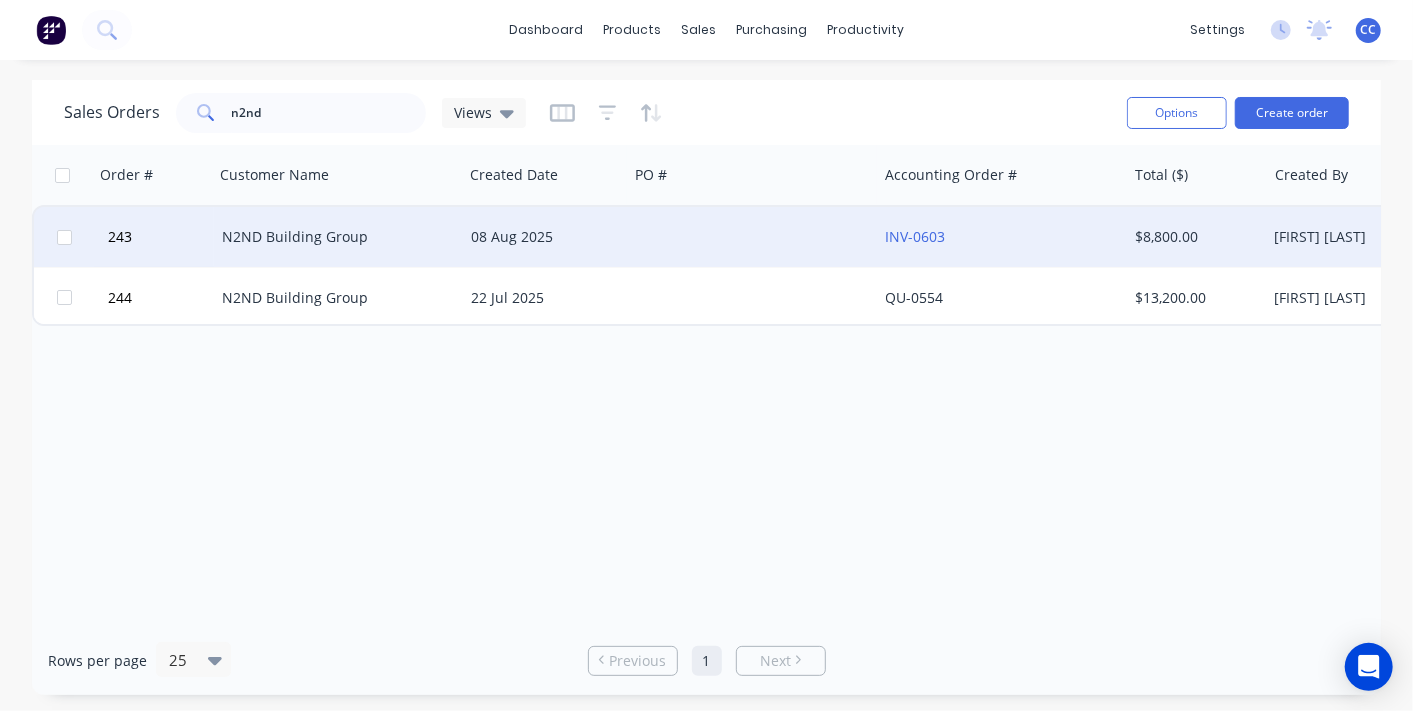drag, startPoint x: 579, startPoint y: 491, endPoint x: 597, endPoint y: 482, distance: 20.12461 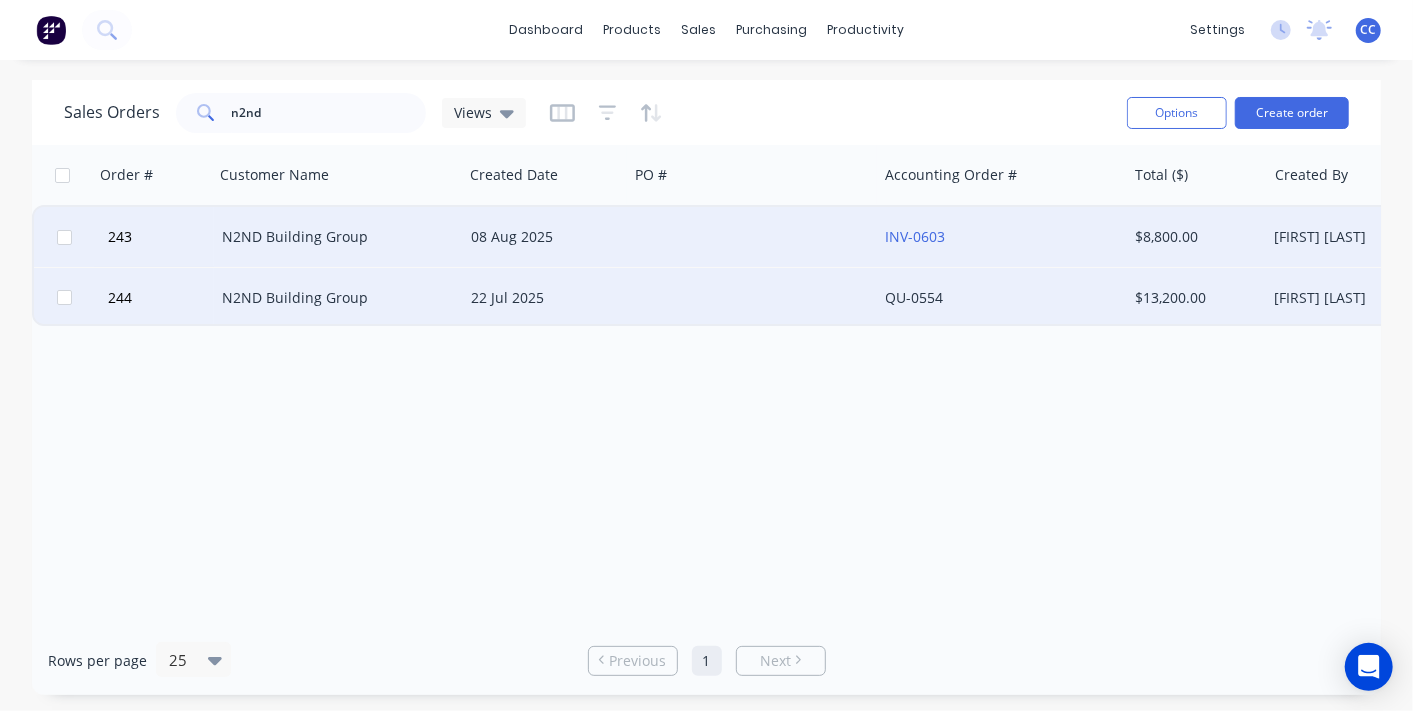 drag, startPoint x: 640, startPoint y: 470, endPoint x: 721, endPoint y: 322, distance: 168.71574 